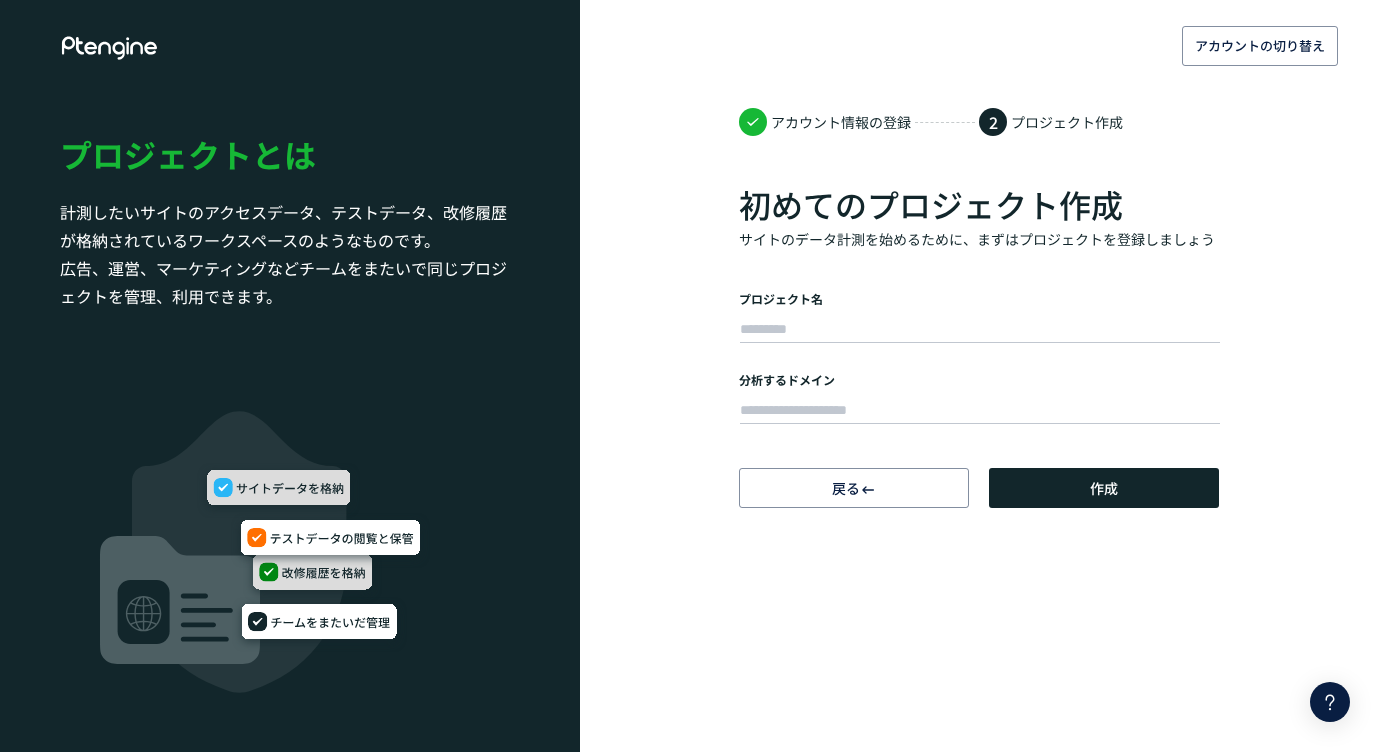 scroll, scrollTop: 0, scrollLeft: 0, axis: both 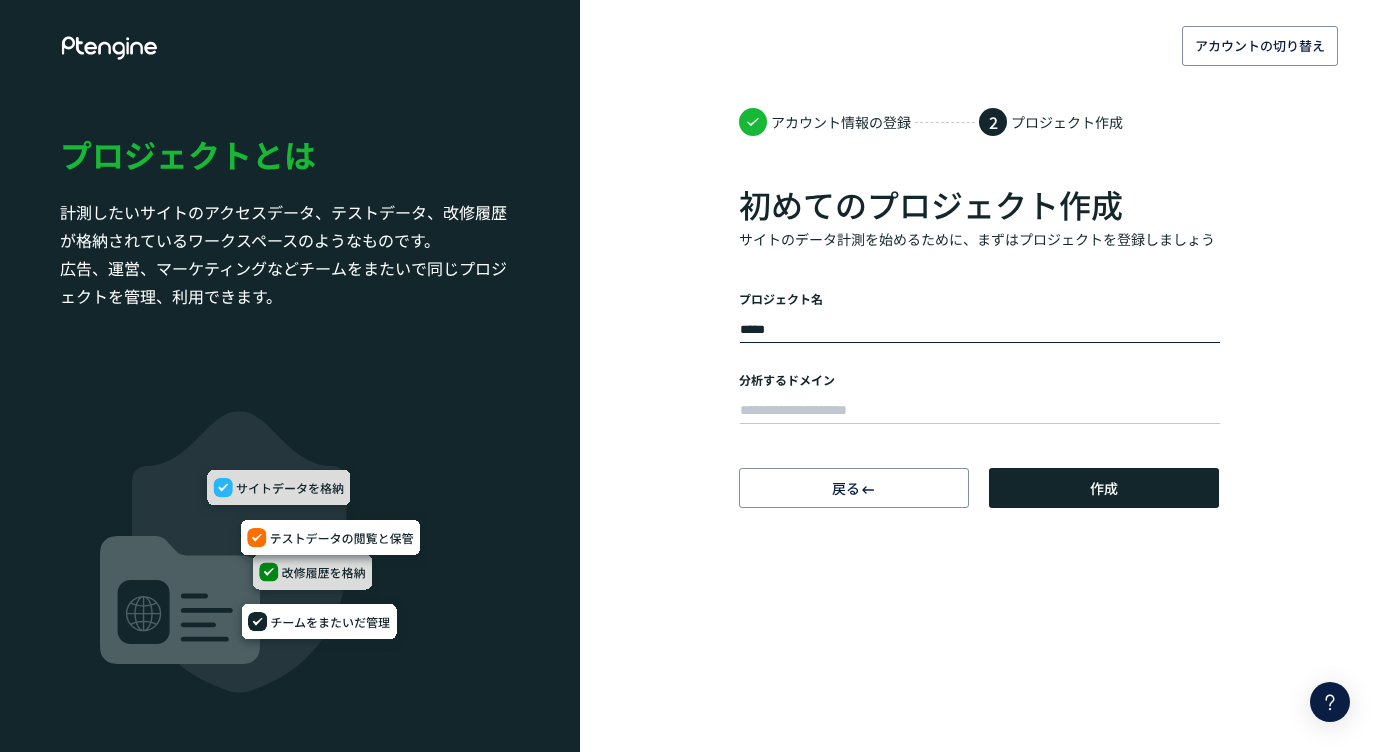 type on "*****" 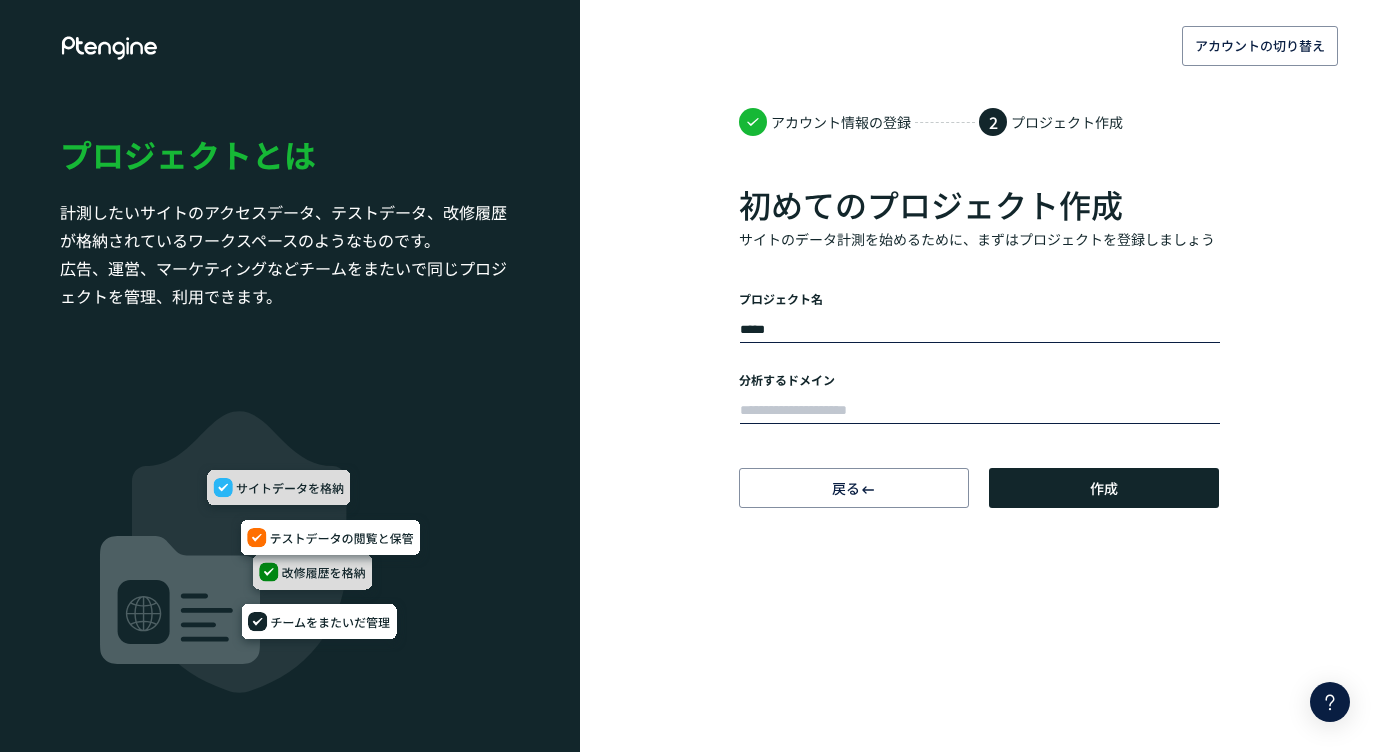 click 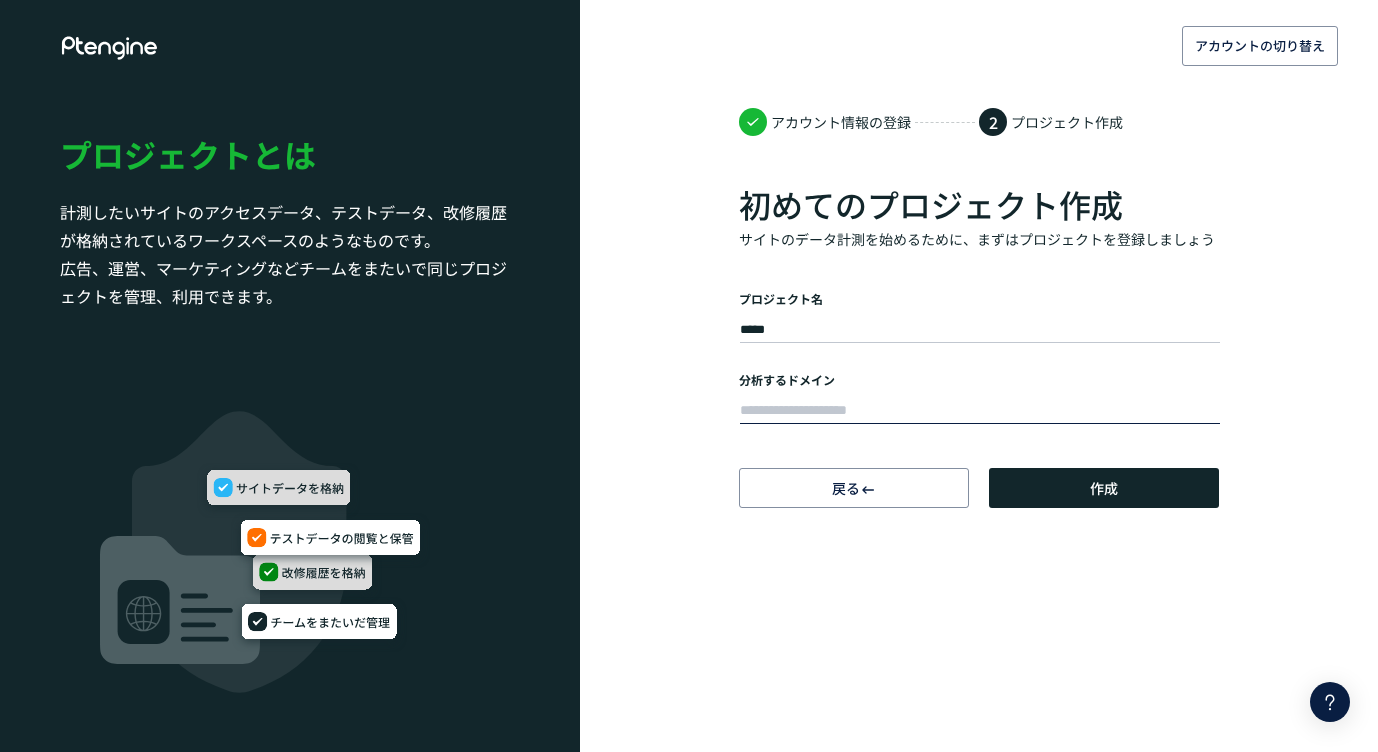 click at bounding box center (980, 411) 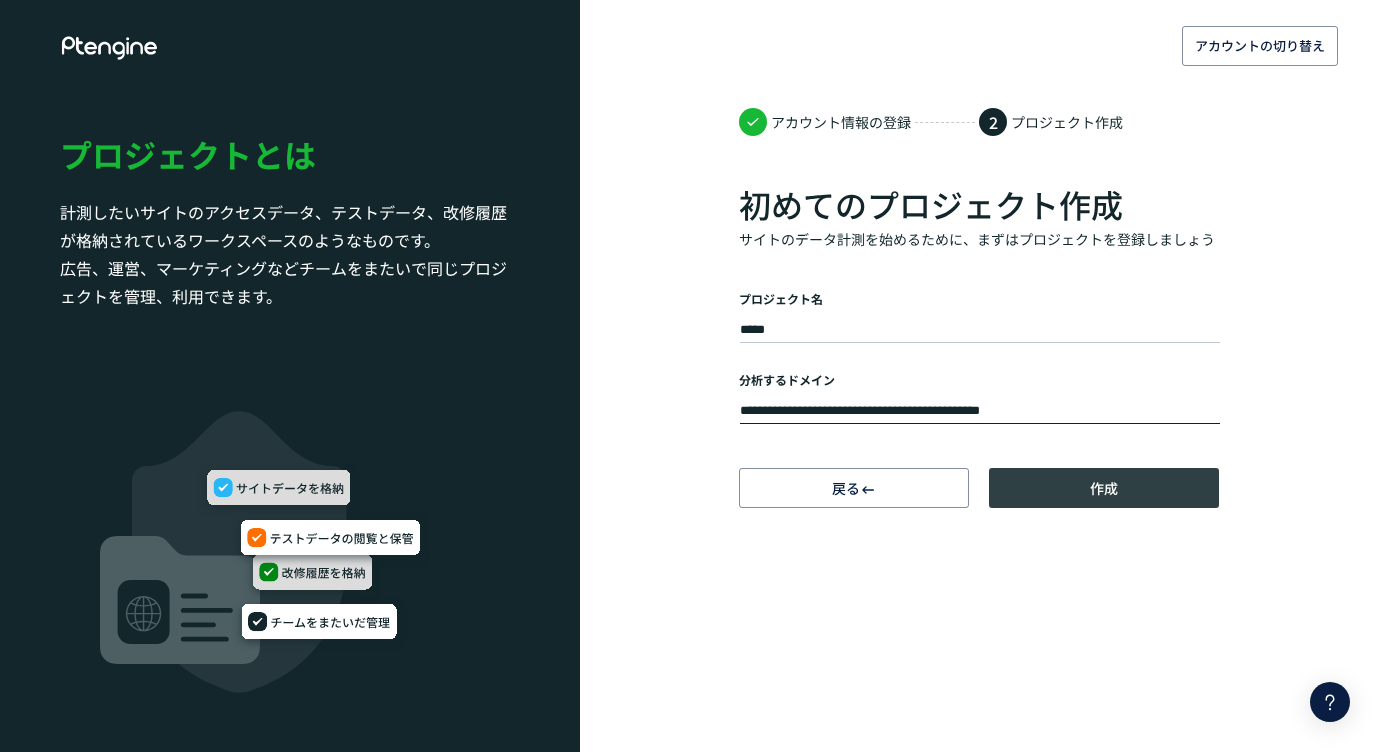type on "**********" 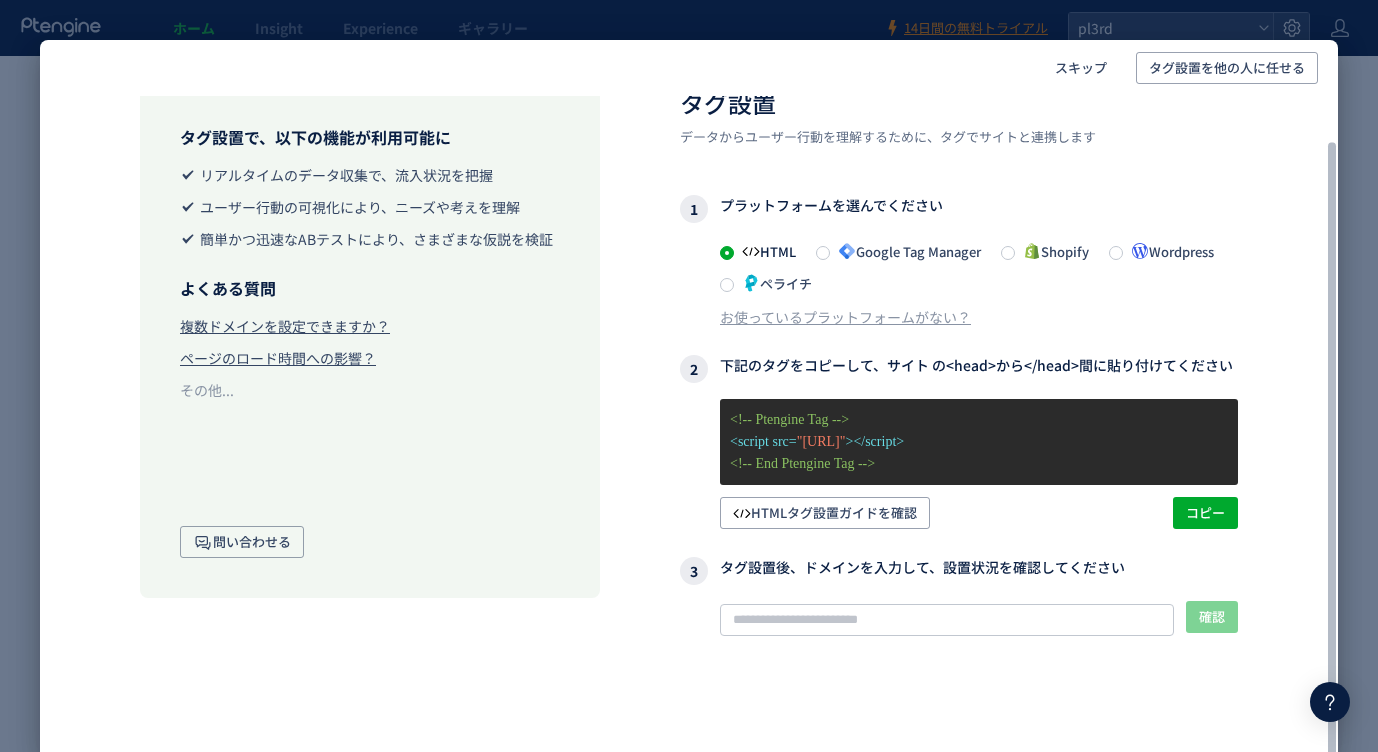 scroll, scrollTop: 63, scrollLeft: 0, axis: vertical 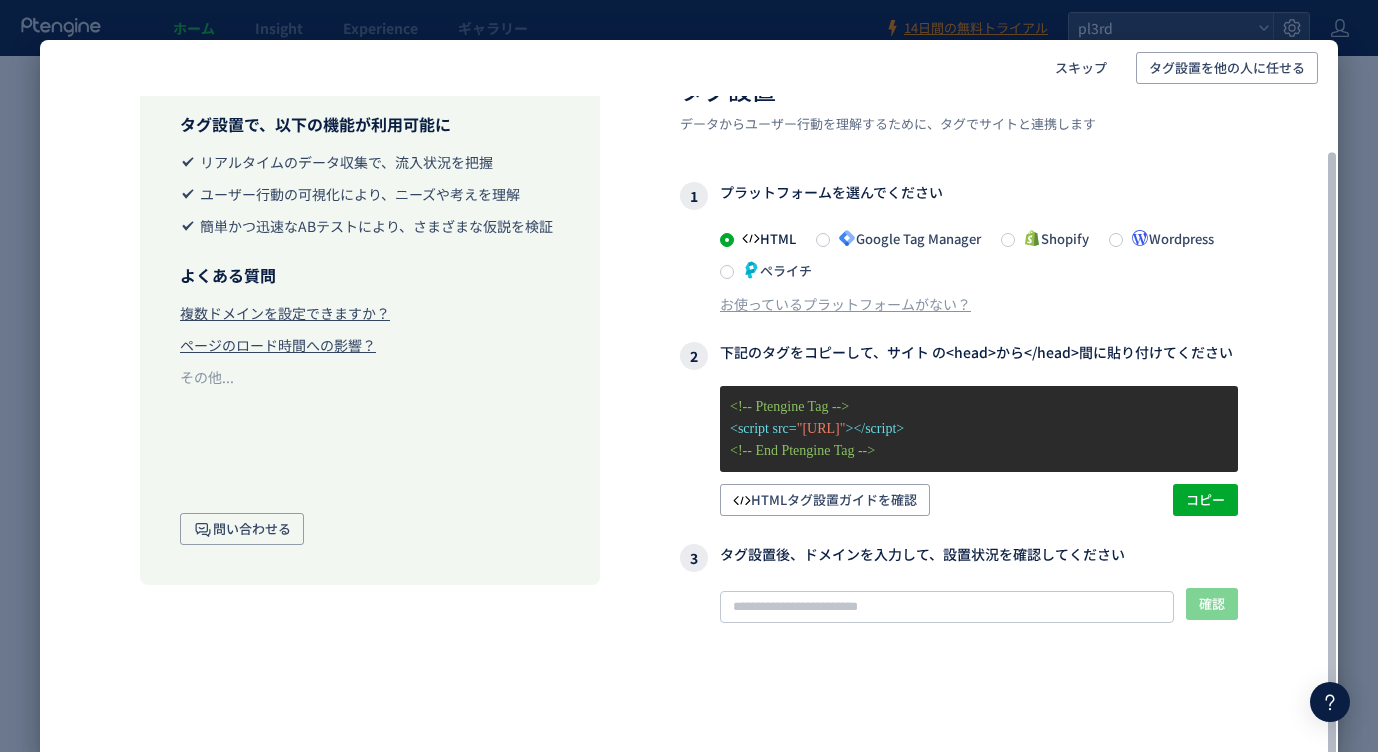 click on "Google Tag Manager" at bounding box center [905, 238] 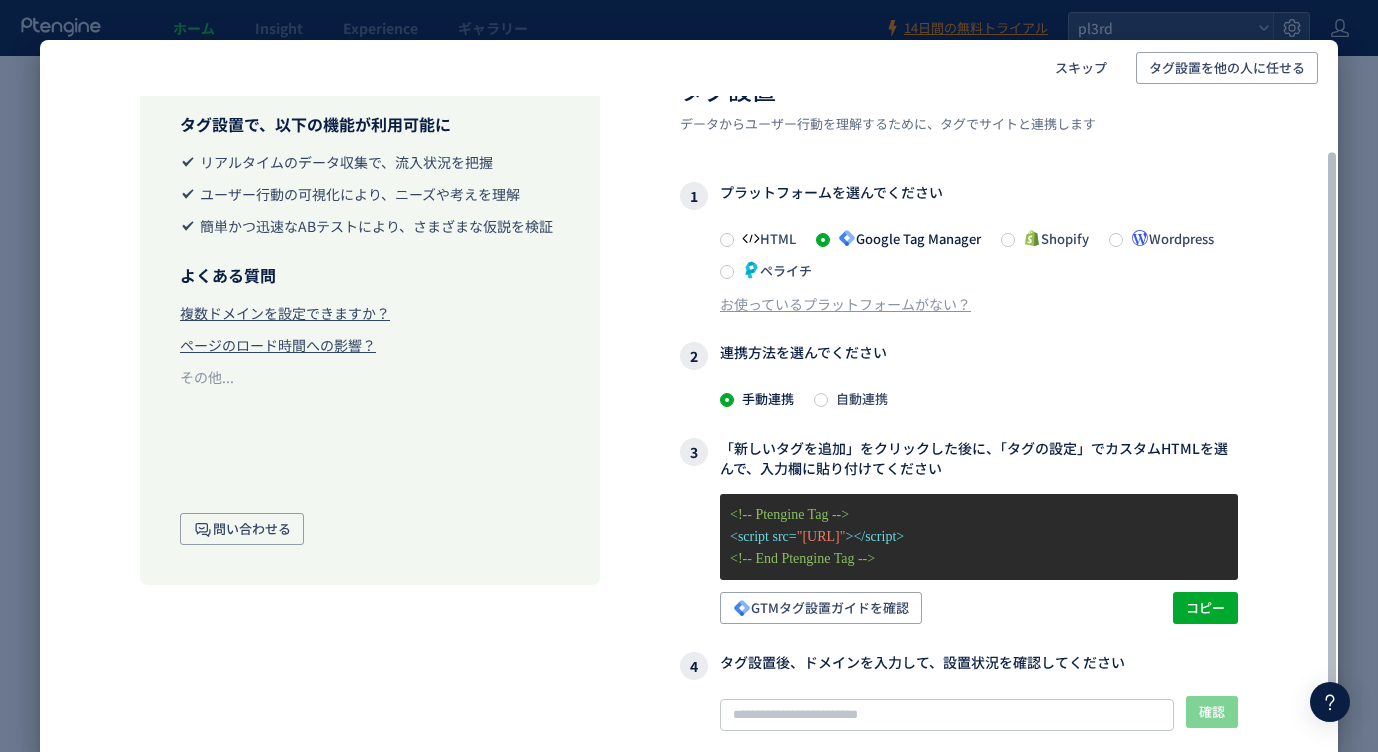 click on "自動連携" at bounding box center [858, 398] 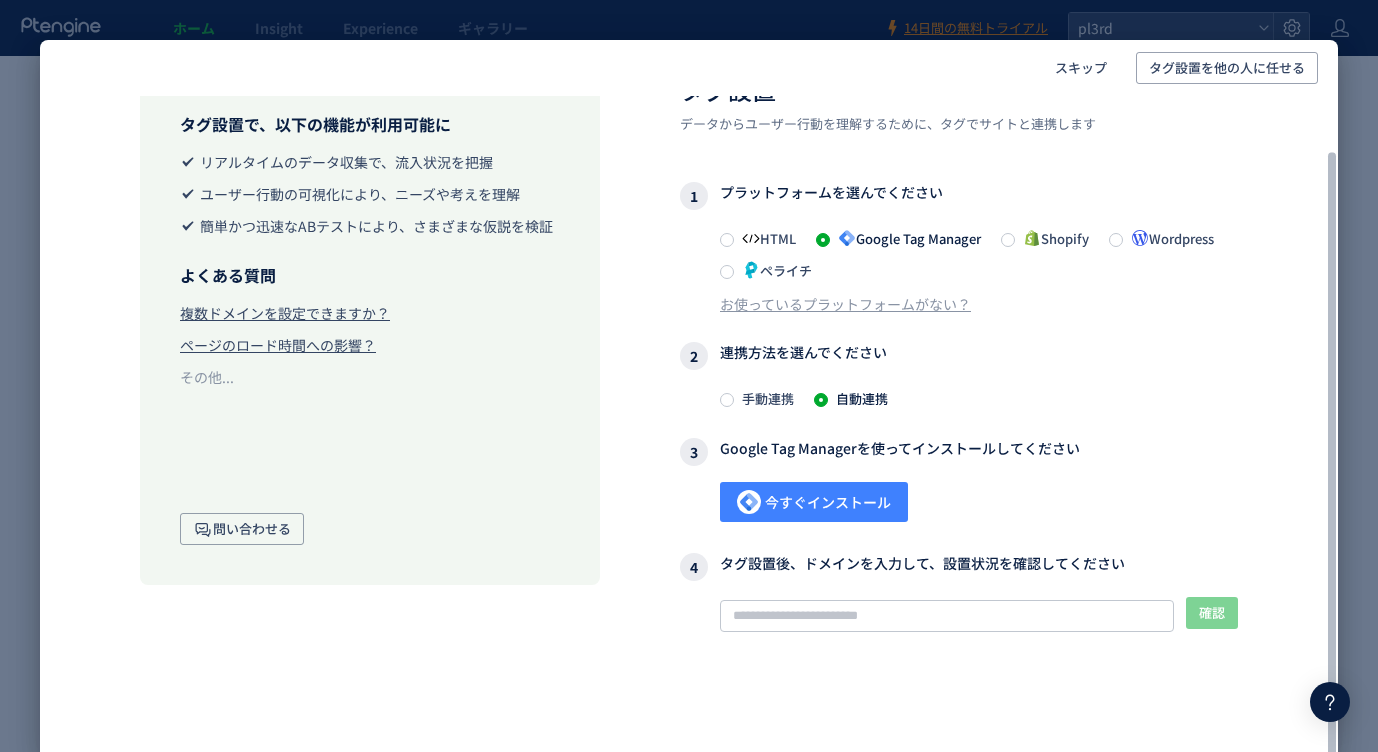 click on "今すぐインストール" at bounding box center [814, 502] 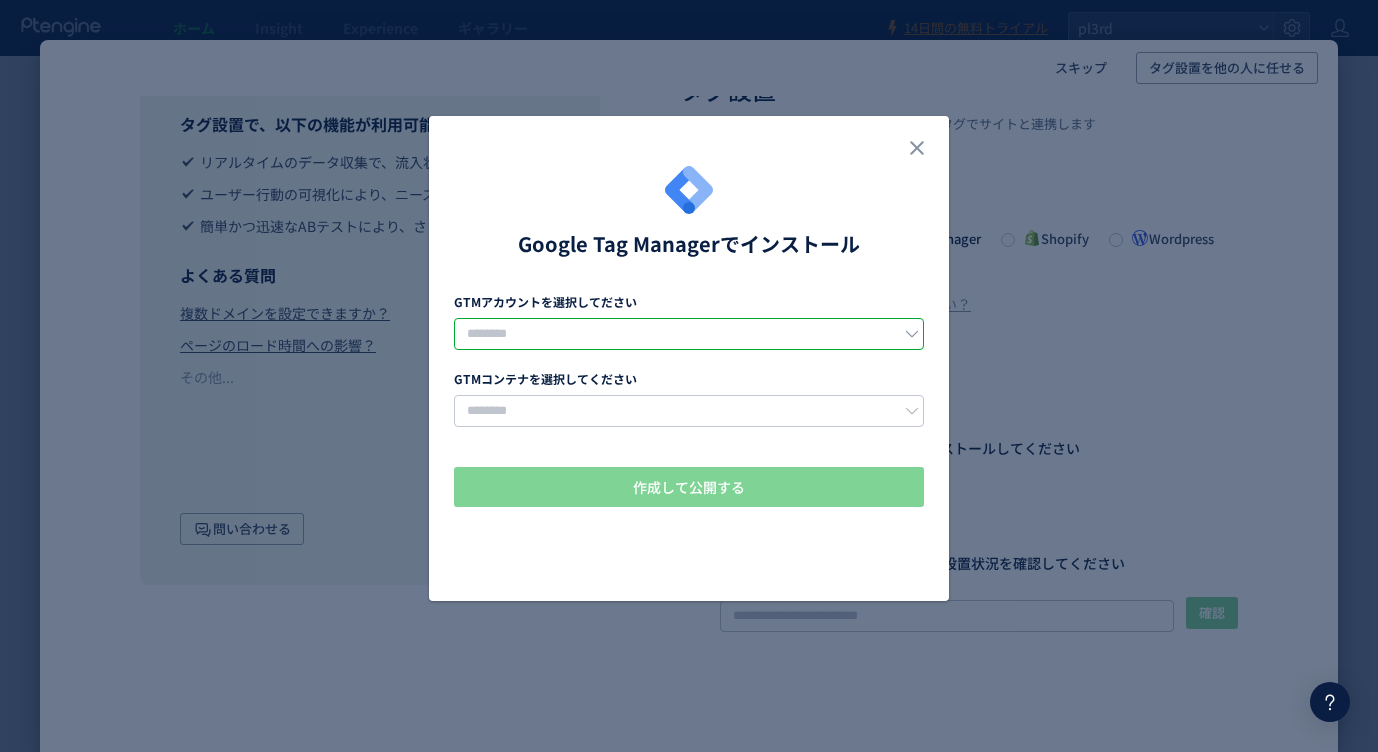 click 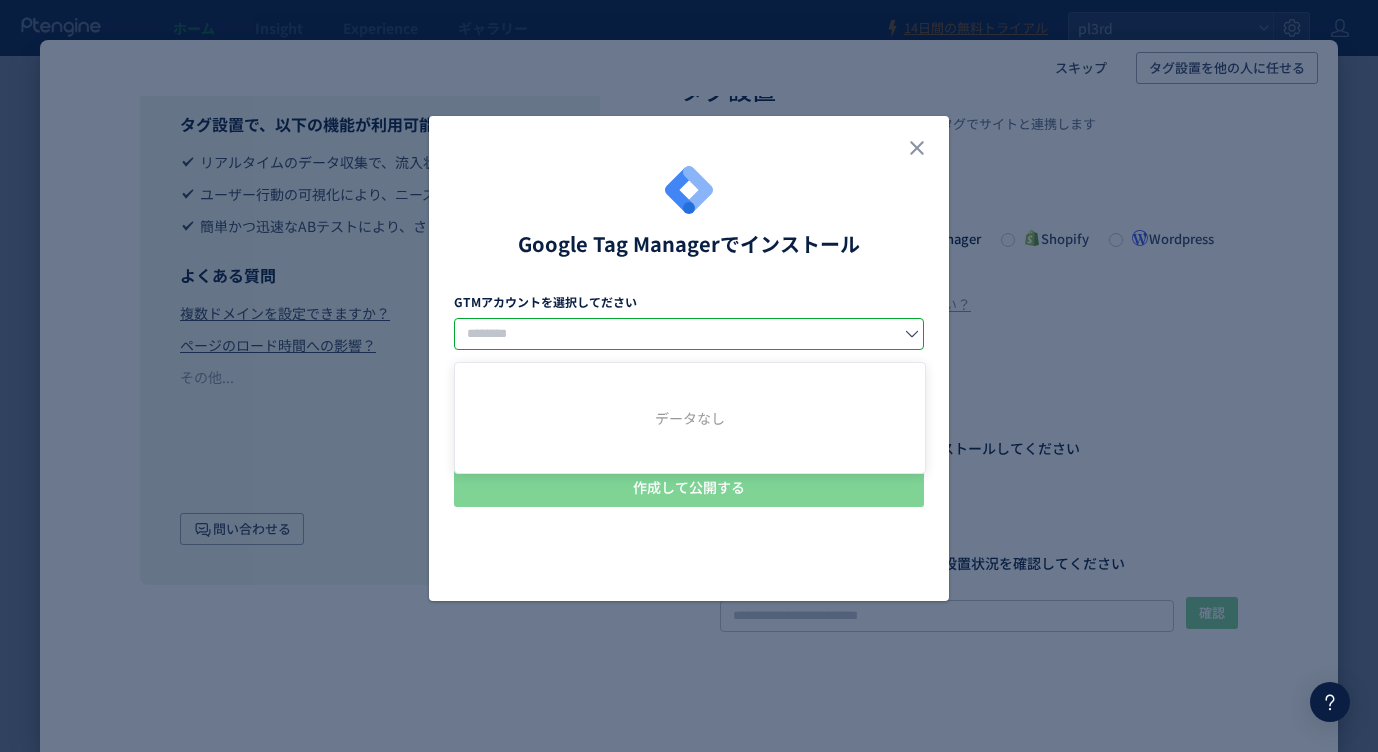 click on "データなし" 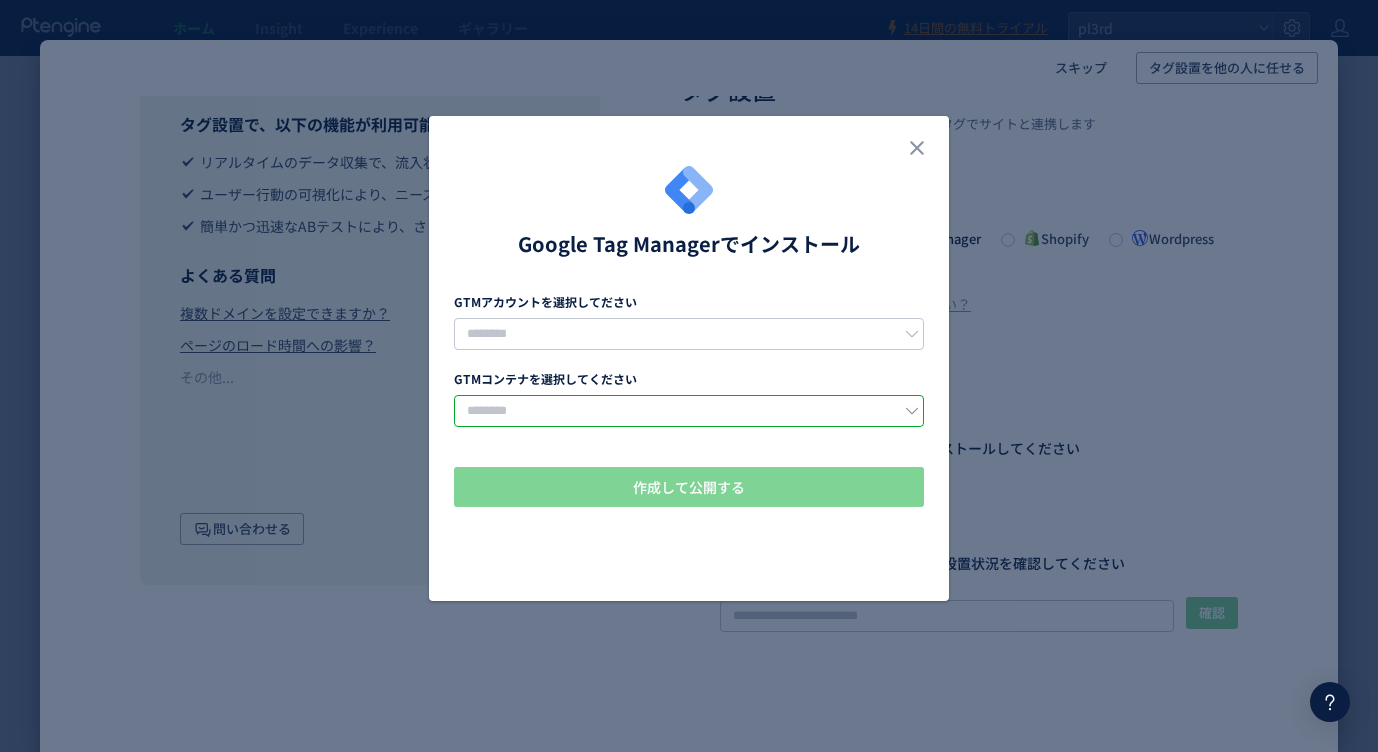 click 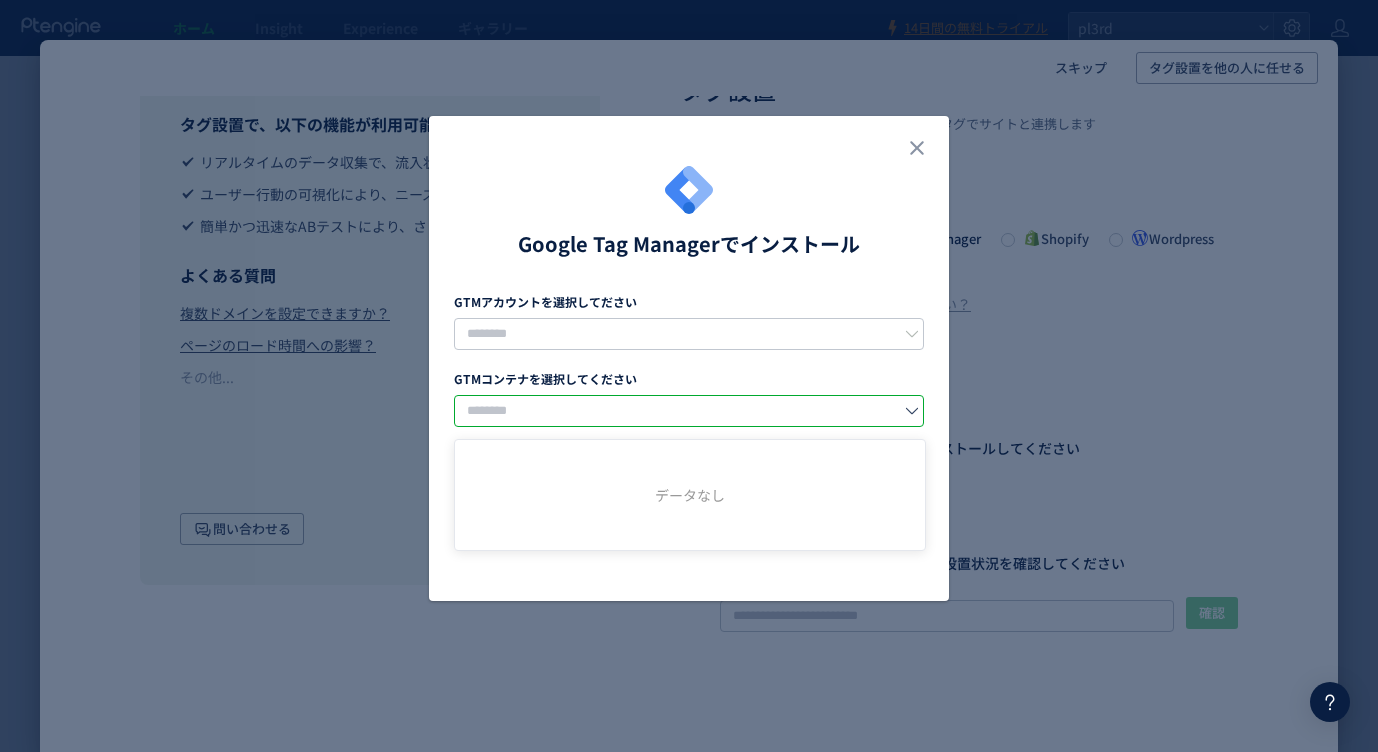 click 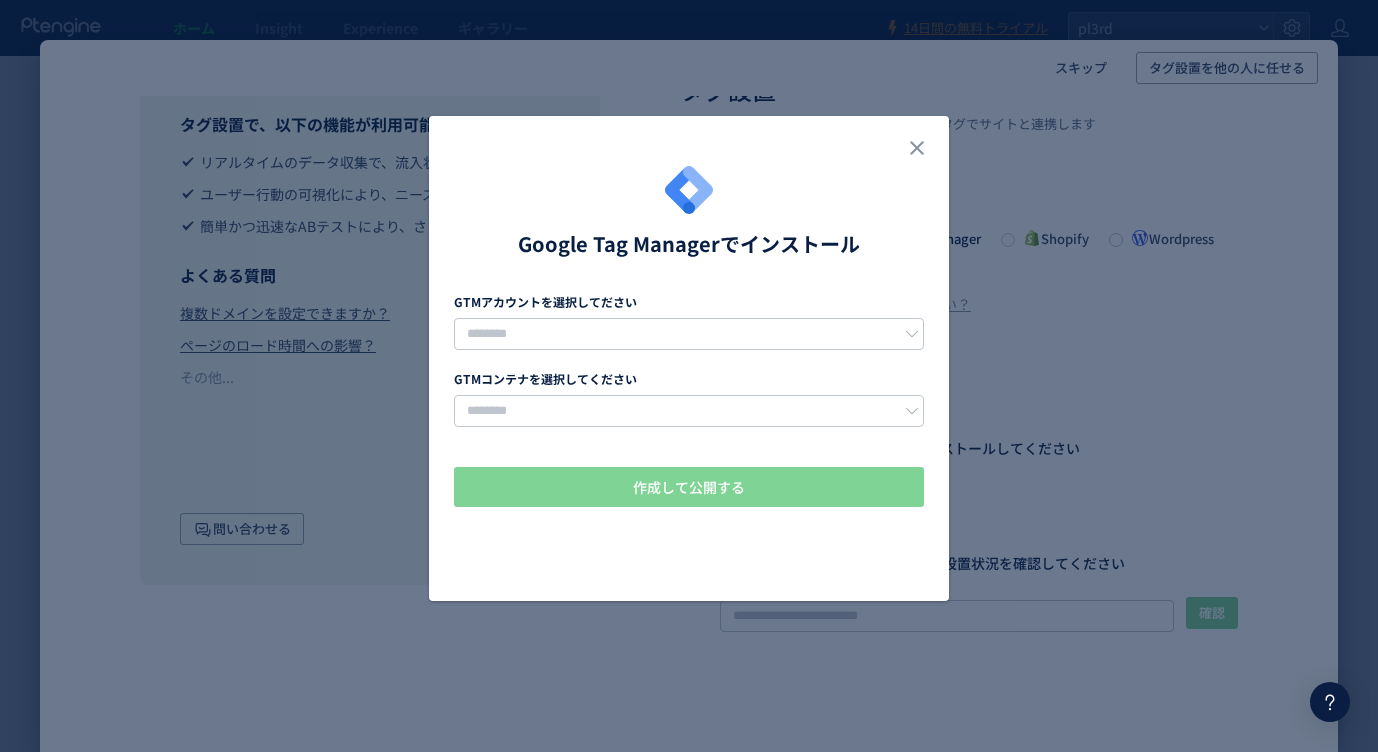click on "Google Tag Managerでインストール  GTMアカウントを選択してださい  GTMコンテナを選択してください  作成して公開する" 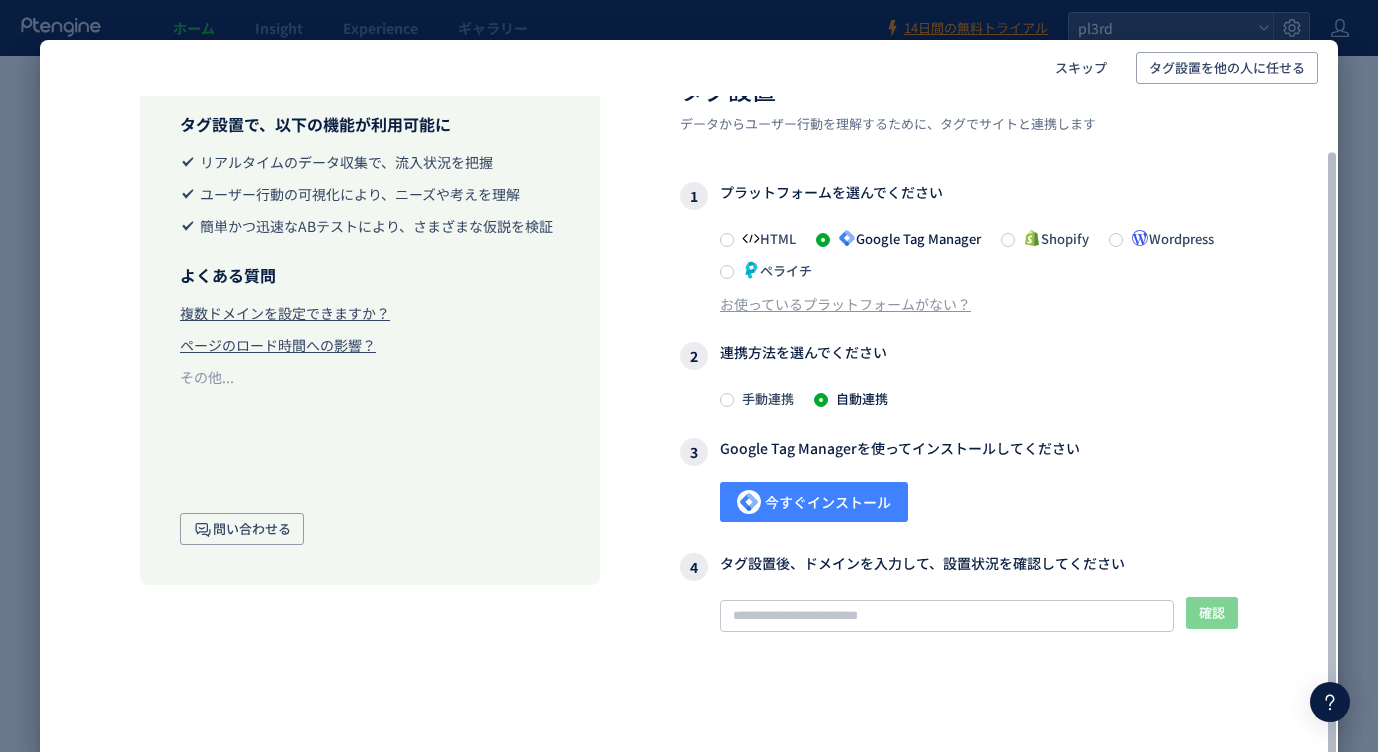 click on "今すぐインストール" at bounding box center (814, 502) 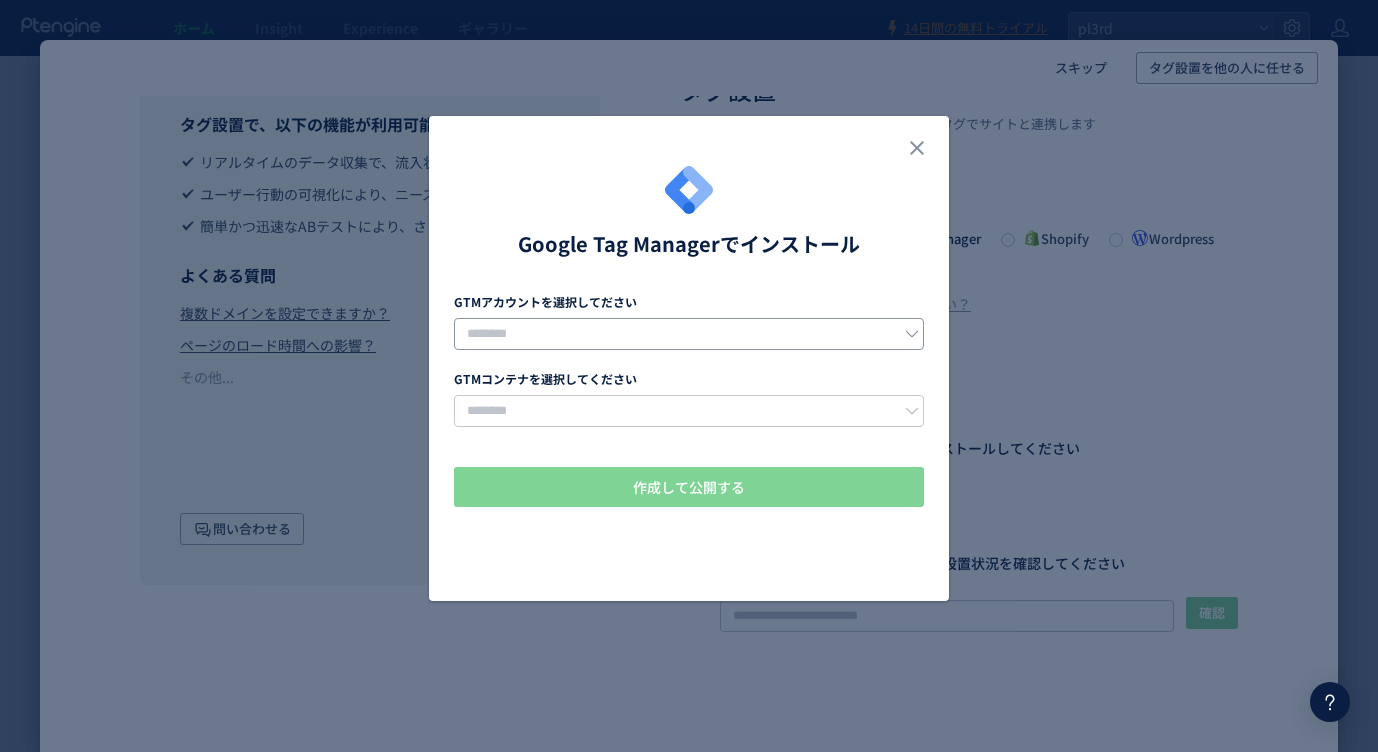 click 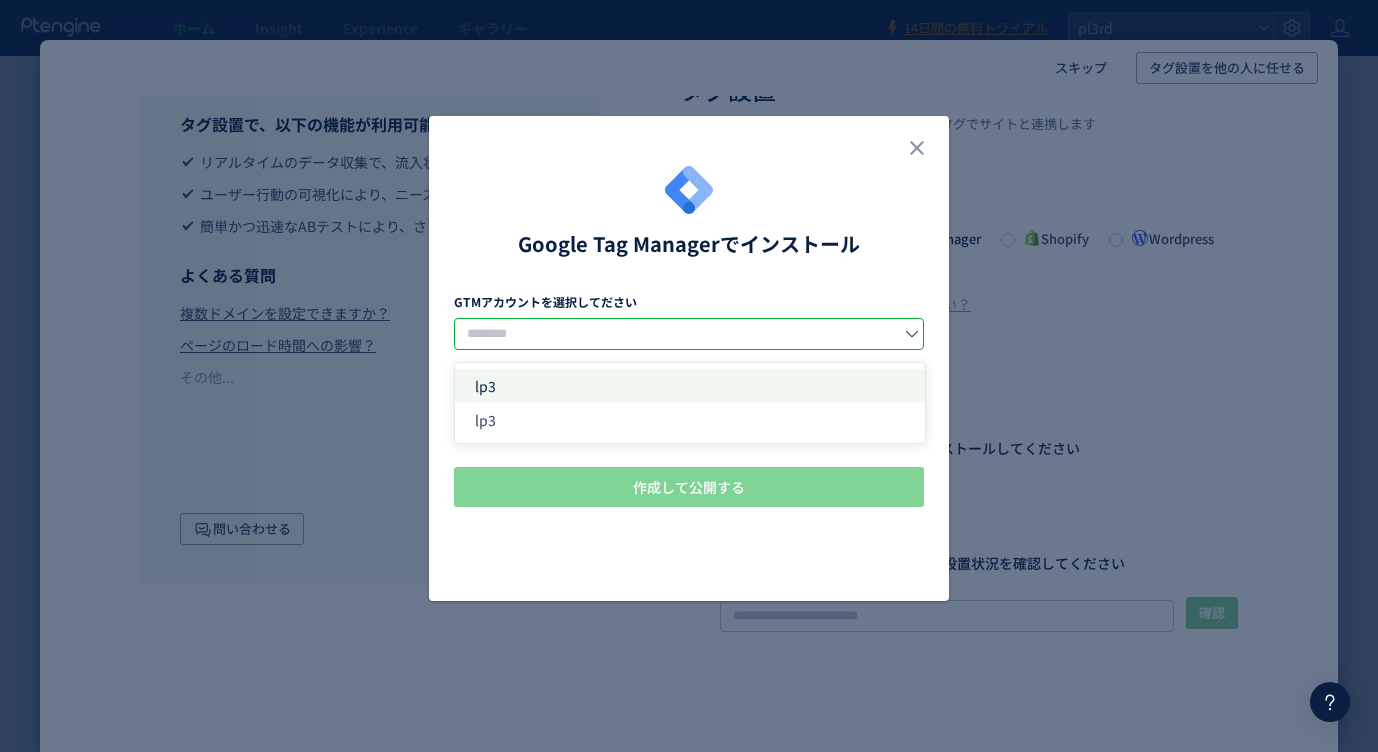 click on "lp3" 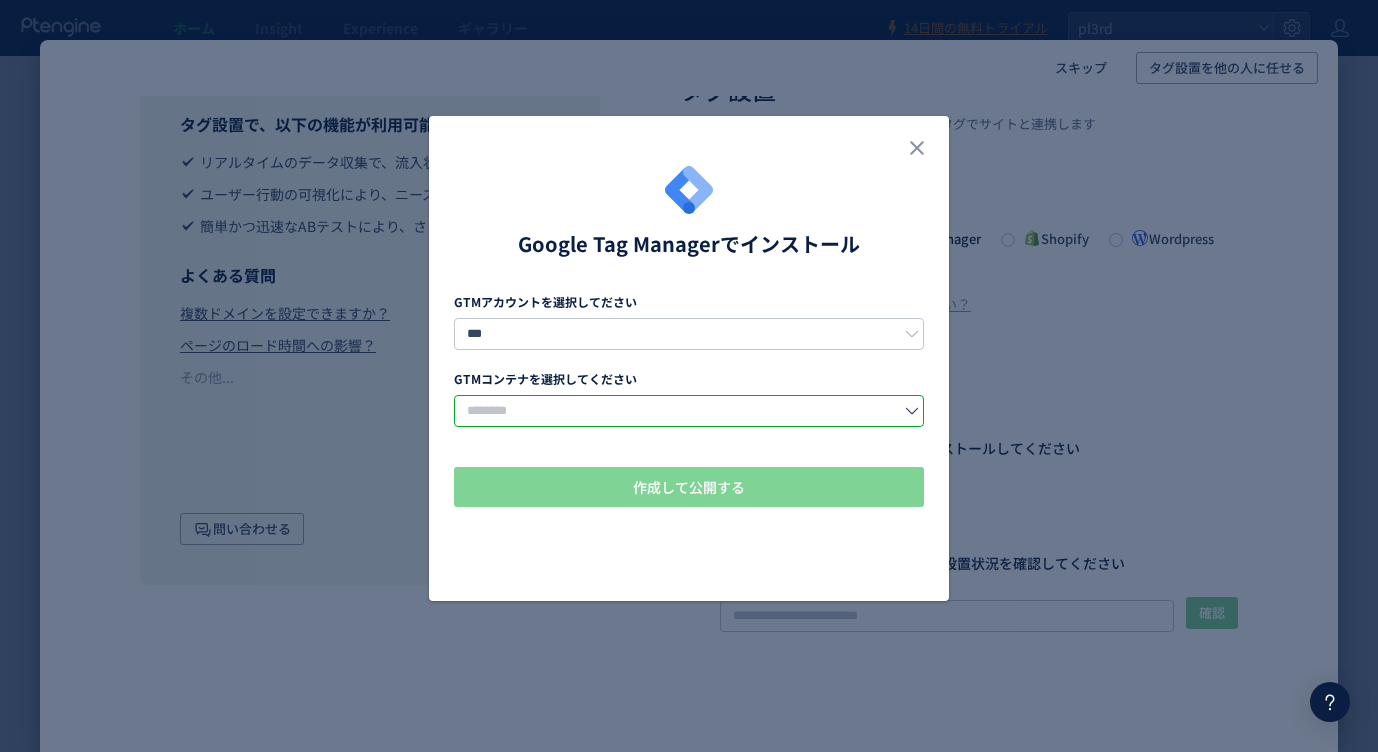 click 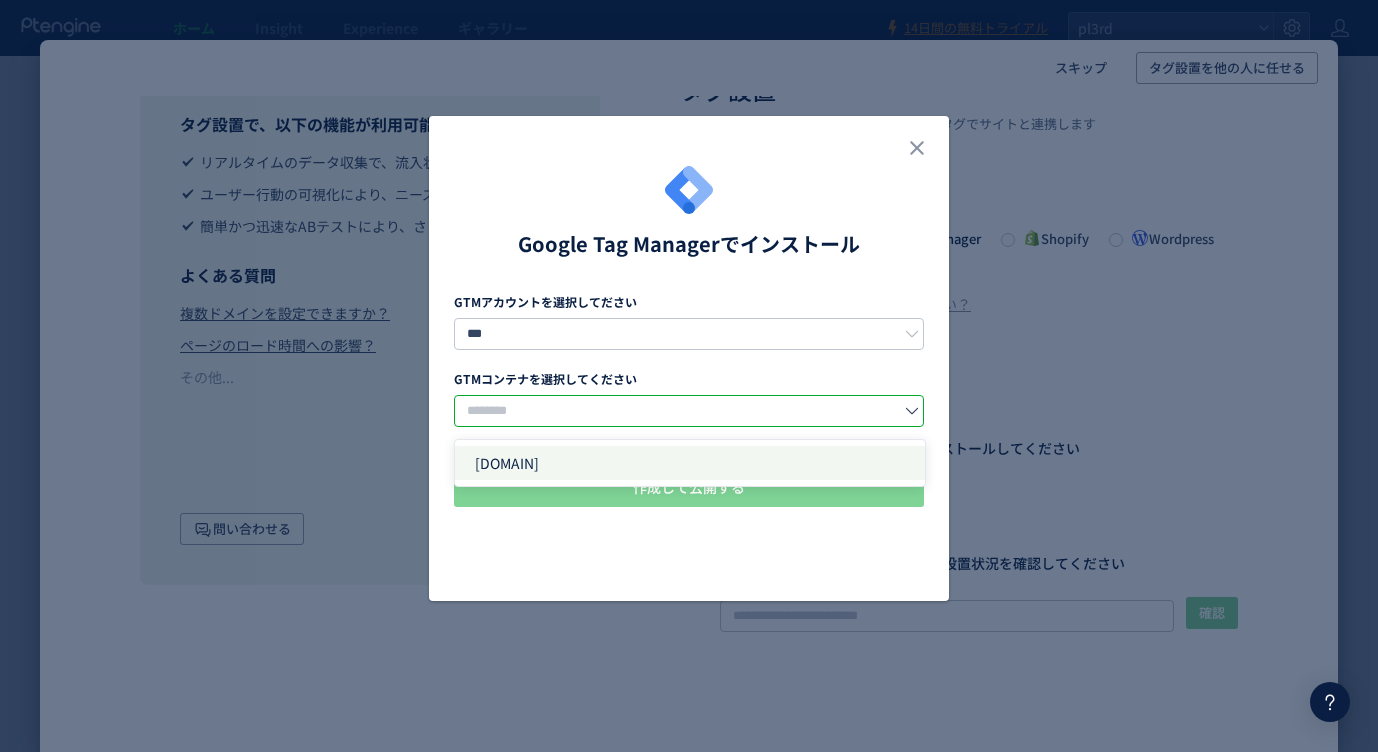 click on "[DOMAIN]" 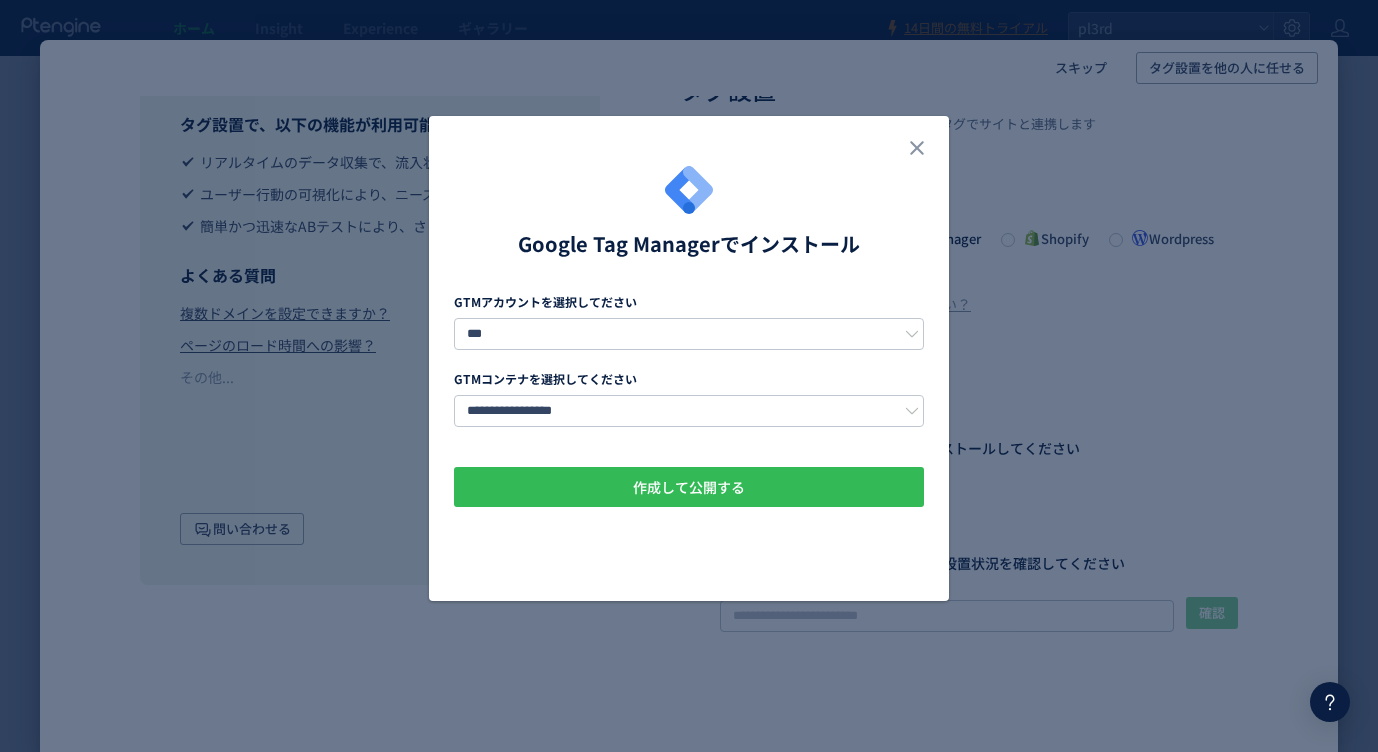 click on "作成して公開する" at bounding box center [689, 487] 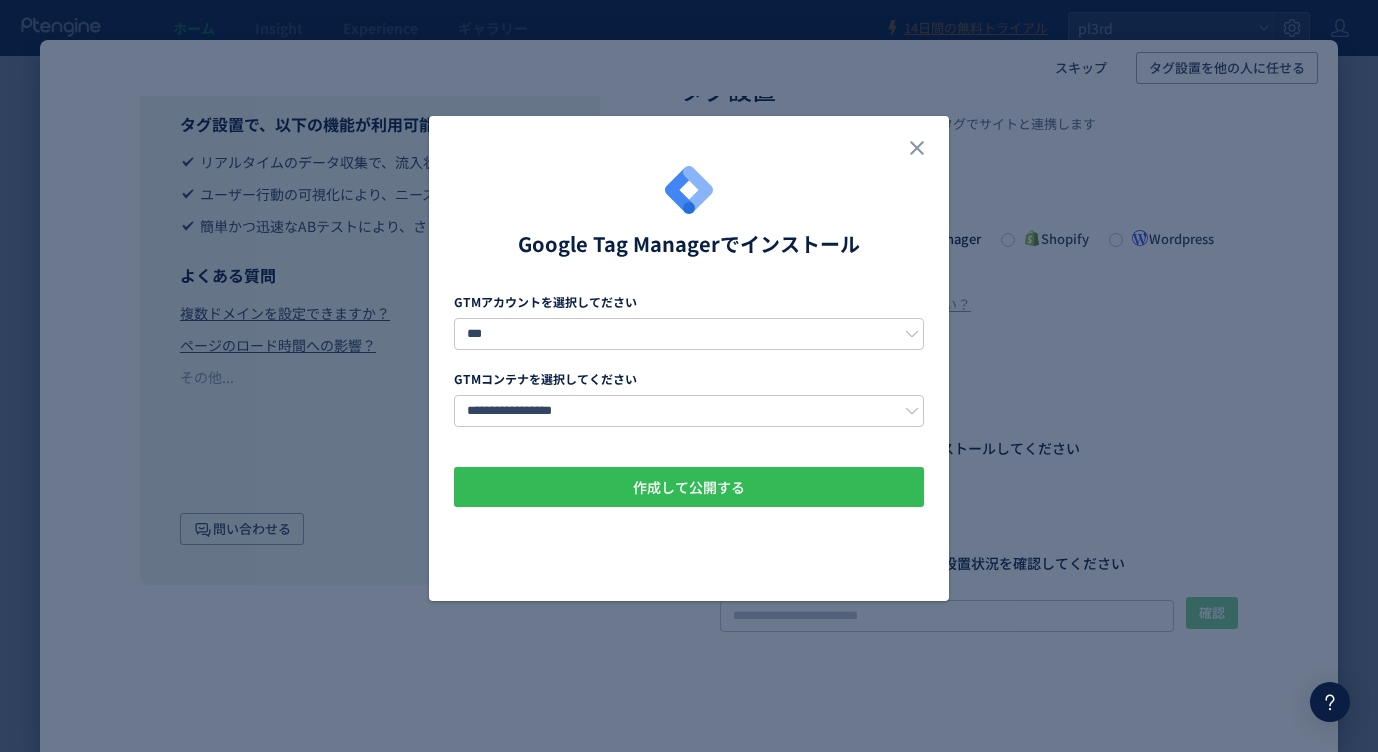 click on "作成して公開する" at bounding box center (689, 487) 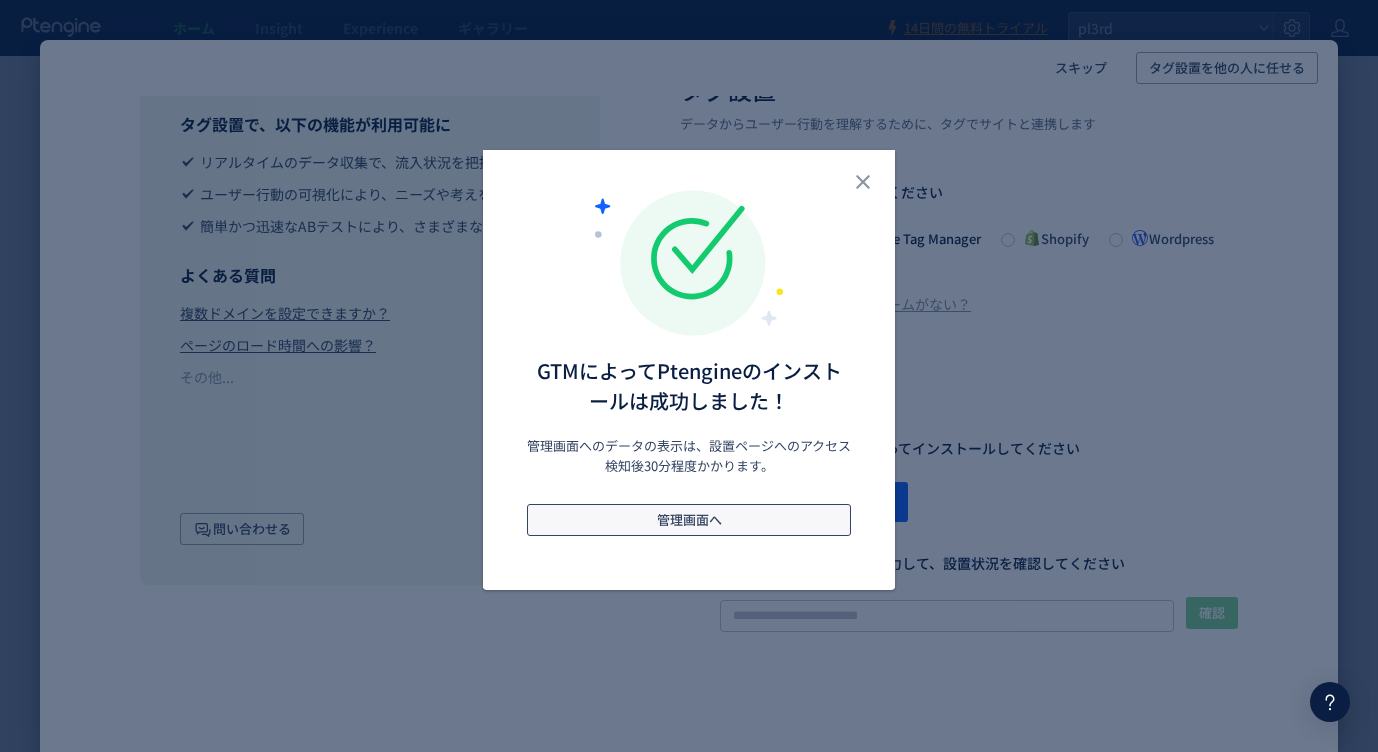 click on "管理画面へ" at bounding box center (689, 520) 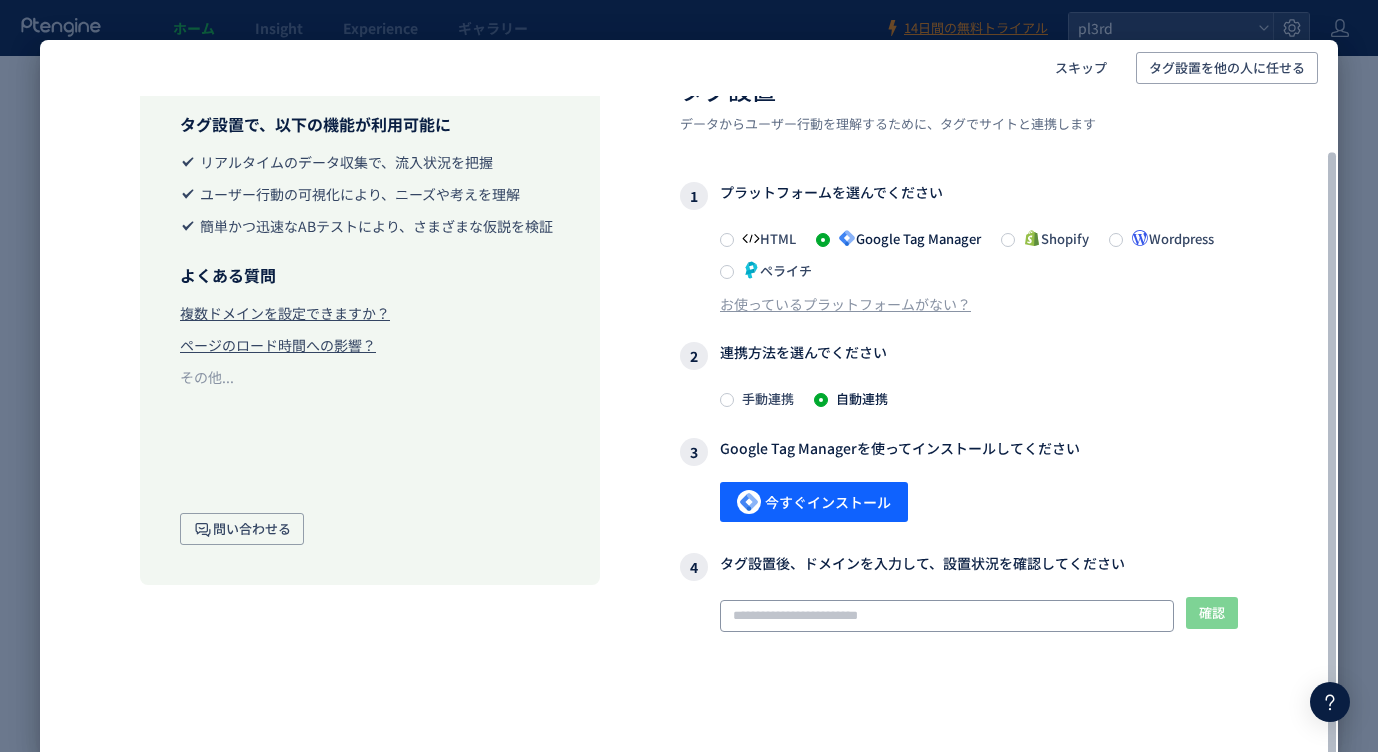 click 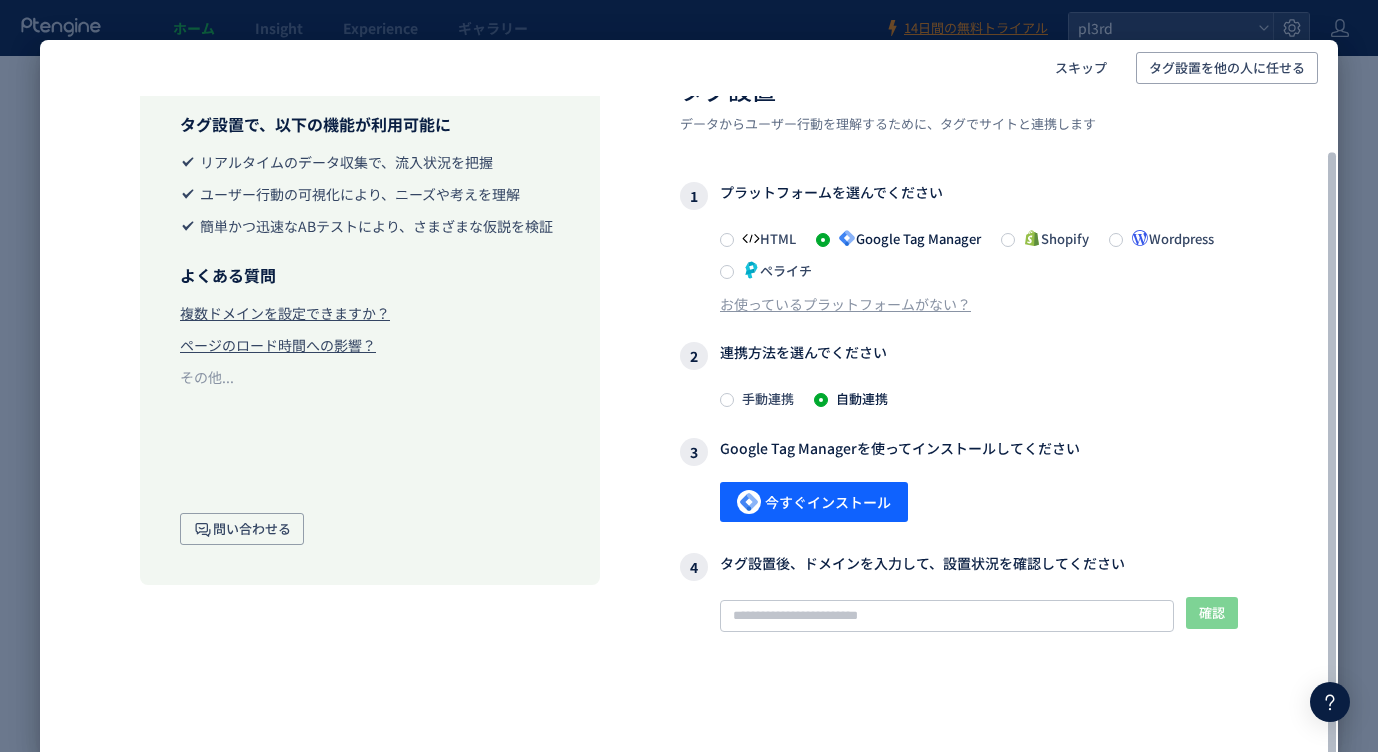 click on "タグ設置 データからユーザー行動を理解するために、タグでサイトと連携します 1  プラットフォームを選んでください  HTML  Google Tag Manager  Shopify  Wordpress  ペライチ お使っているプラットフォームがない？ 2  連携方法を選んでください 手動連携 自動連携 3  Google Tag Managerを使ってインストールしてください  今すぐインストール   4  タグ設置後、ドメインを入力して、設置状況を確認してください 確認  タグが確認できません このサイトでタグが確認できませんので、 記事 に記載されたタグ設定を従って設定してください。また、弊社まで お問い合わせ ください。" at bounding box center (959, 429) 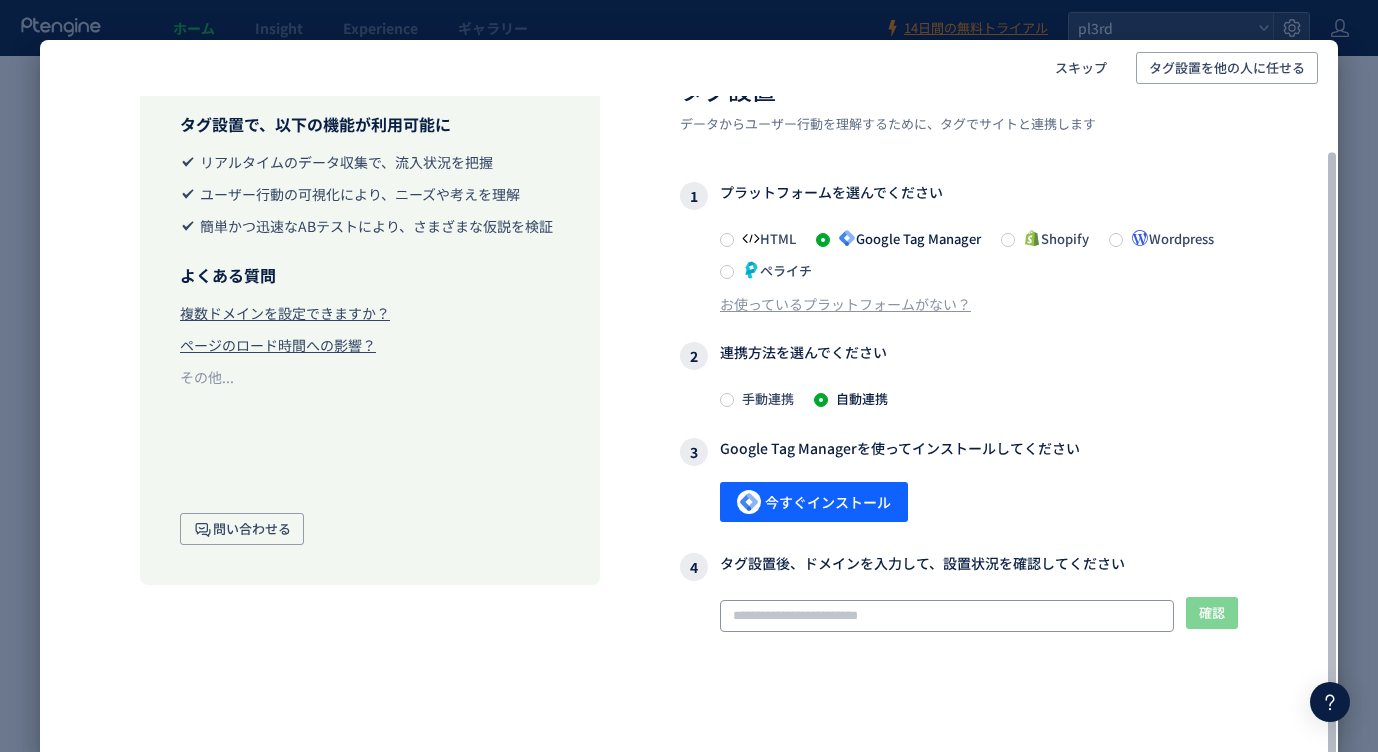 click 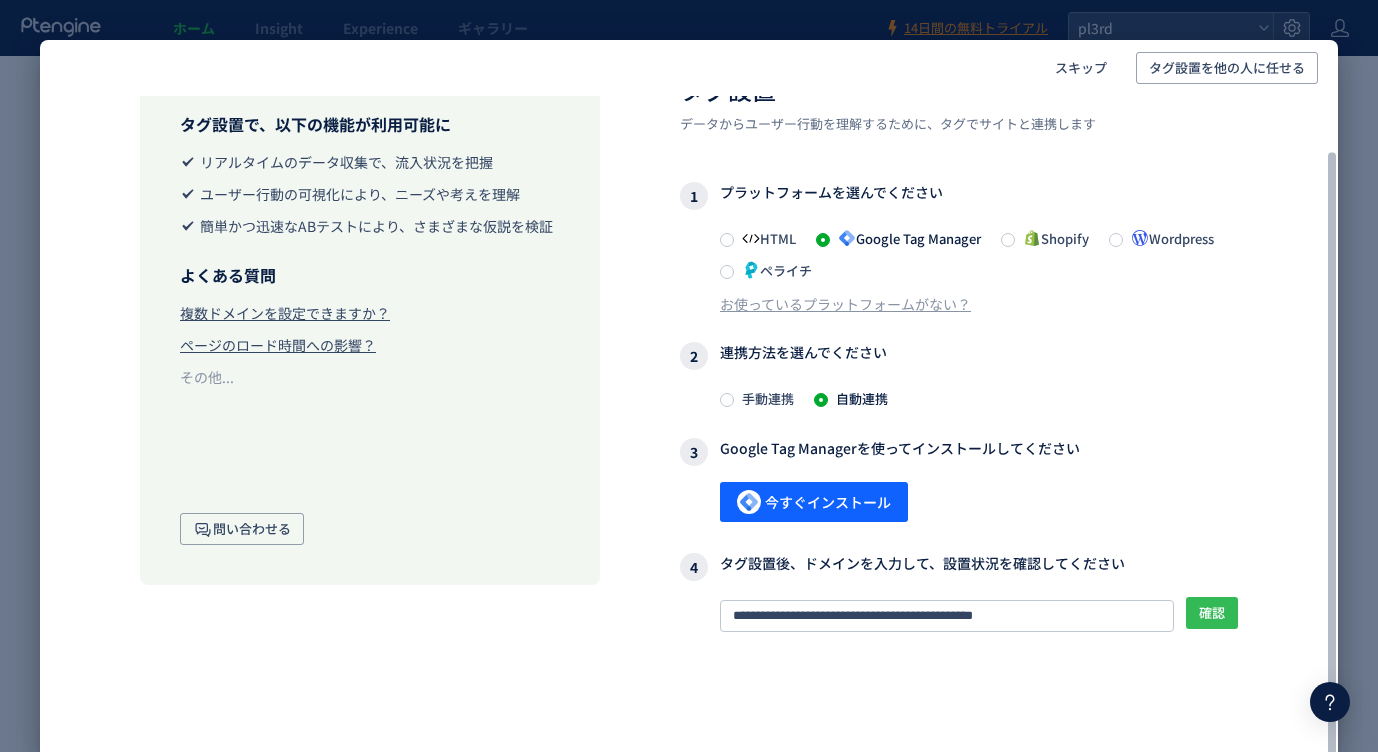 click on "確認" at bounding box center (1212, 613) 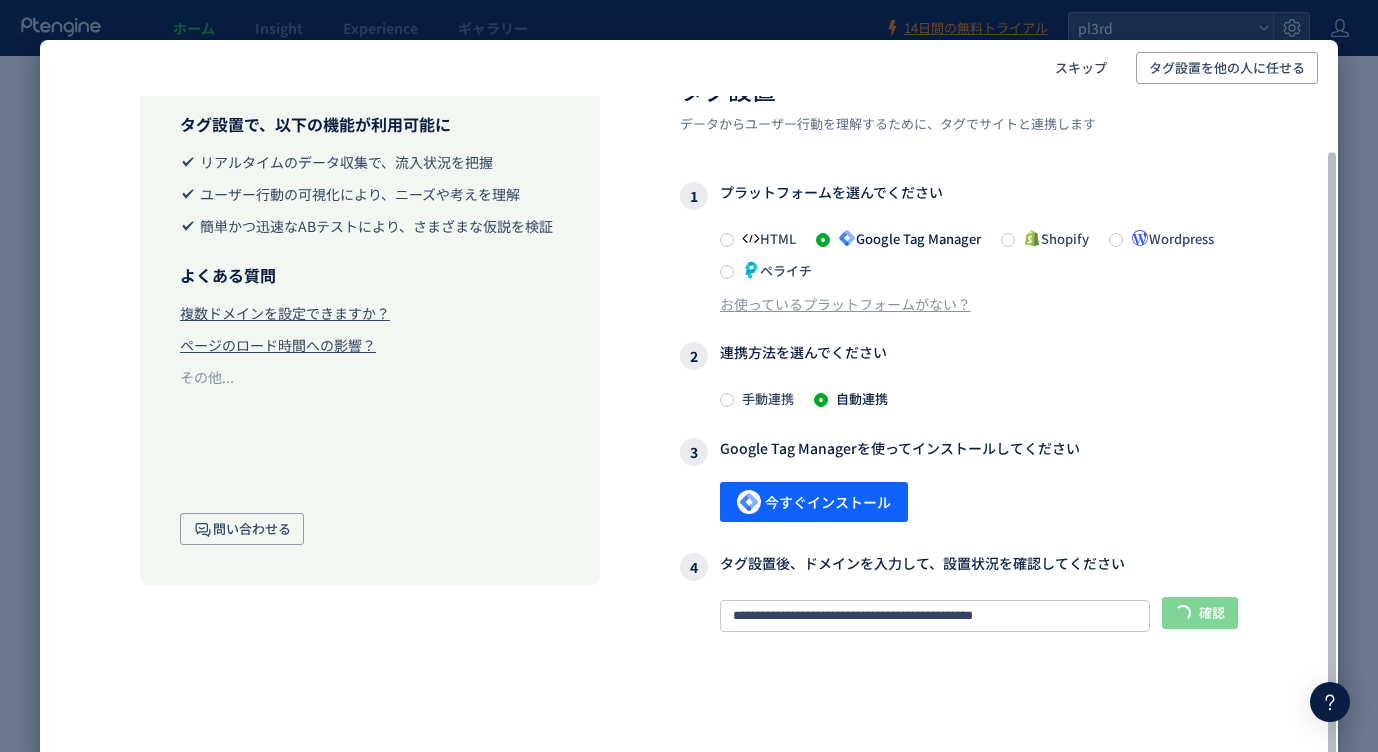 scroll, scrollTop: 94, scrollLeft: 0, axis: vertical 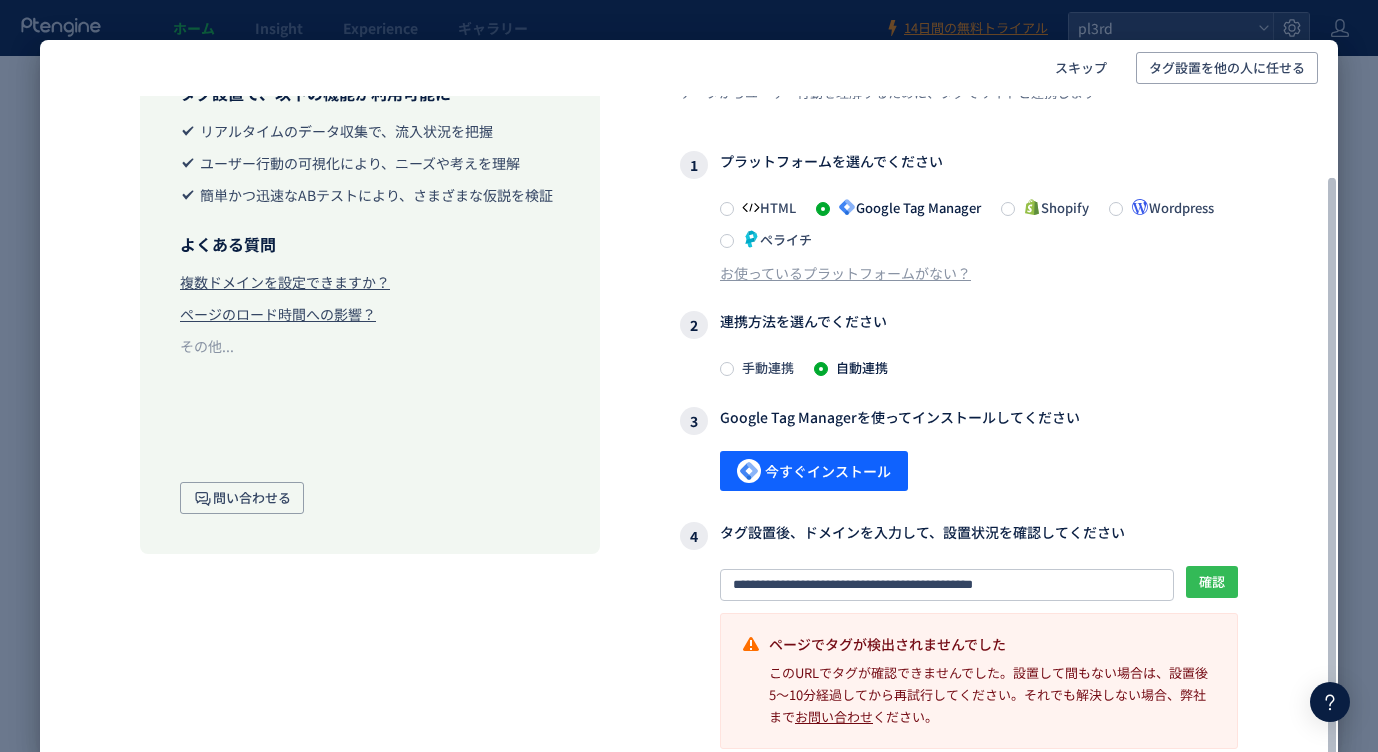 click on "確認" at bounding box center [1212, 582] 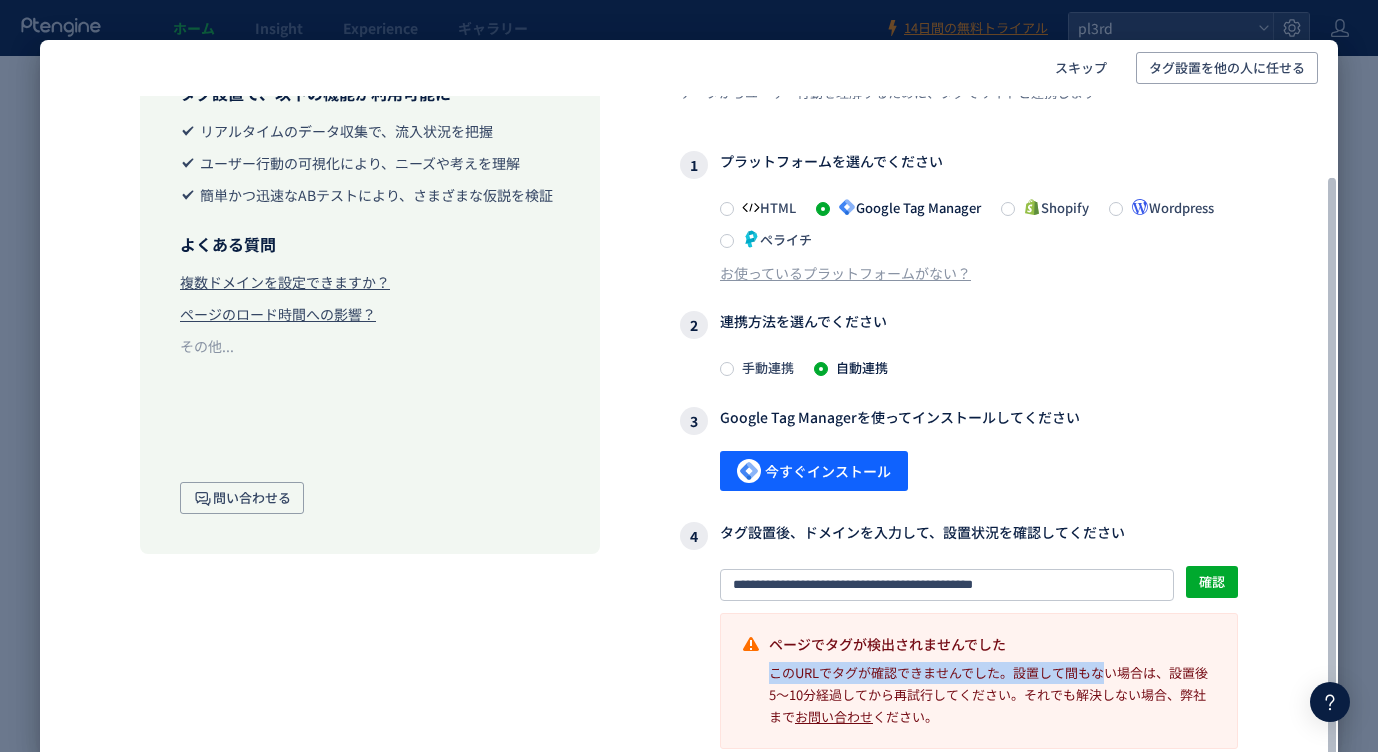 click on "ページでタグが検出されませんでした このURLでタグが確認できませんでした。設置して間もない場合は、設置後5〜10分経過してから再試行してください。それでも解決しない場合、弊社まで お問い合わせ ください。" 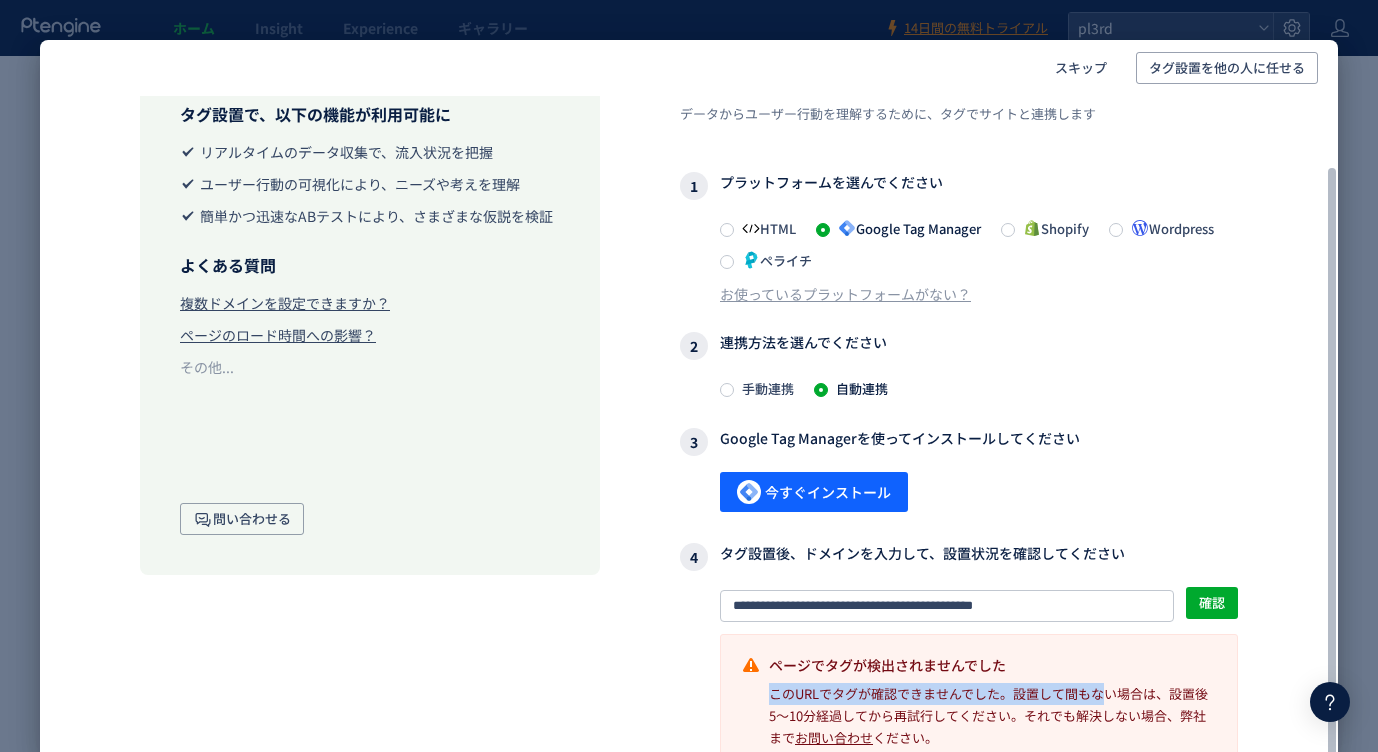 scroll, scrollTop: 94, scrollLeft: 0, axis: vertical 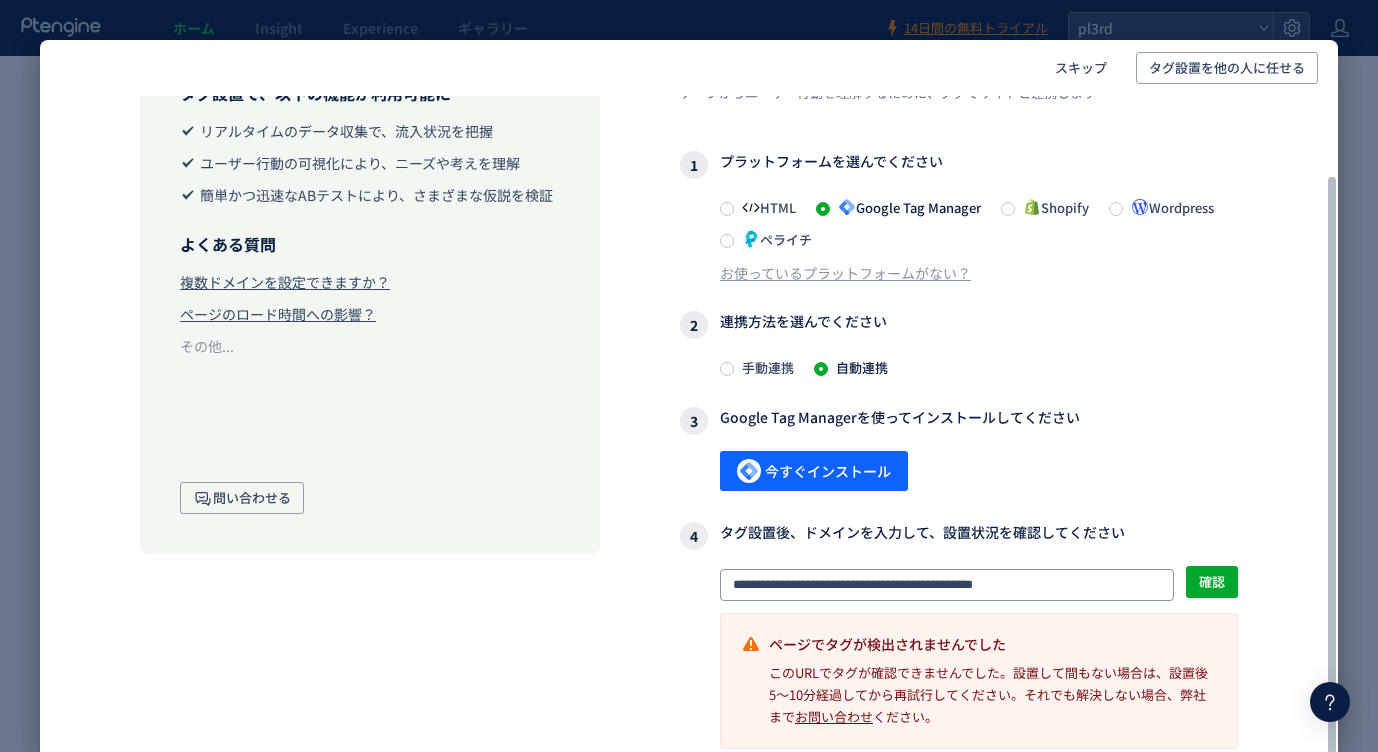 click on "**********" at bounding box center [959, 635] 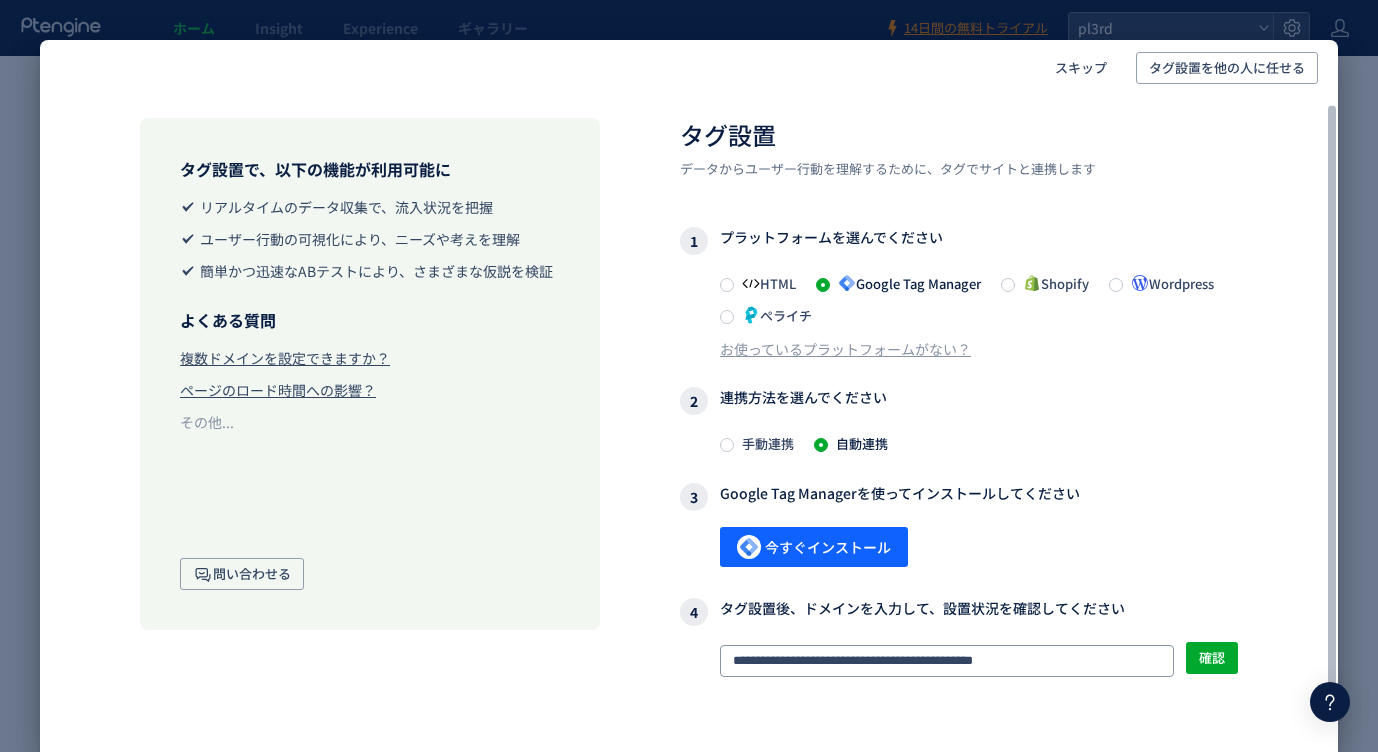 scroll, scrollTop: 0, scrollLeft: 0, axis: both 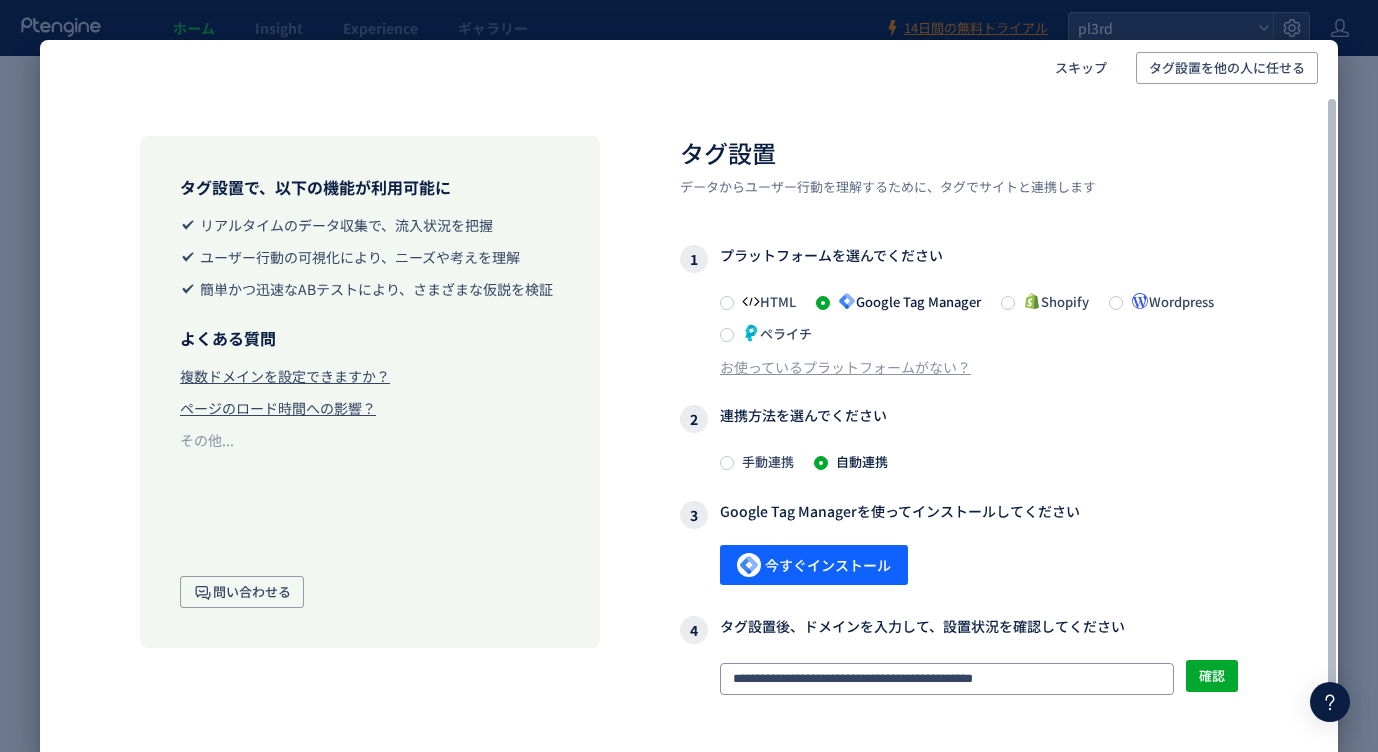 drag, startPoint x: 1044, startPoint y: 678, endPoint x: 571, endPoint y: 671, distance: 473.0518 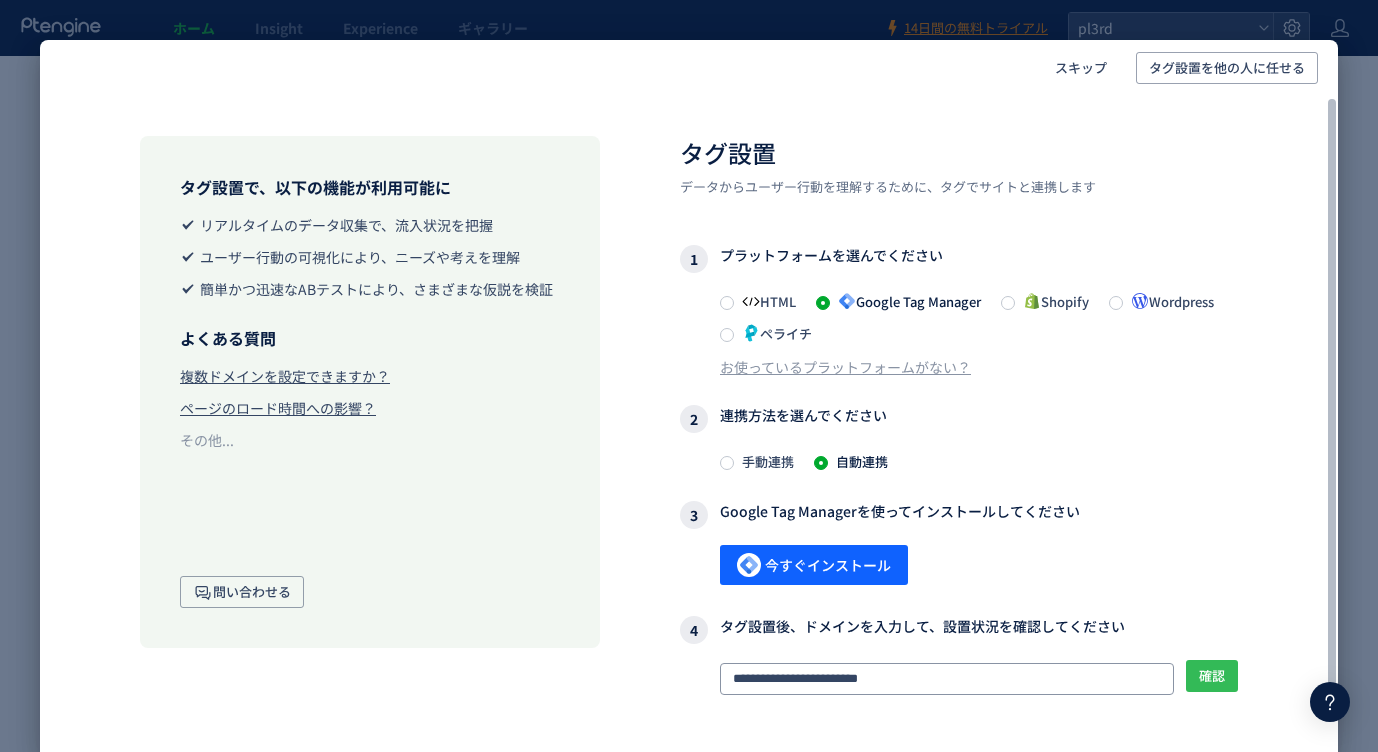 type on "**********" 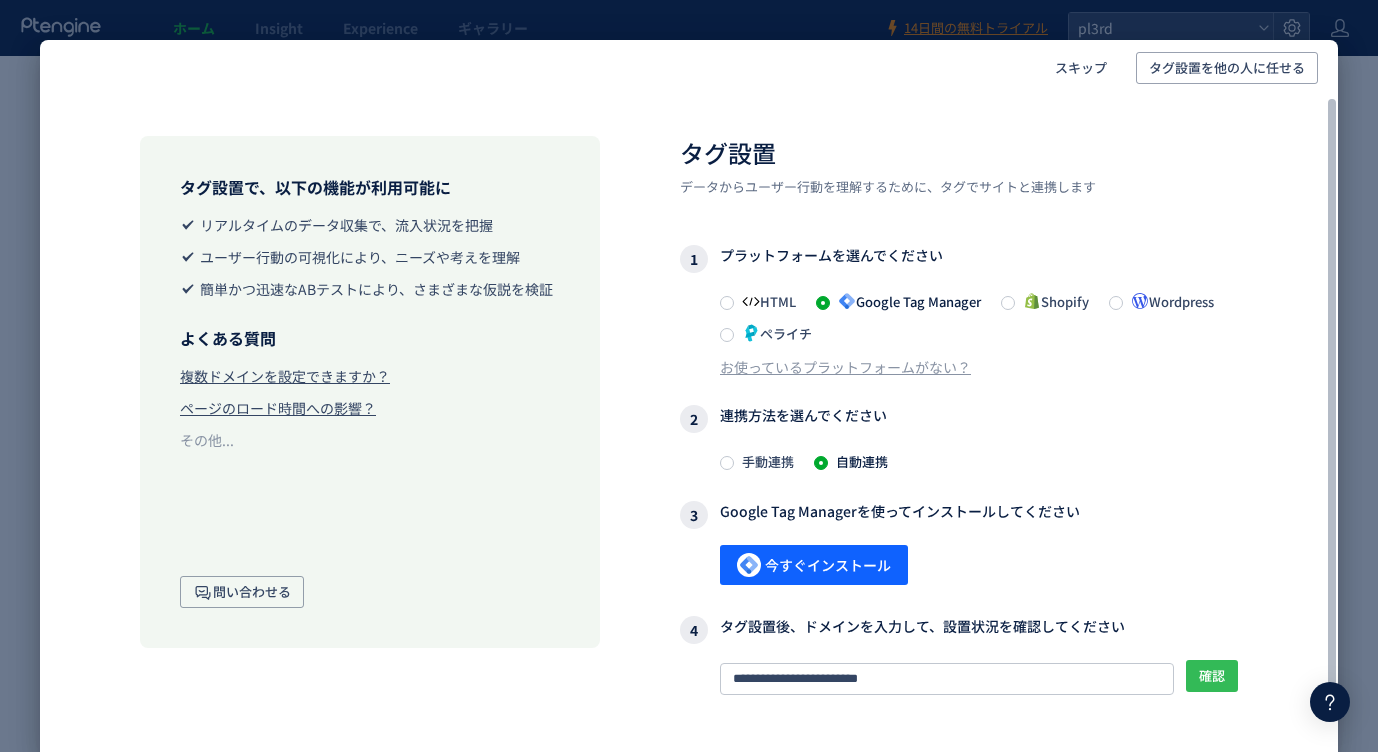 click on "確認" at bounding box center [1212, 676] 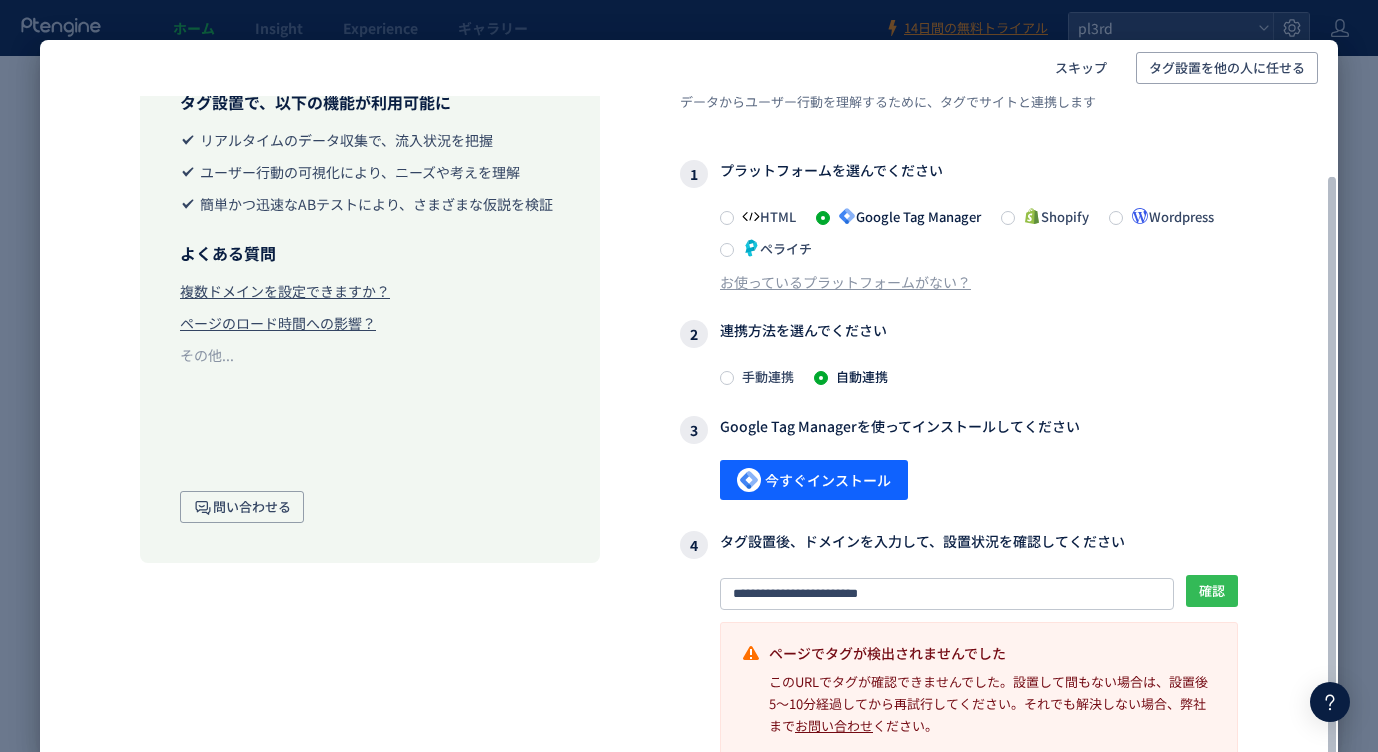 scroll, scrollTop: 94, scrollLeft: 0, axis: vertical 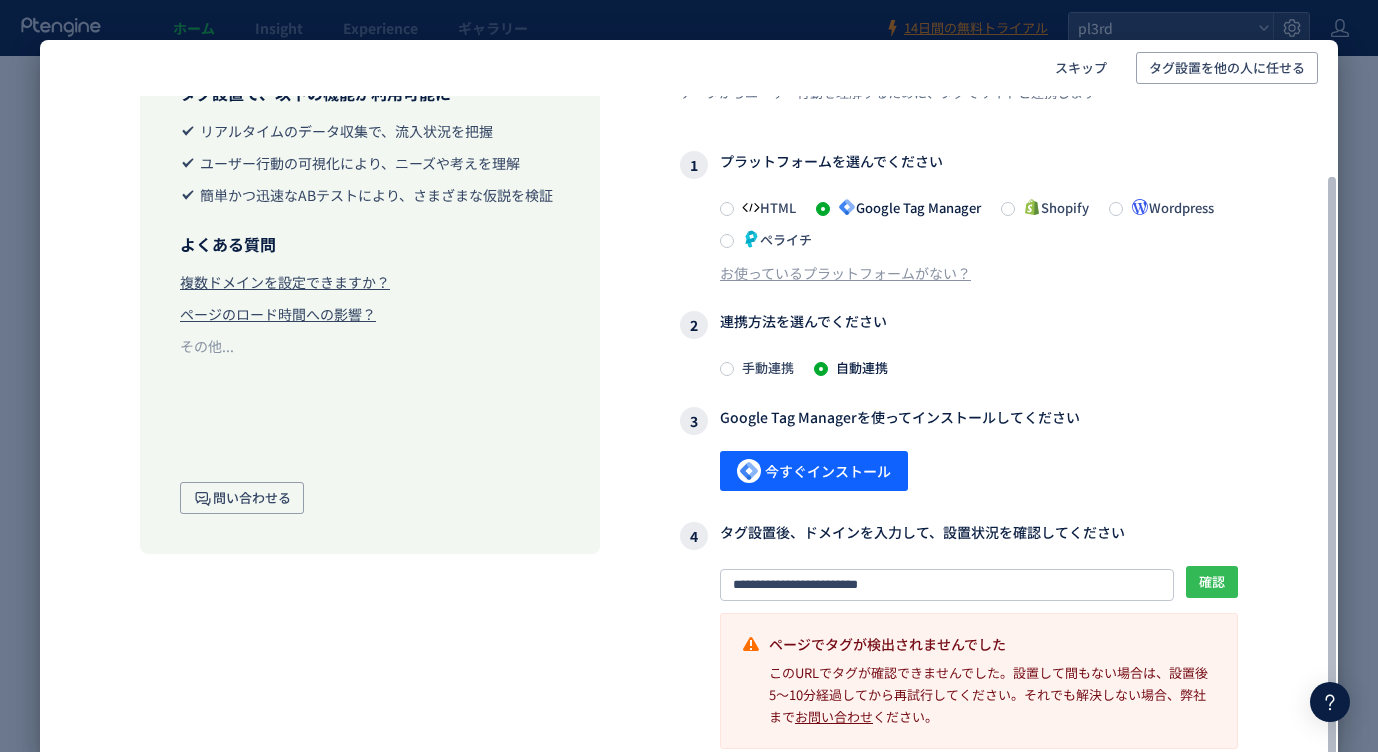 click on "確認" at bounding box center (1212, 582) 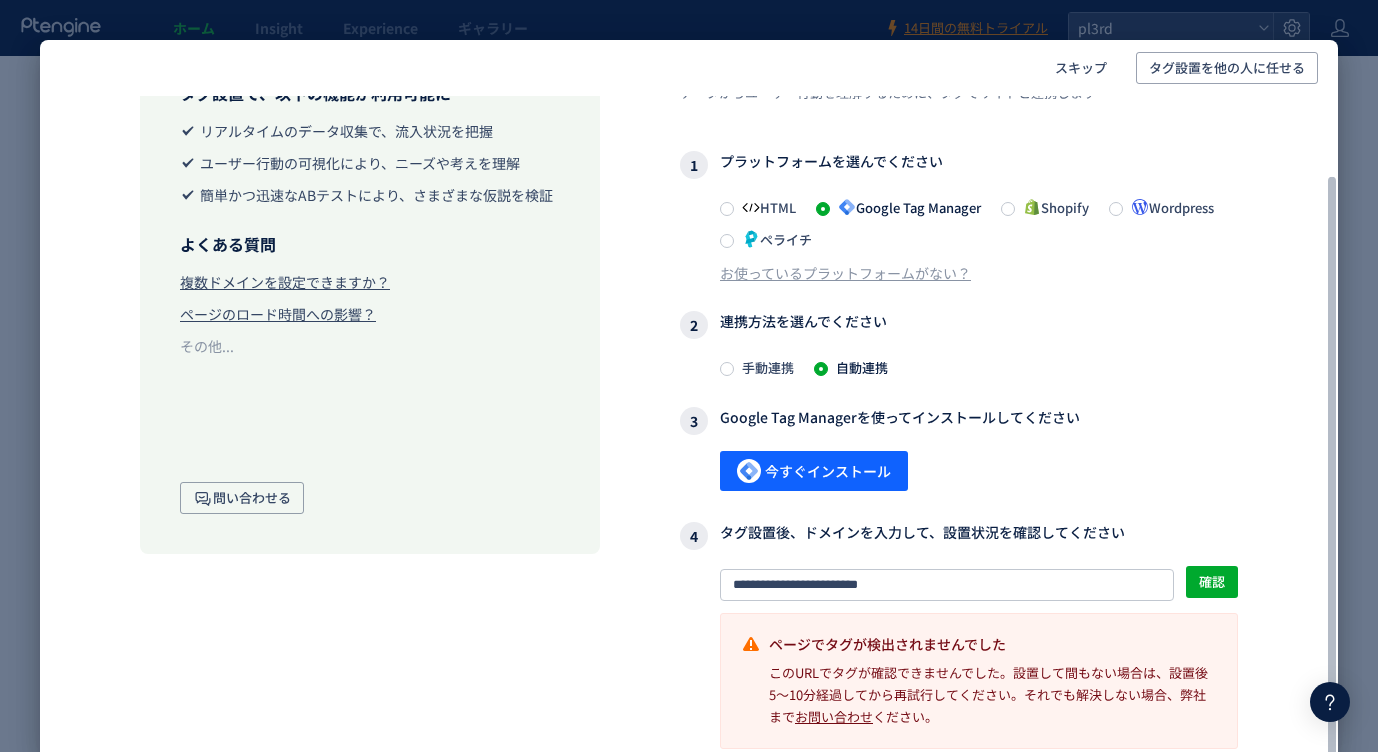 click on "**********" at bounding box center [959, 635] 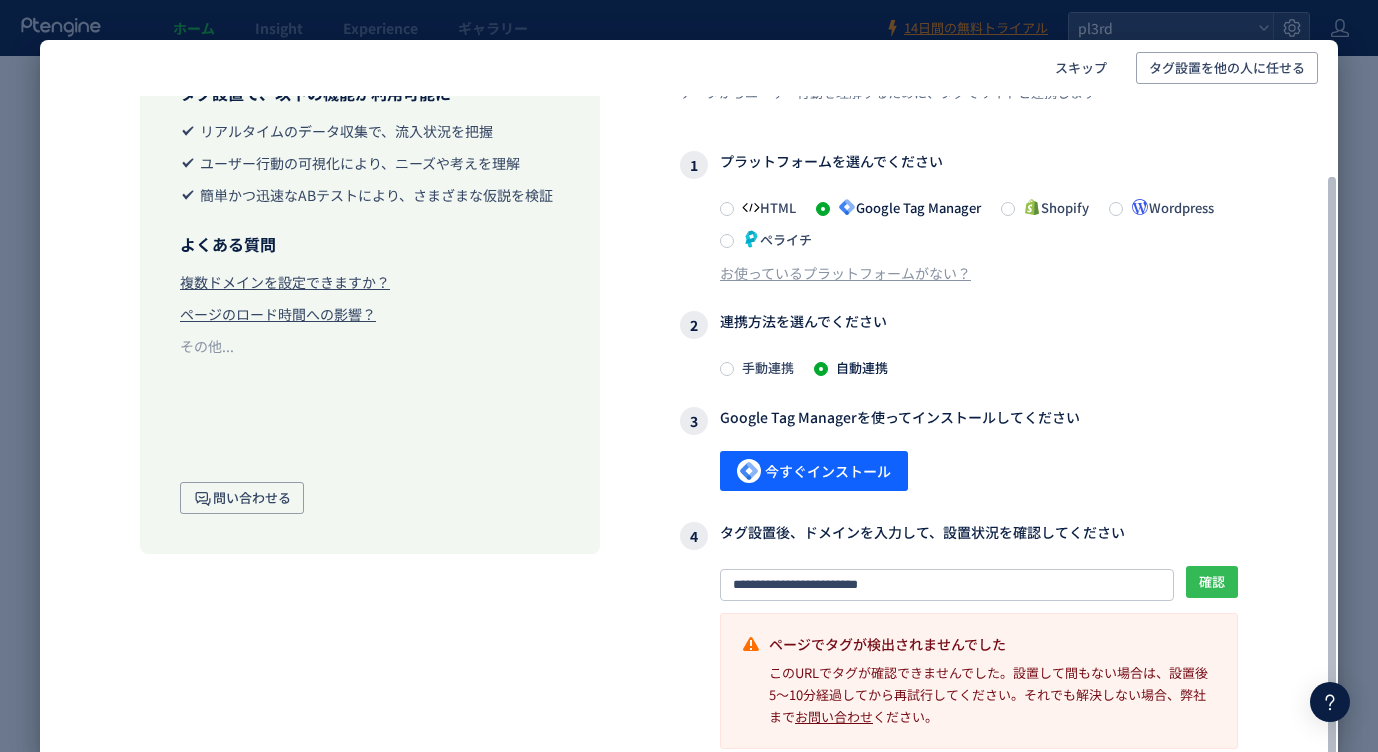click on "確認" at bounding box center [1212, 582] 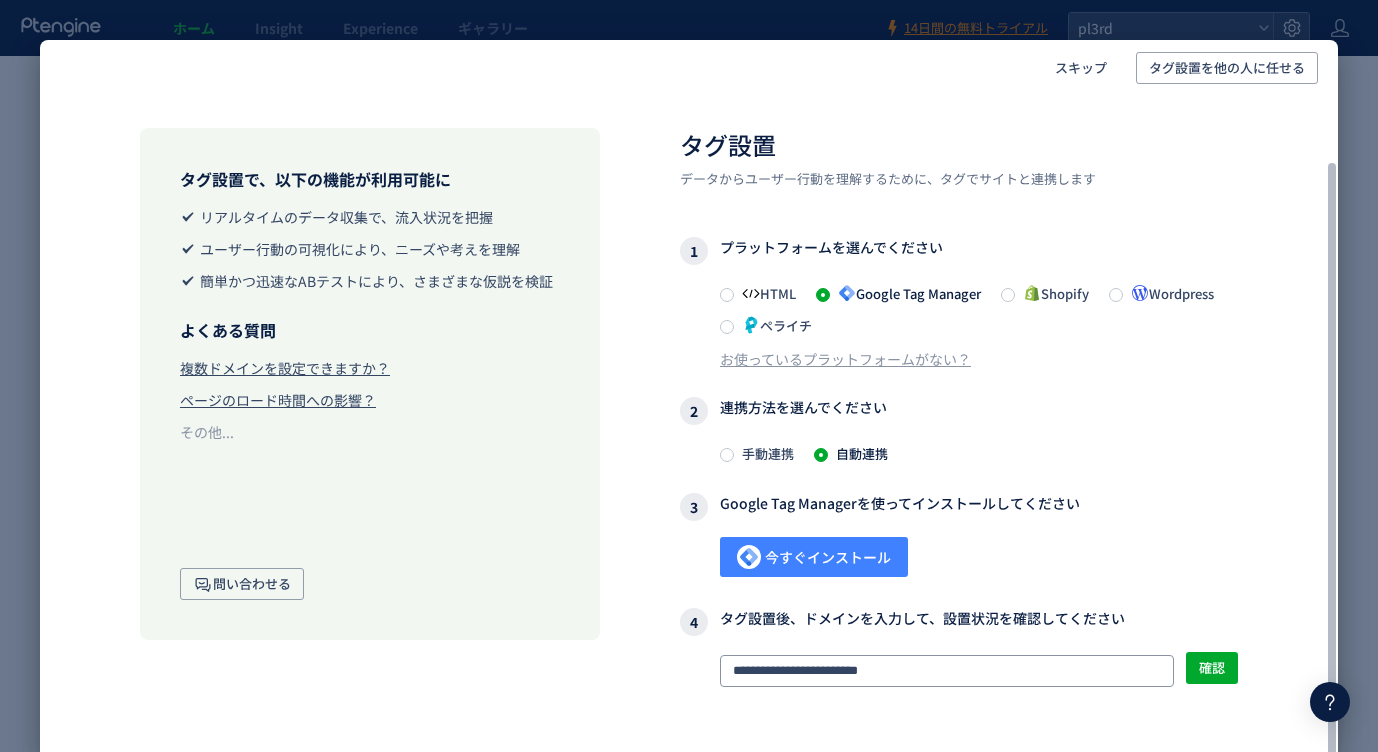 scroll, scrollTop: 0, scrollLeft: 0, axis: both 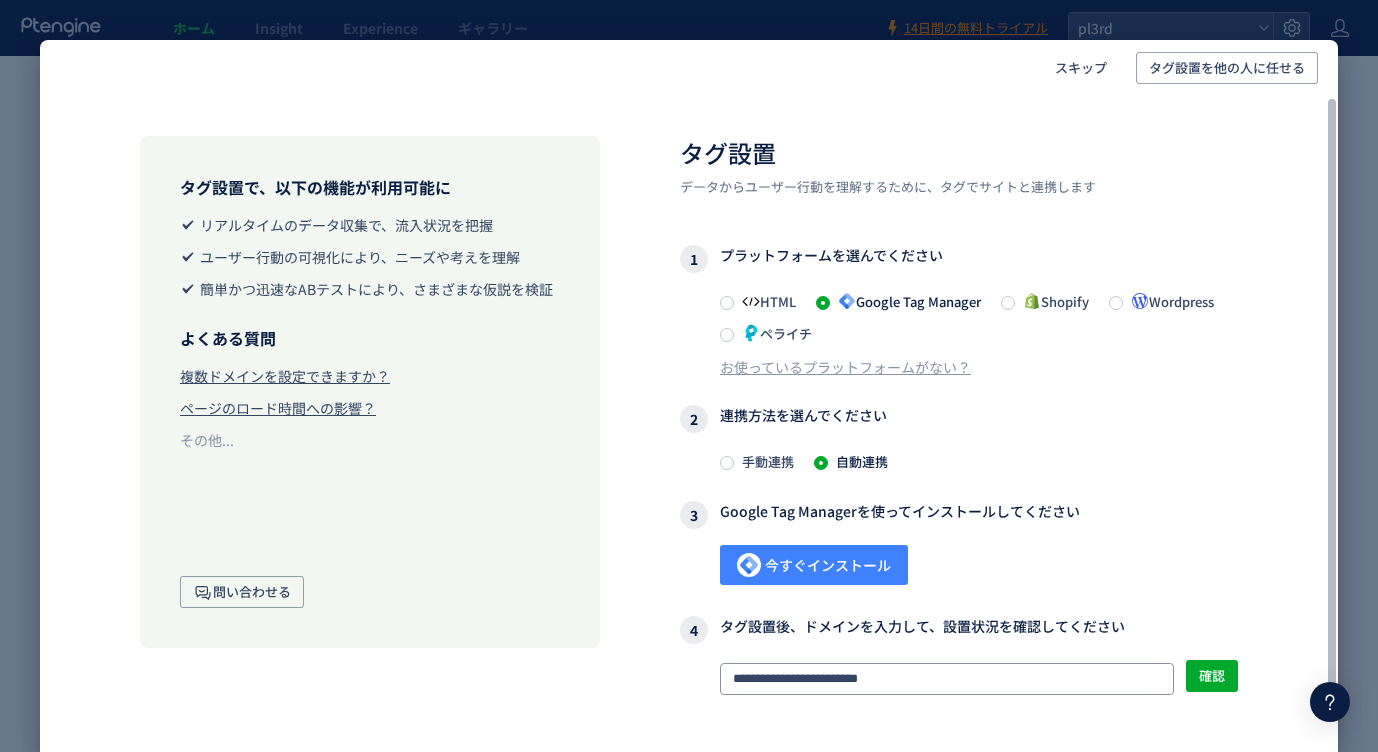 drag, startPoint x: 917, startPoint y: 575, endPoint x: 754, endPoint y: 573, distance: 163.01227 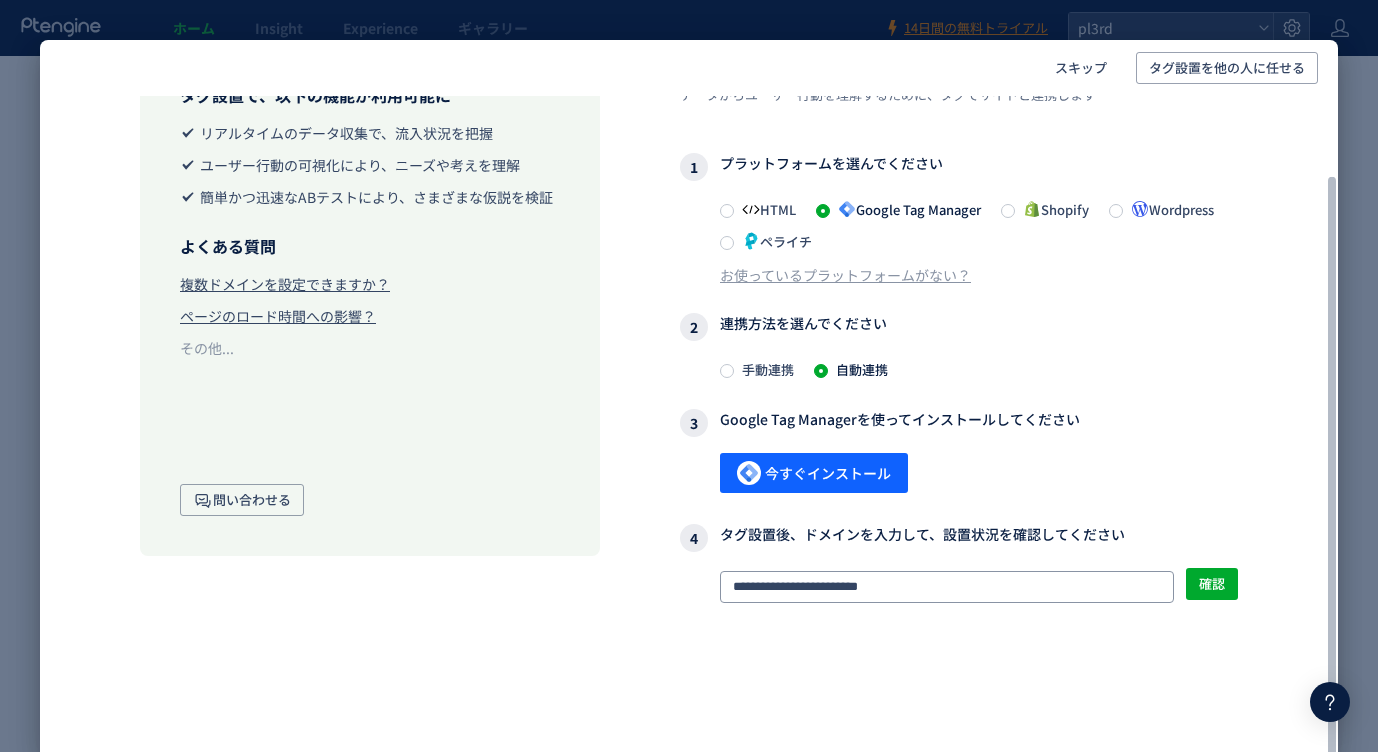 scroll, scrollTop: 94, scrollLeft: 0, axis: vertical 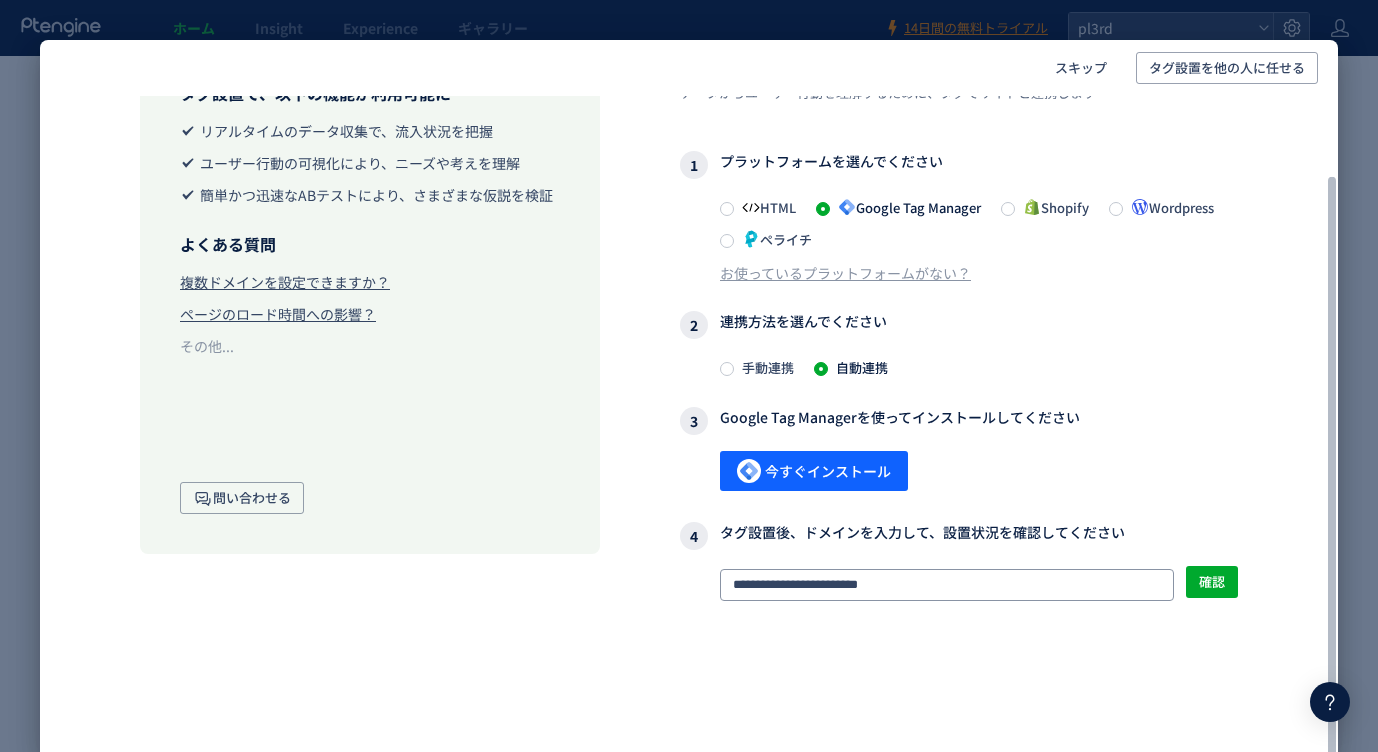 drag, startPoint x: 901, startPoint y: 585, endPoint x: 704, endPoint y: 560, distance: 198.57996 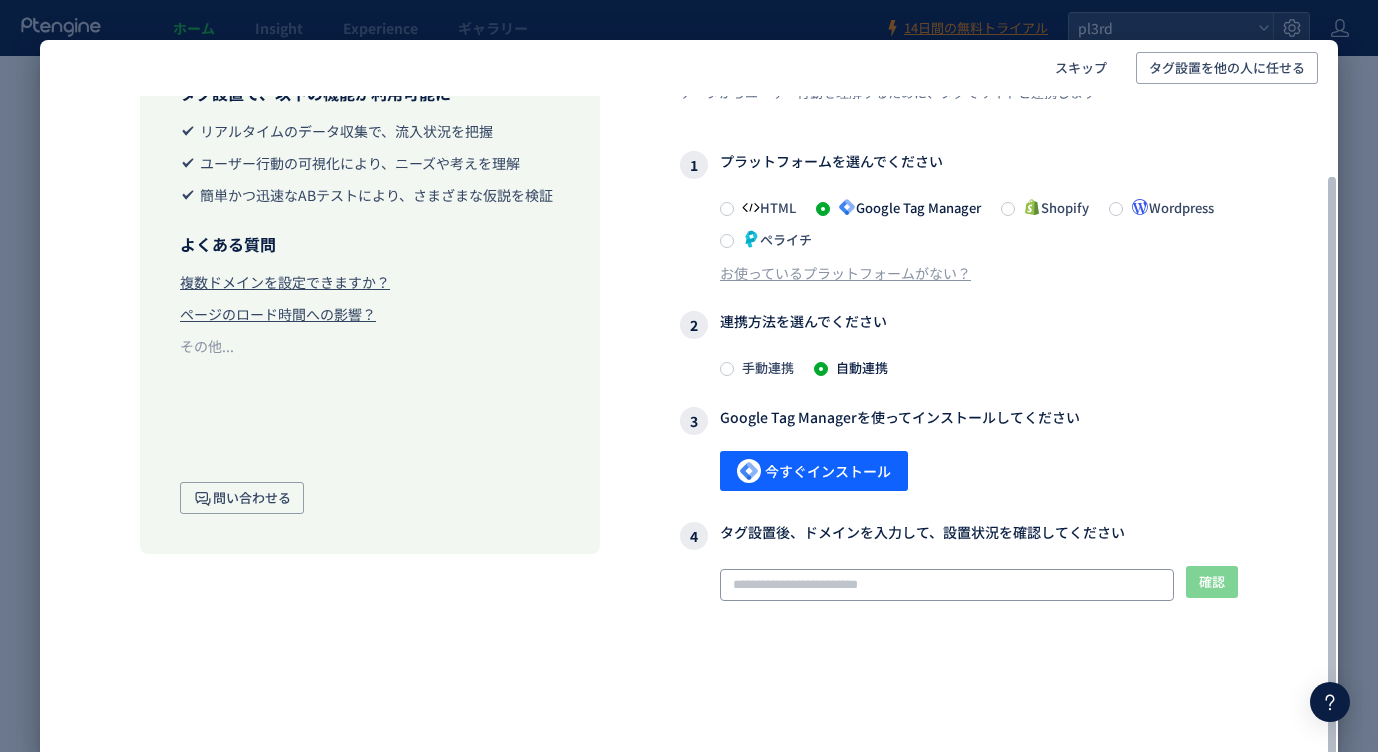 paste on "**********" 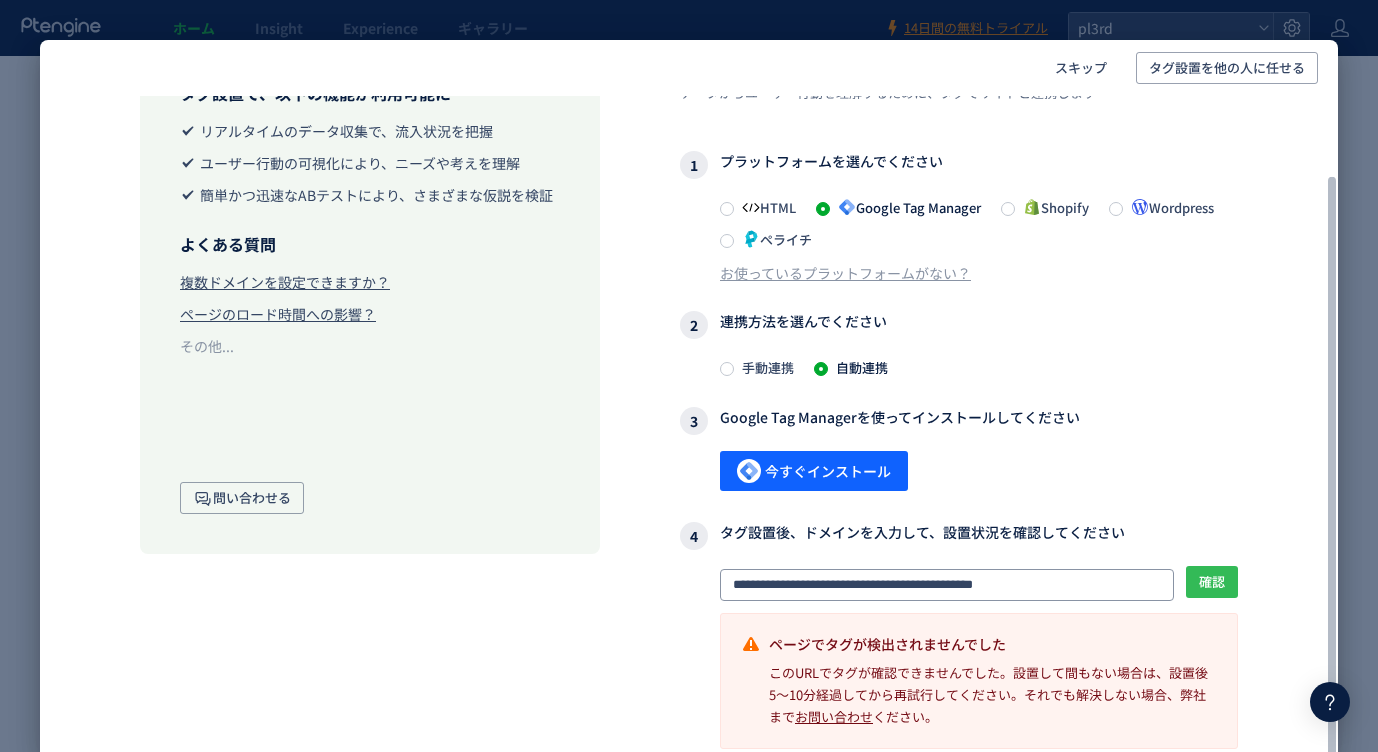 type on "**********" 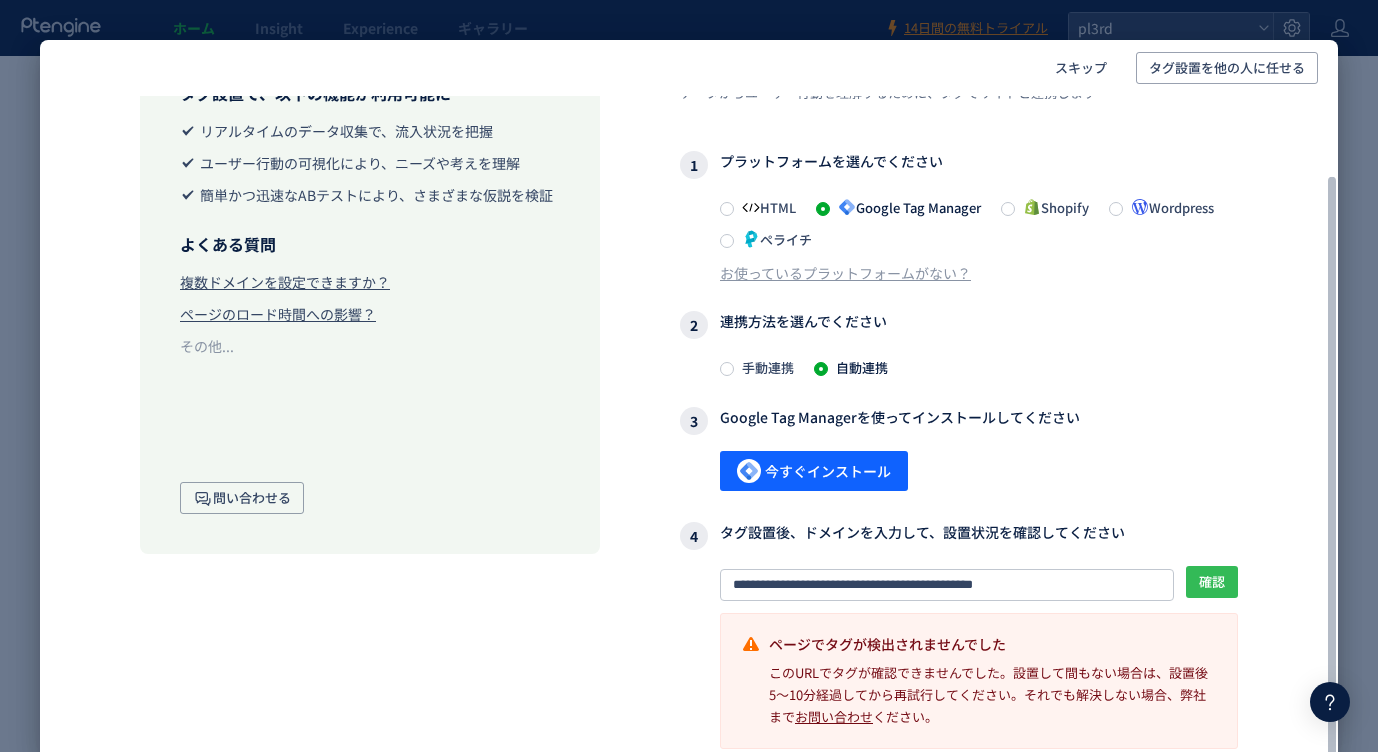 click on "確認" at bounding box center (1212, 582) 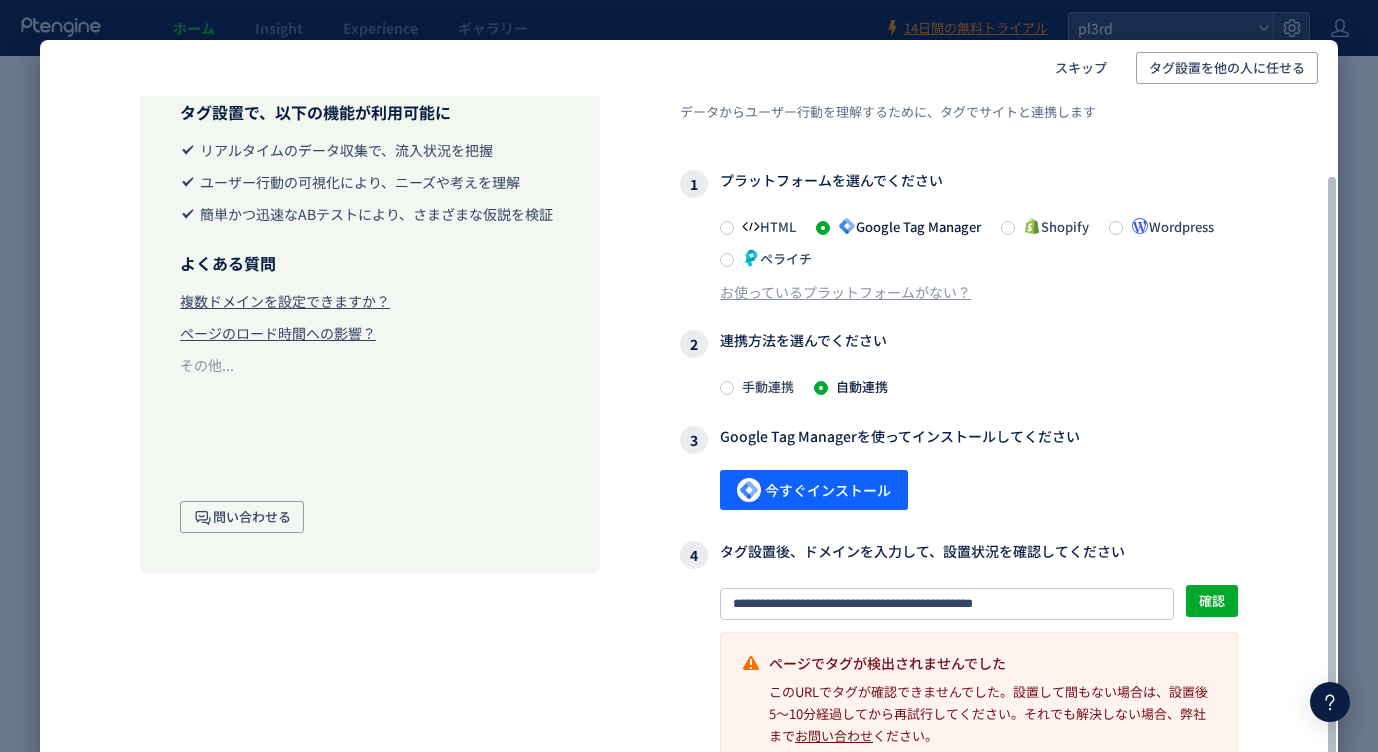 scroll, scrollTop: 94, scrollLeft: 0, axis: vertical 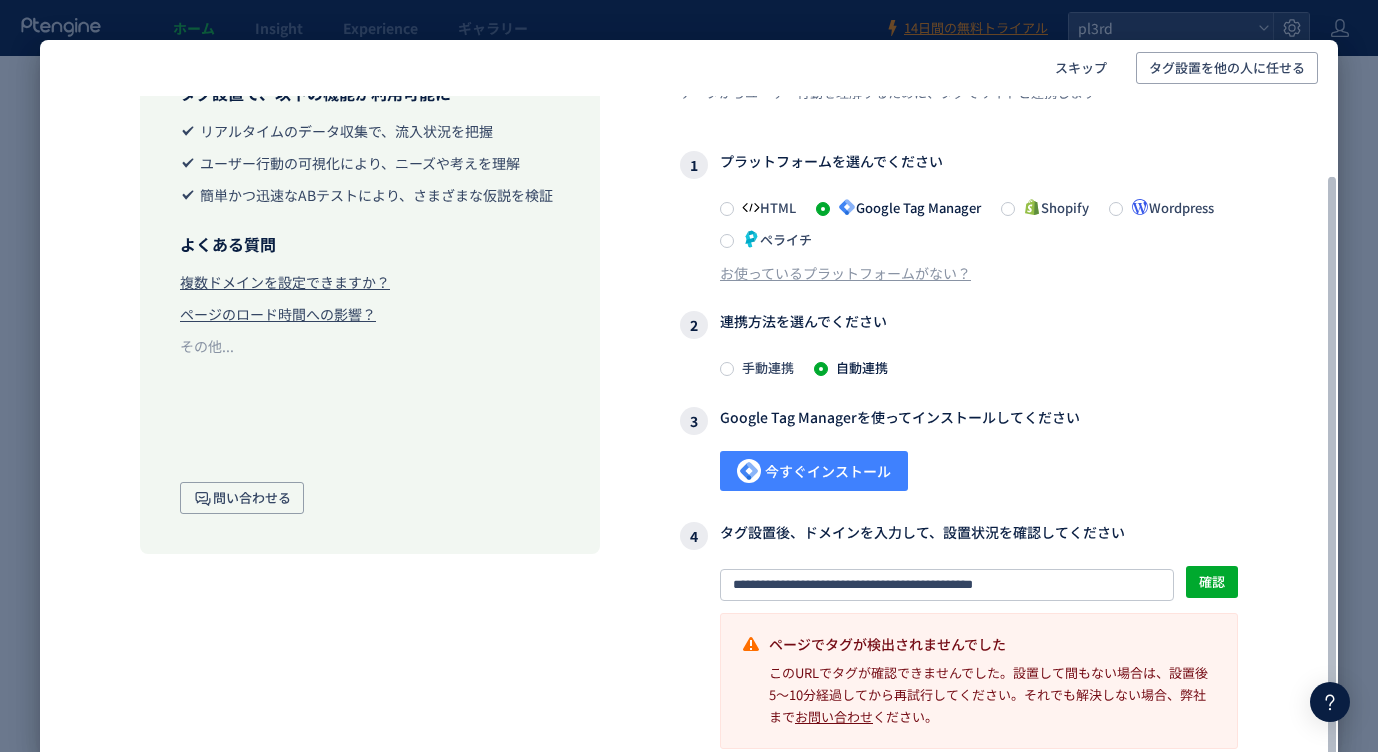 click on "今すぐインストール" at bounding box center [814, 471] 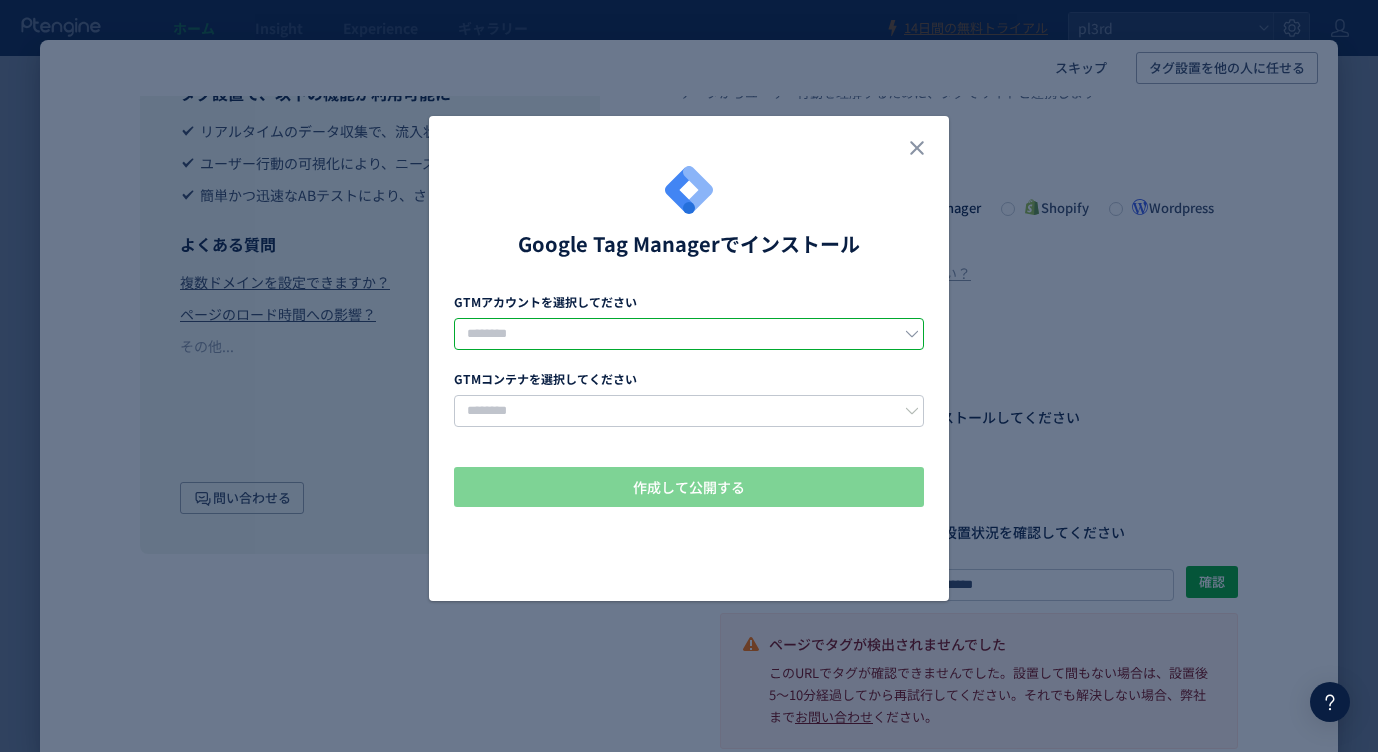 click 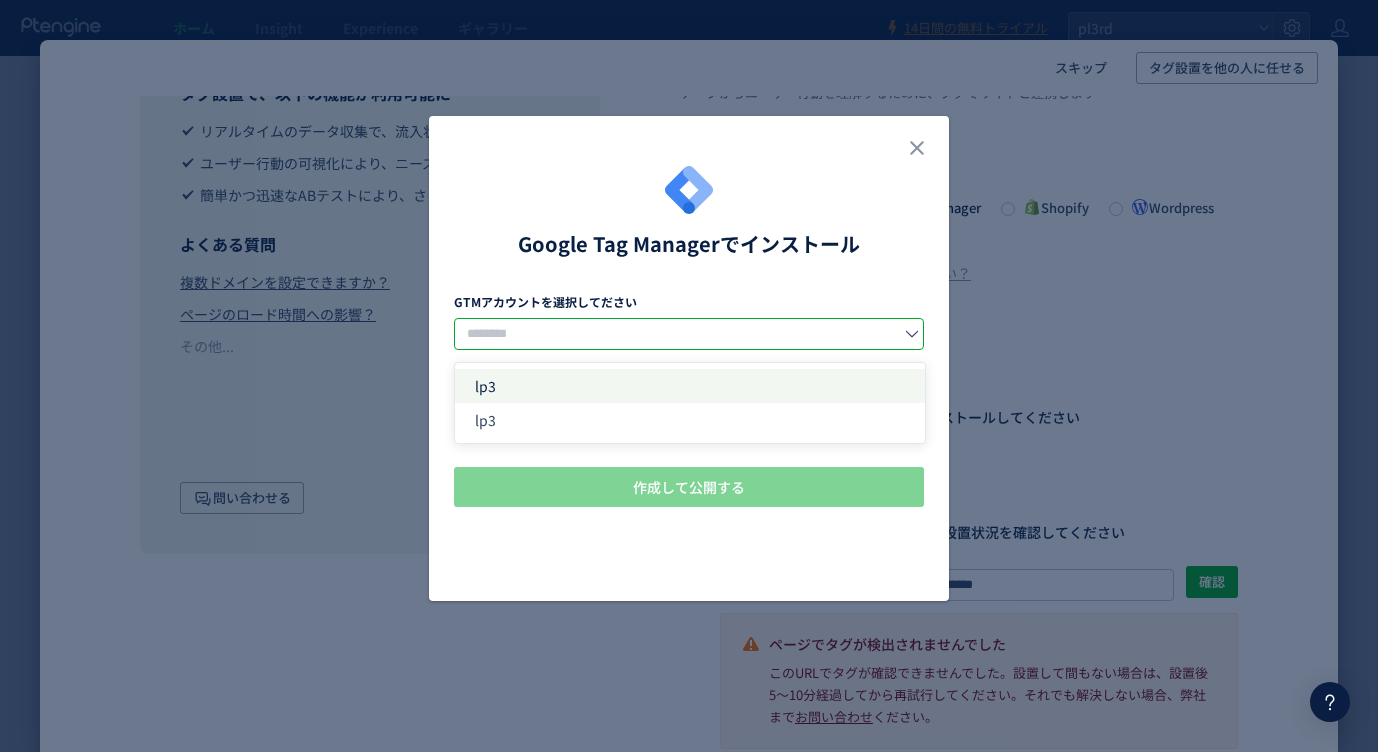 click on "lp3" 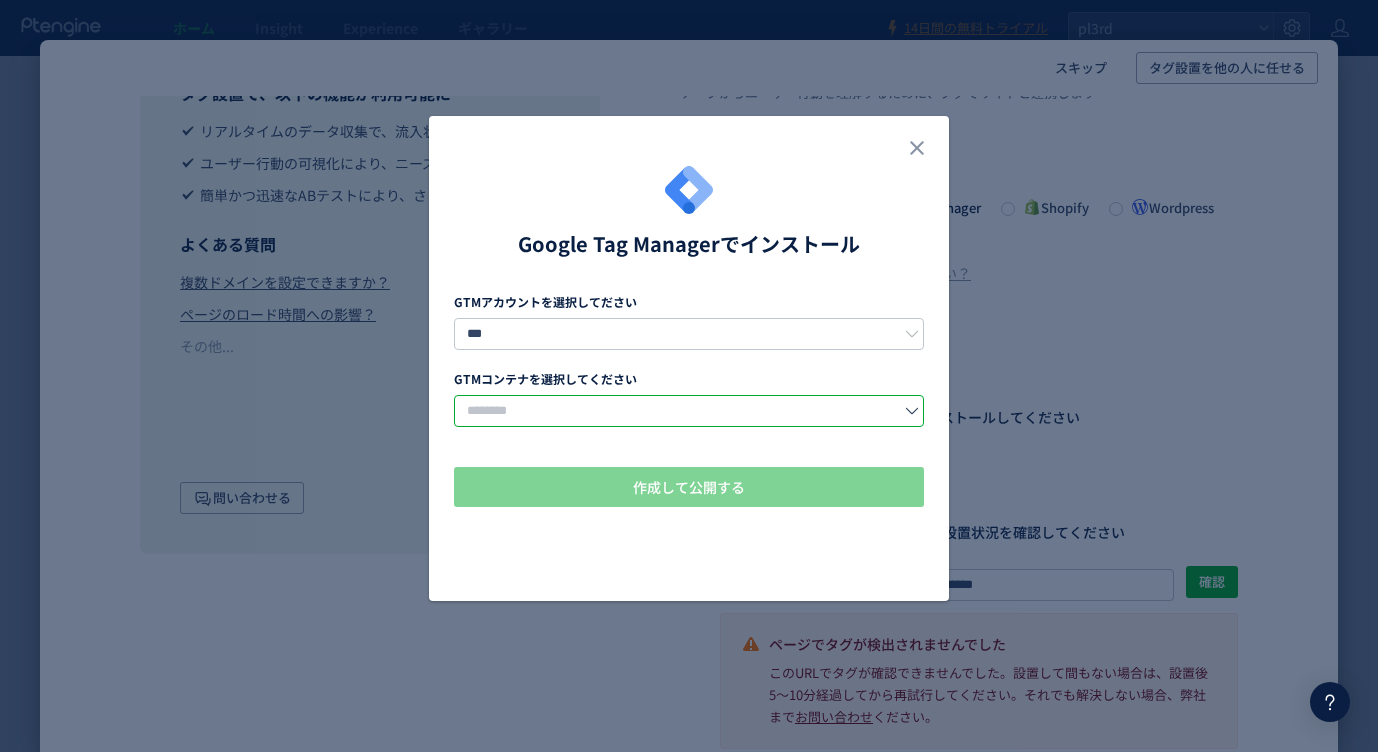 click 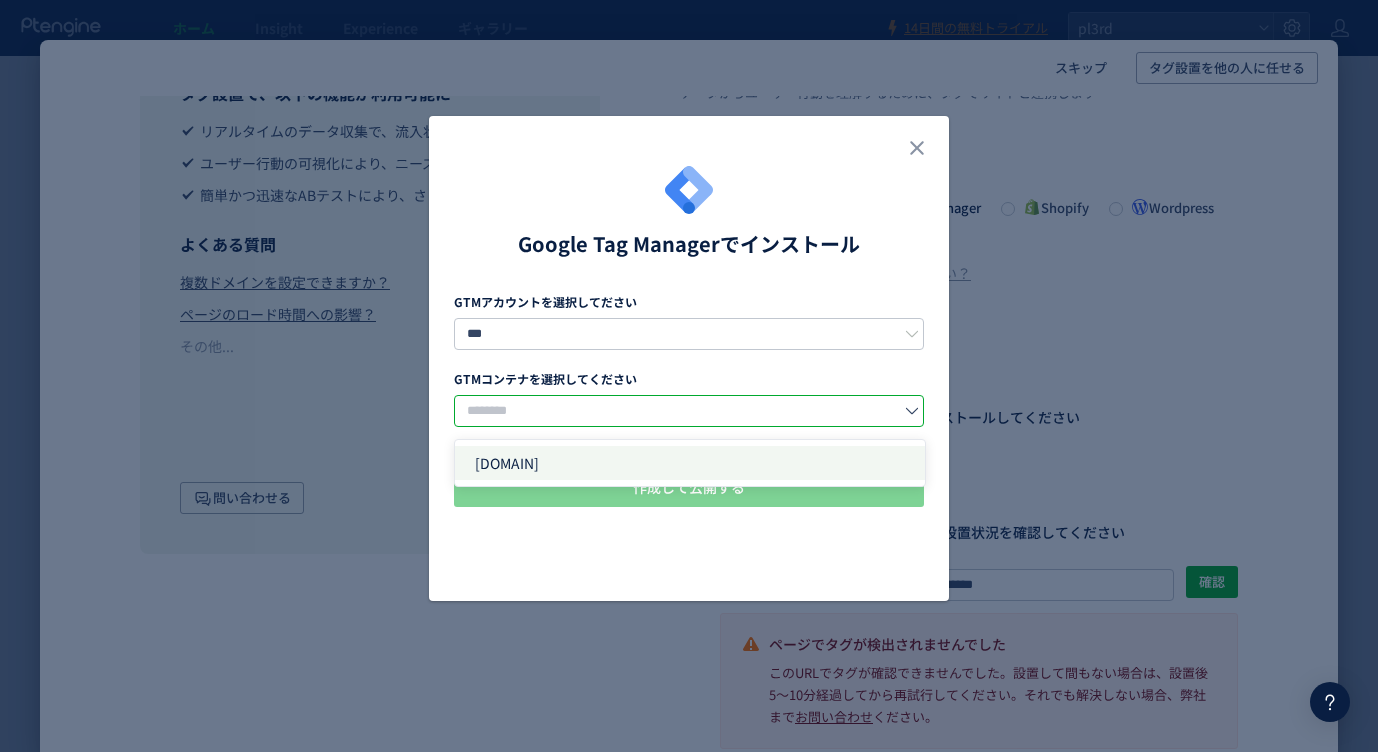 click on "[DOMAIN]" 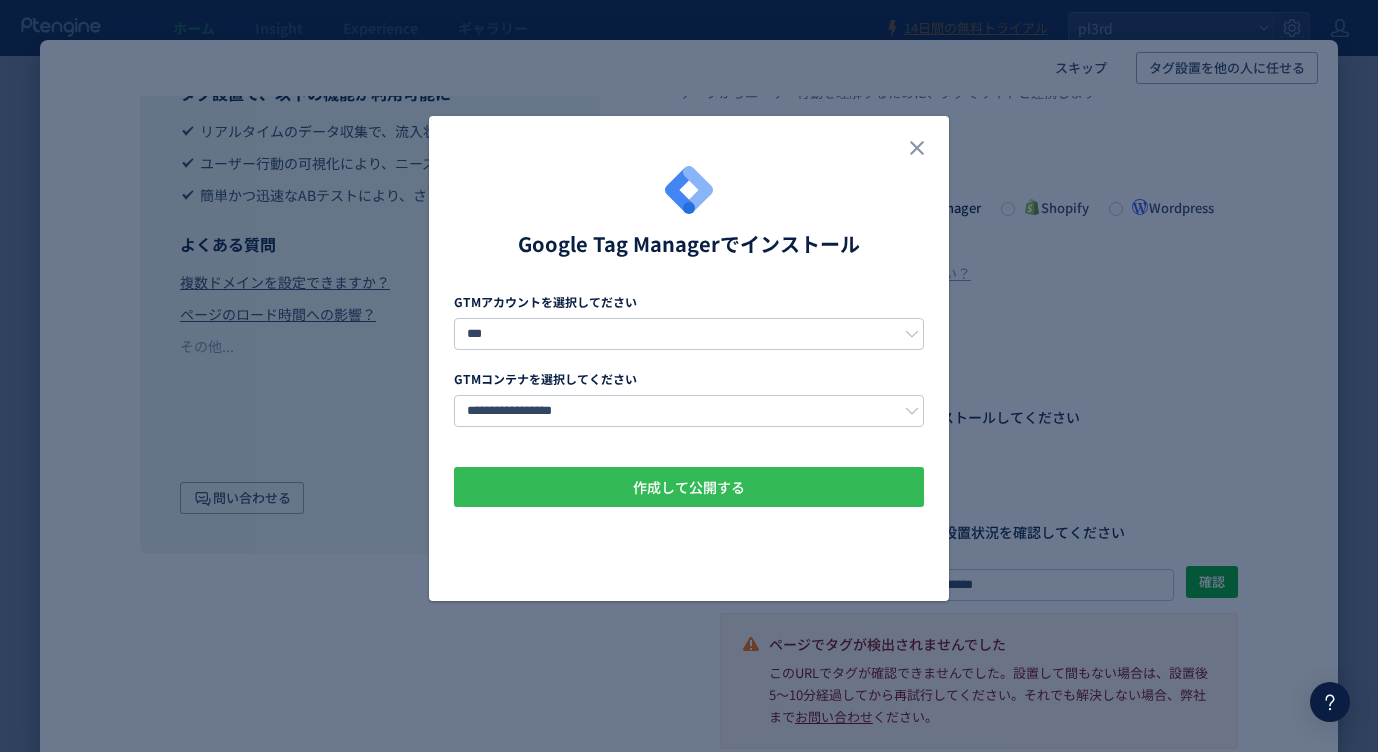 click on "作成して公開する" at bounding box center [689, 487] 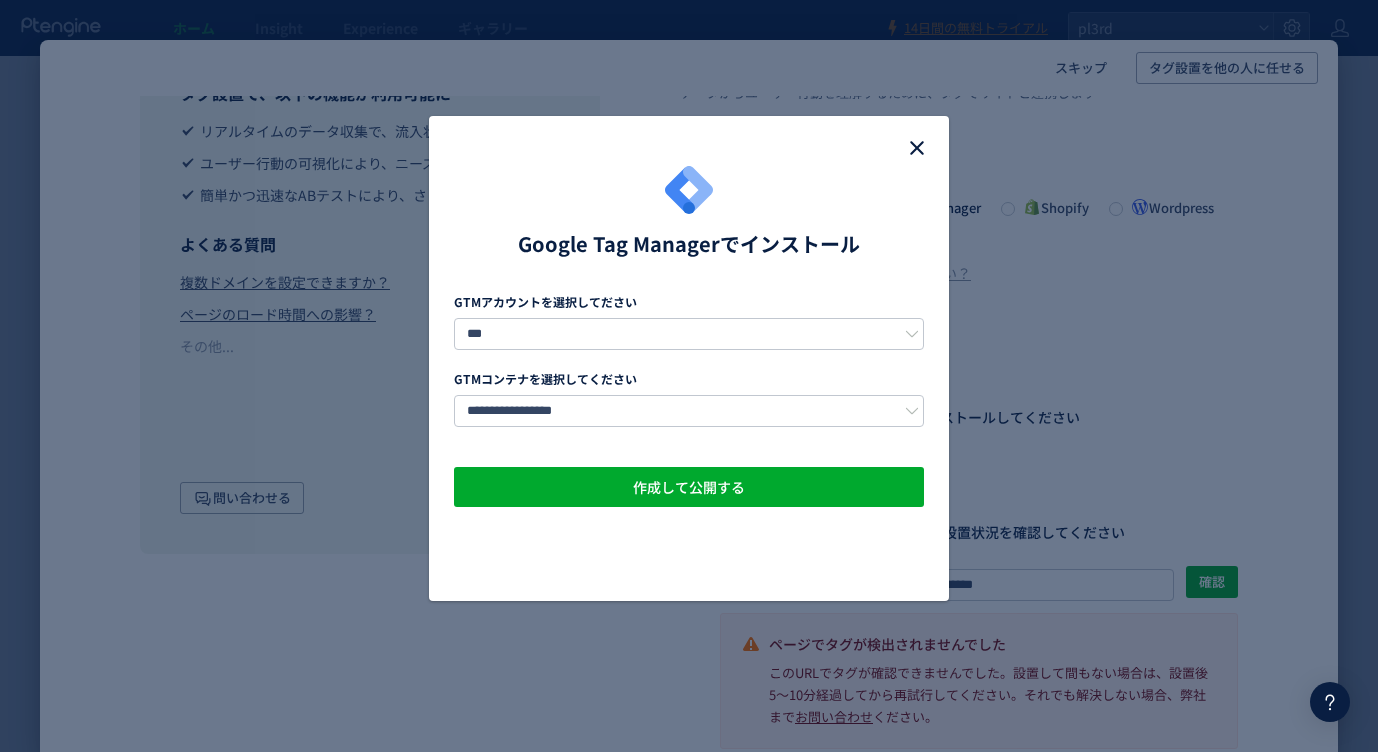 click 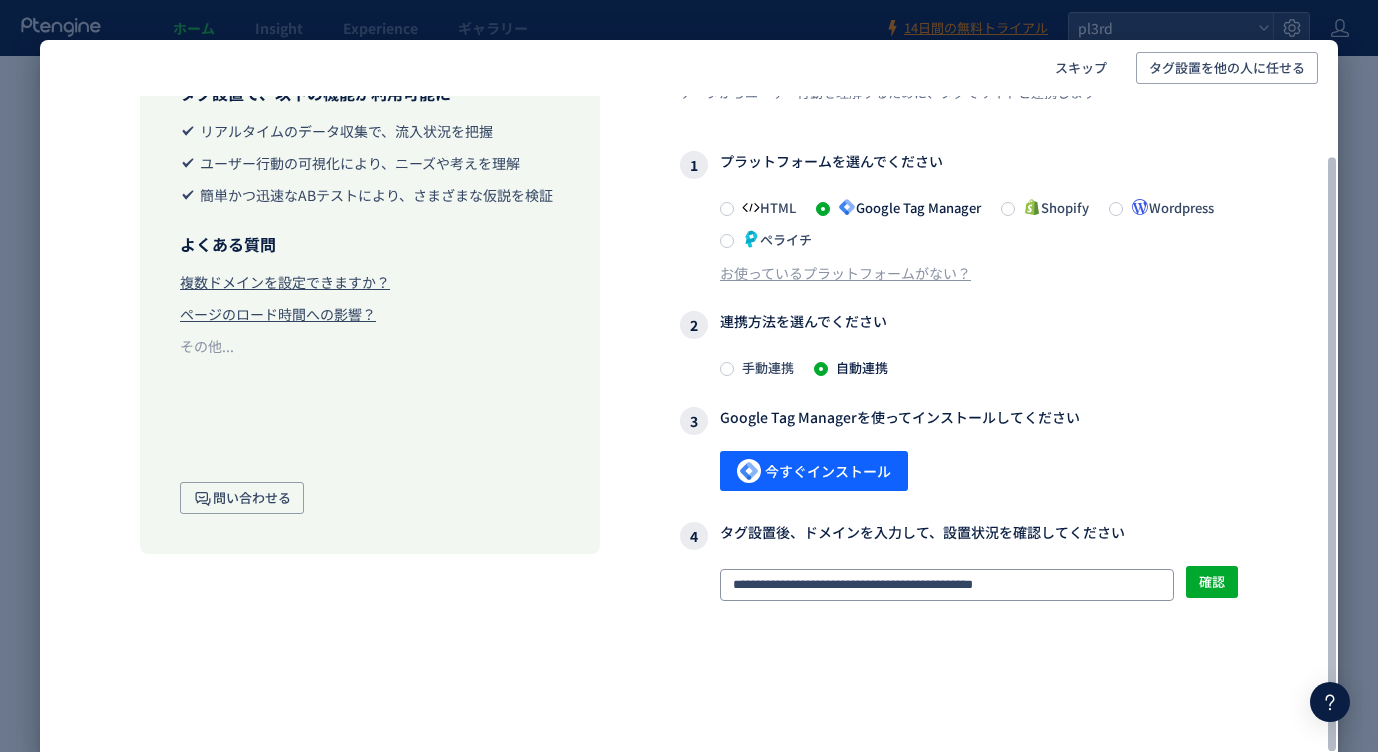 scroll, scrollTop: 0, scrollLeft: 0, axis: both 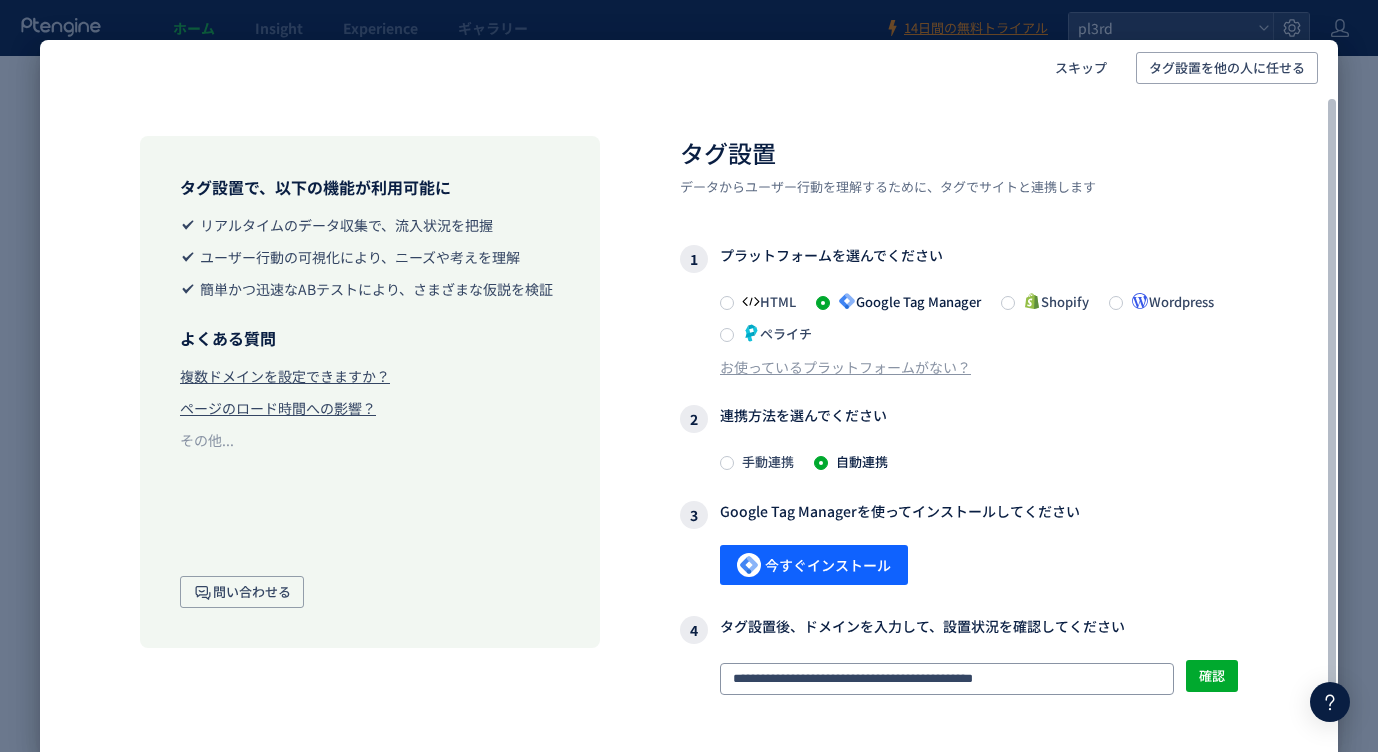 drag, startPoint x: 1057, startPoint y: 580, endPoint x: 739, endPoint y: 619, distance: 320.3826 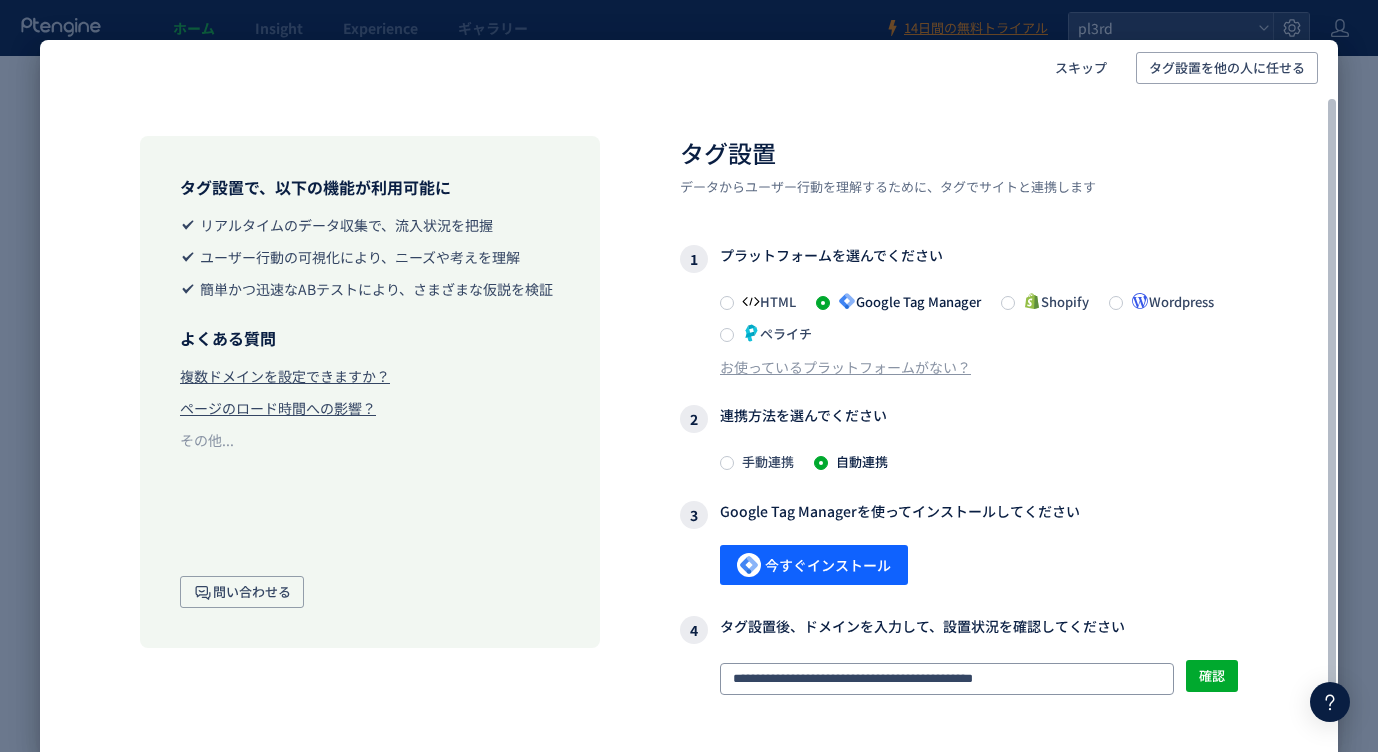 click on "**********" 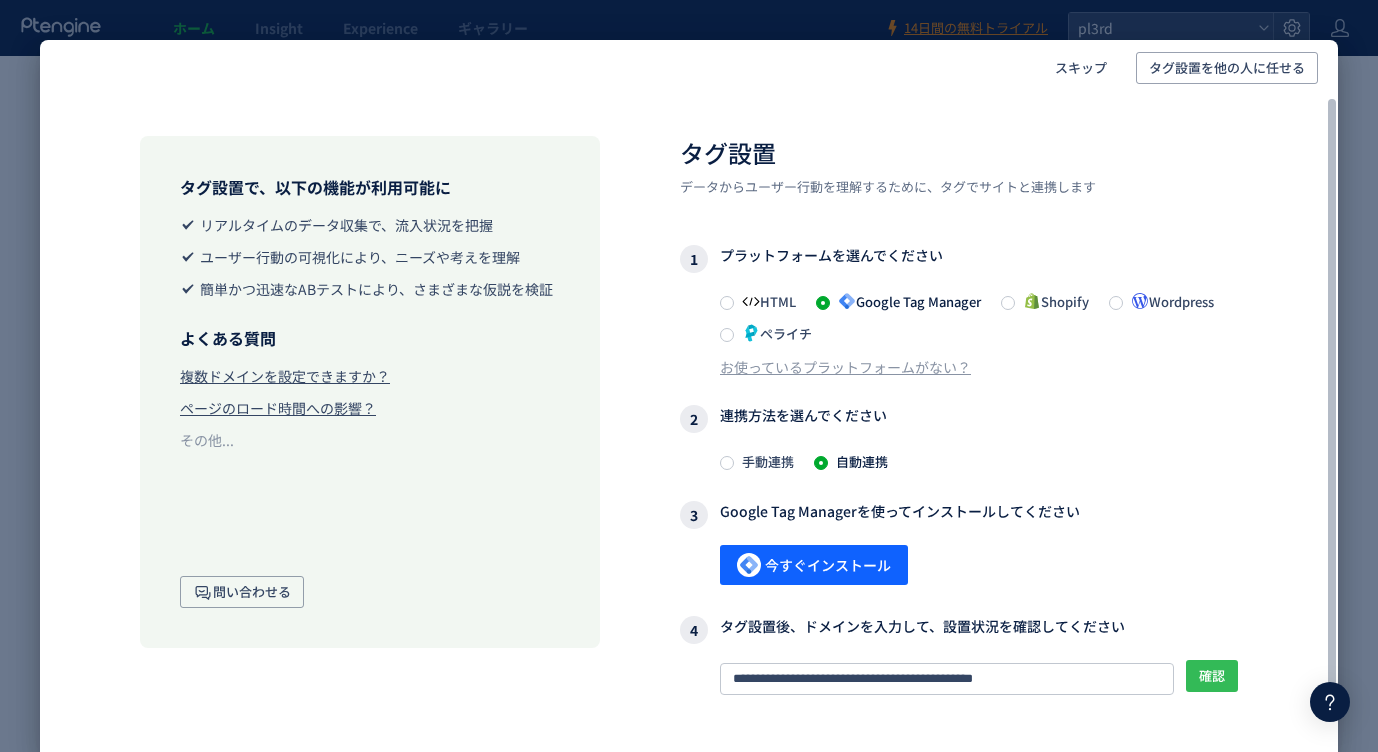 click on "確認" at bounding box center (1212, 676) 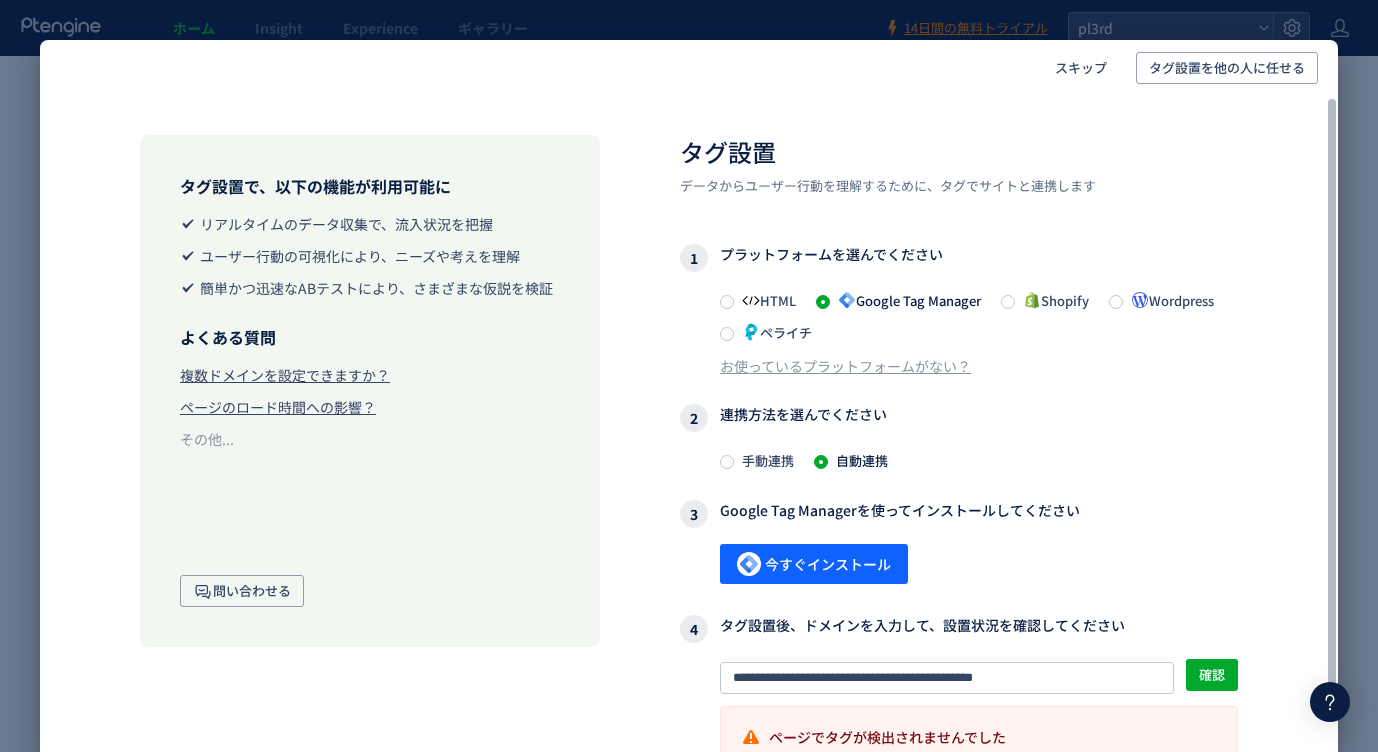 scroll, scrollTop: 0, scrollLeft: 0, axis: both 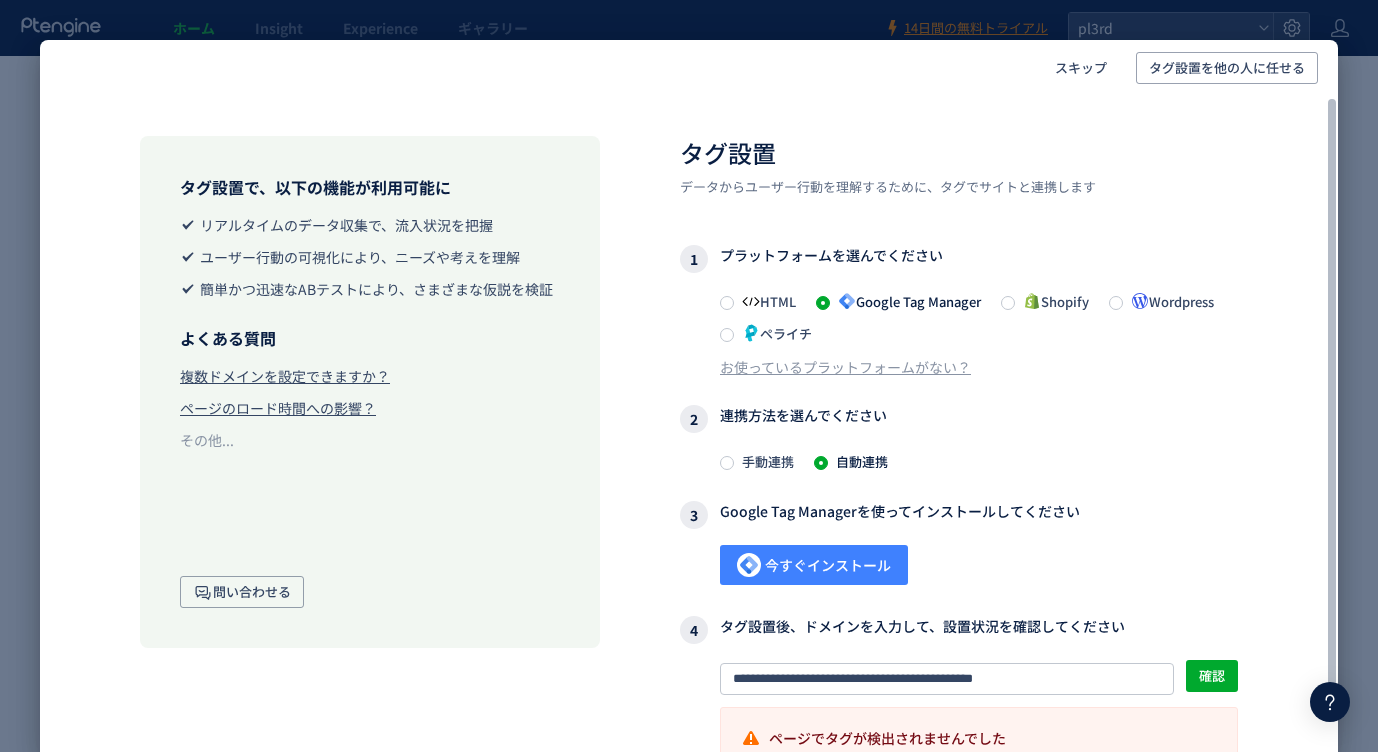 click on "今すぐインストール" at bounding box center [814, 565] 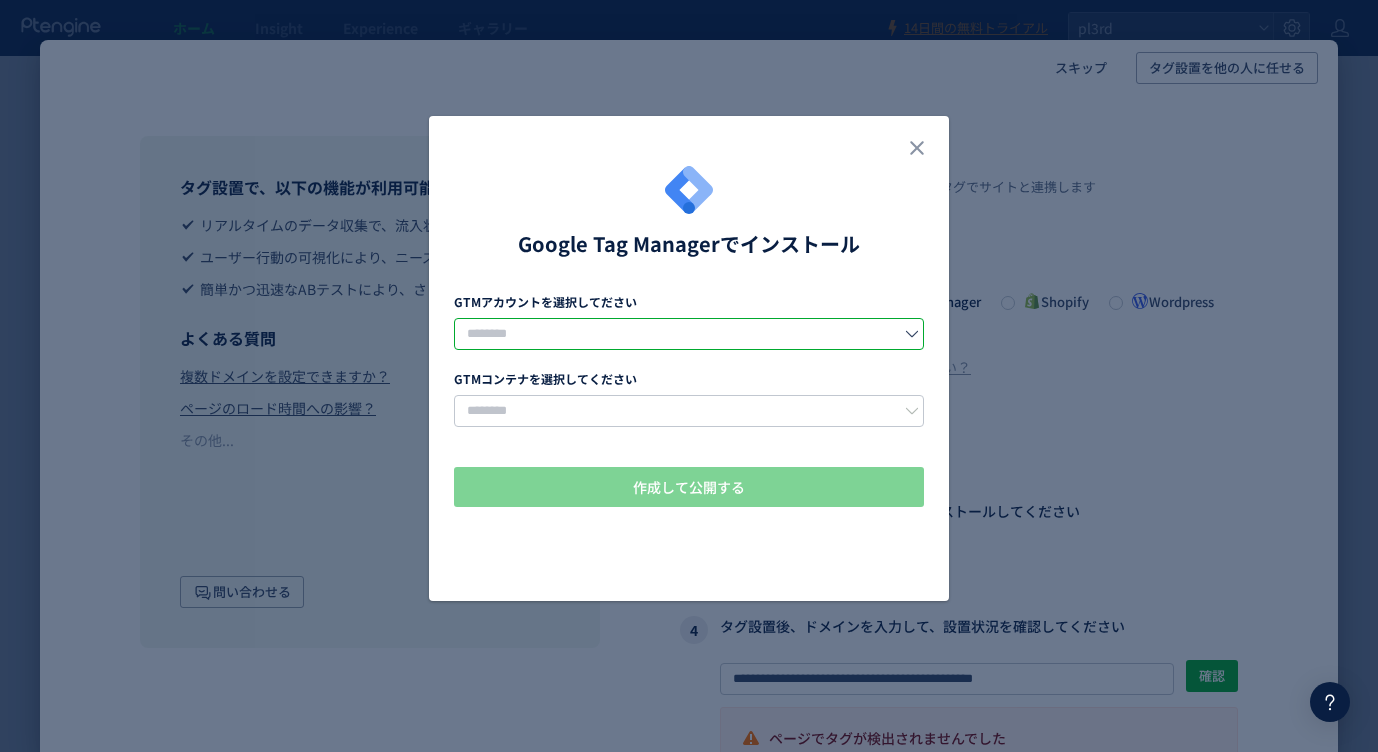 click 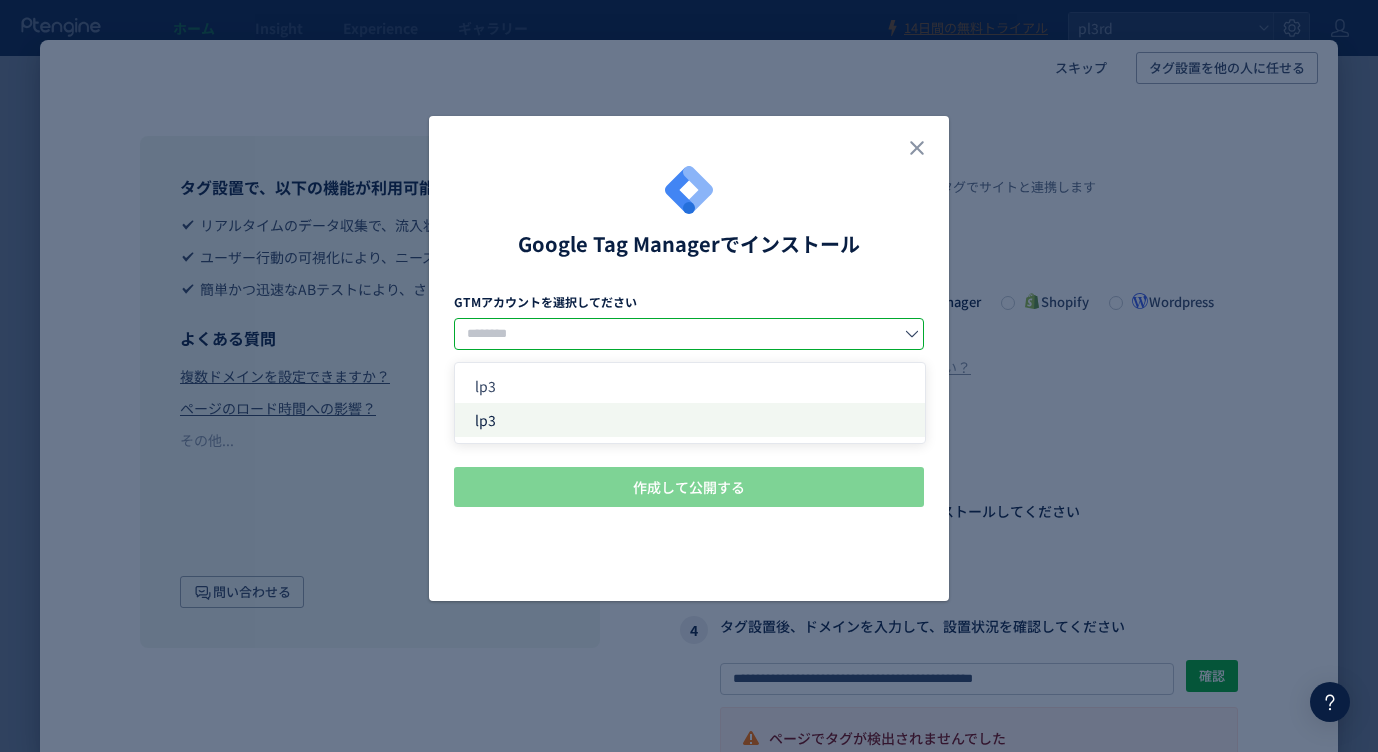 click on "lp3" 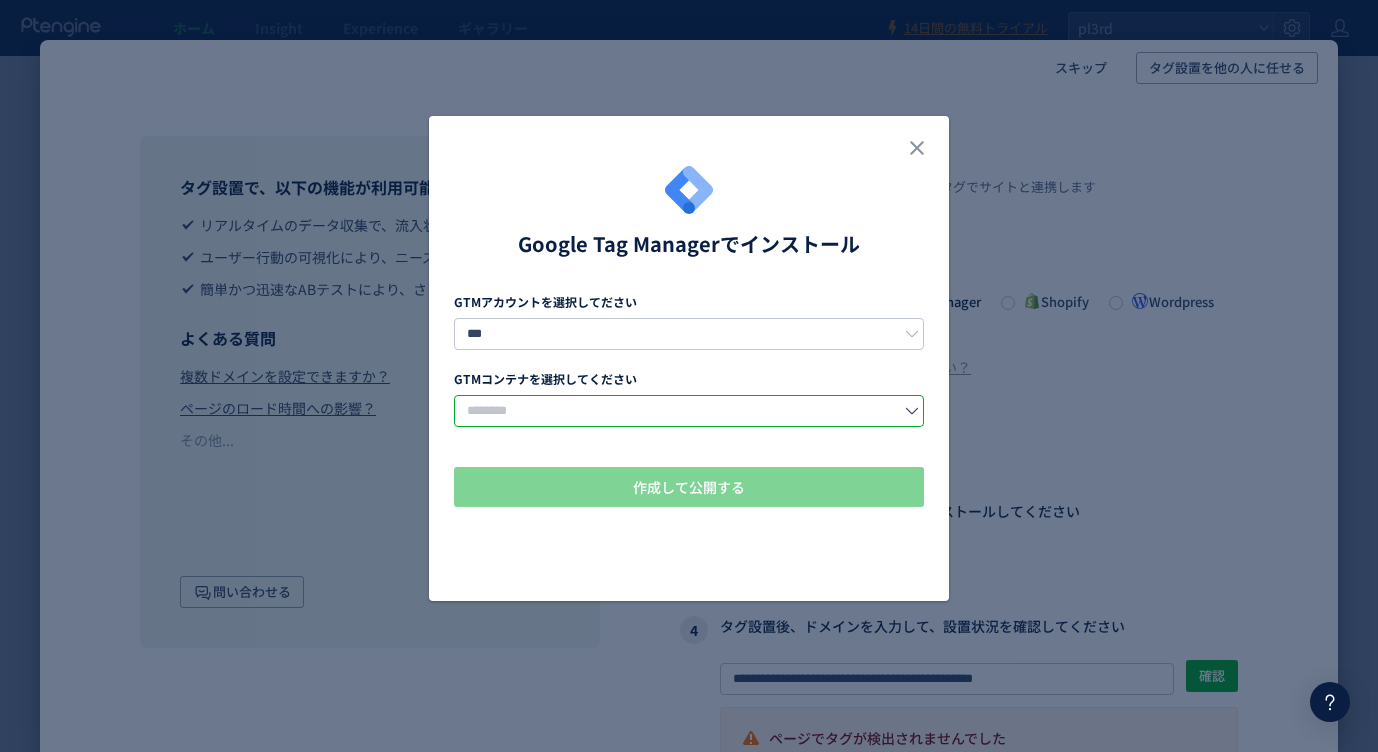 click 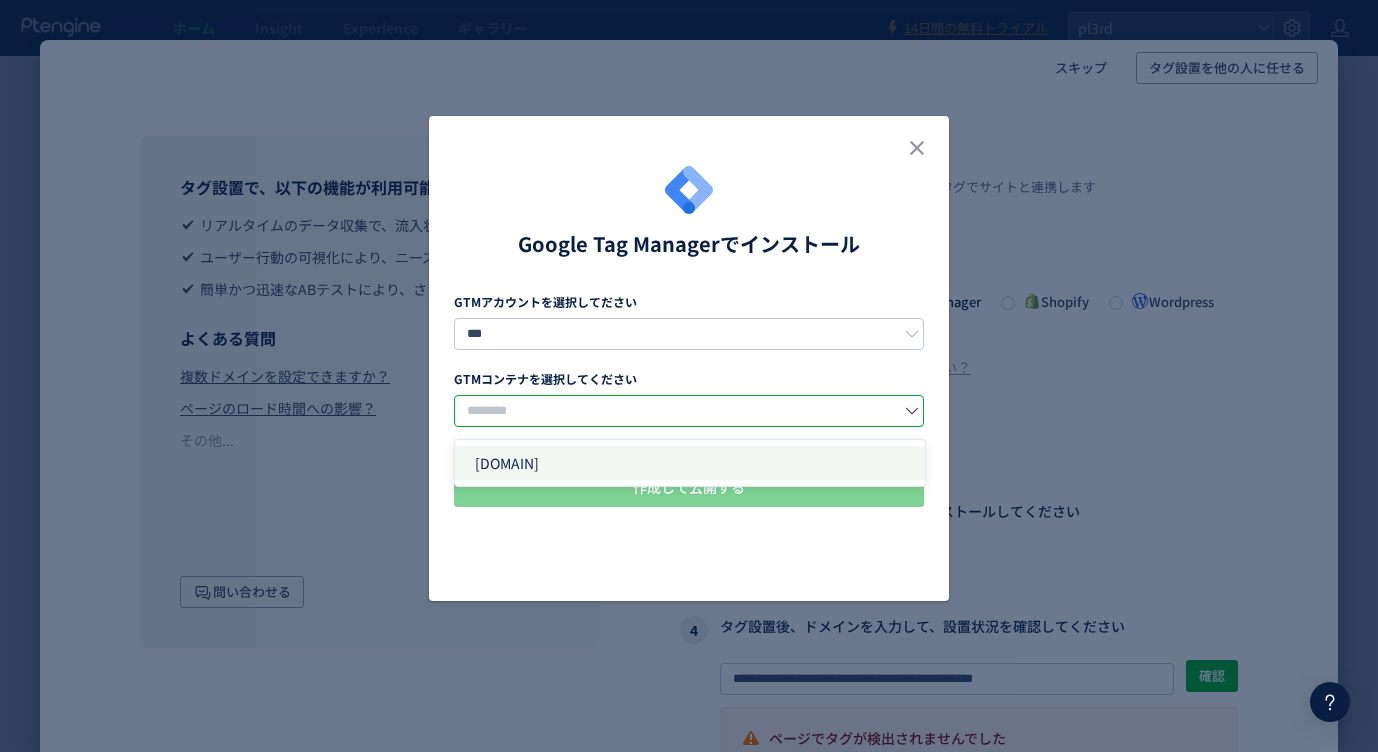 click on "[DOMAIN]" 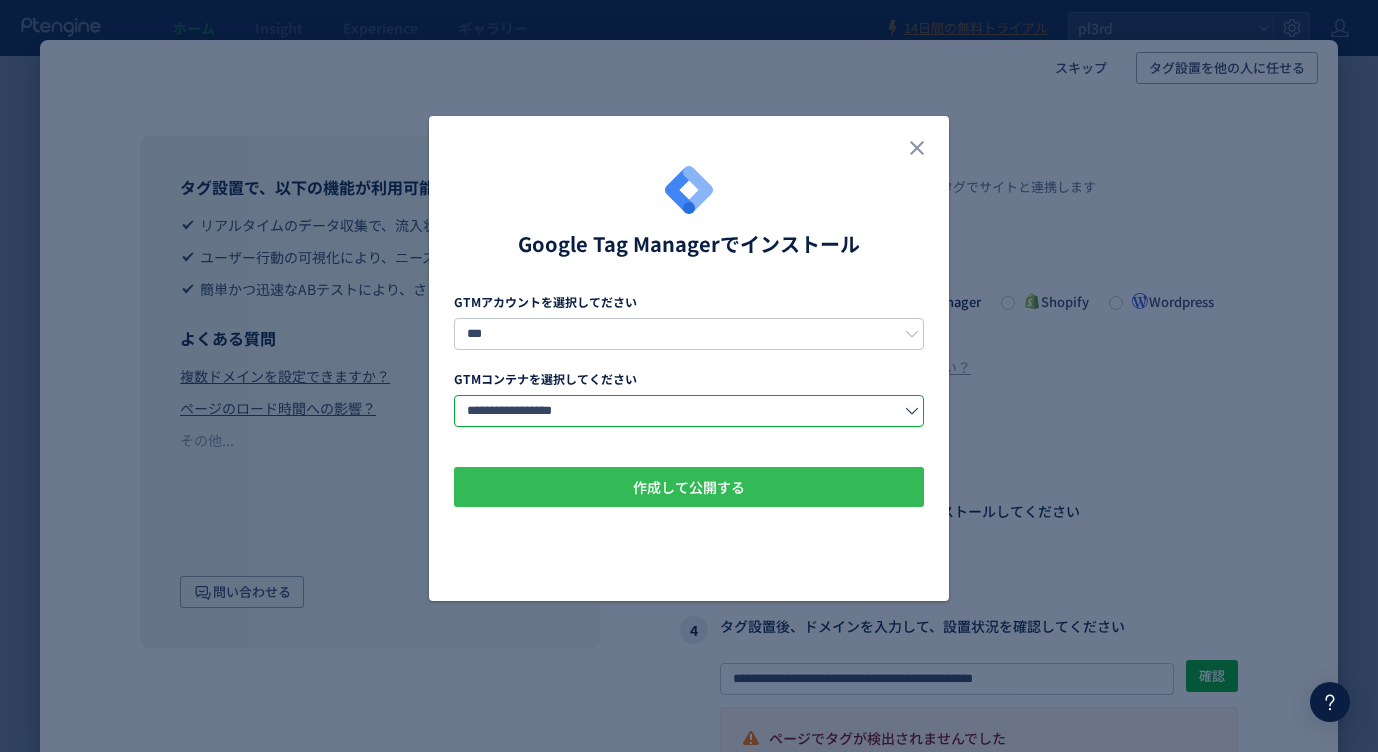click on "作成して公開する" at bounding box center (689, 487) 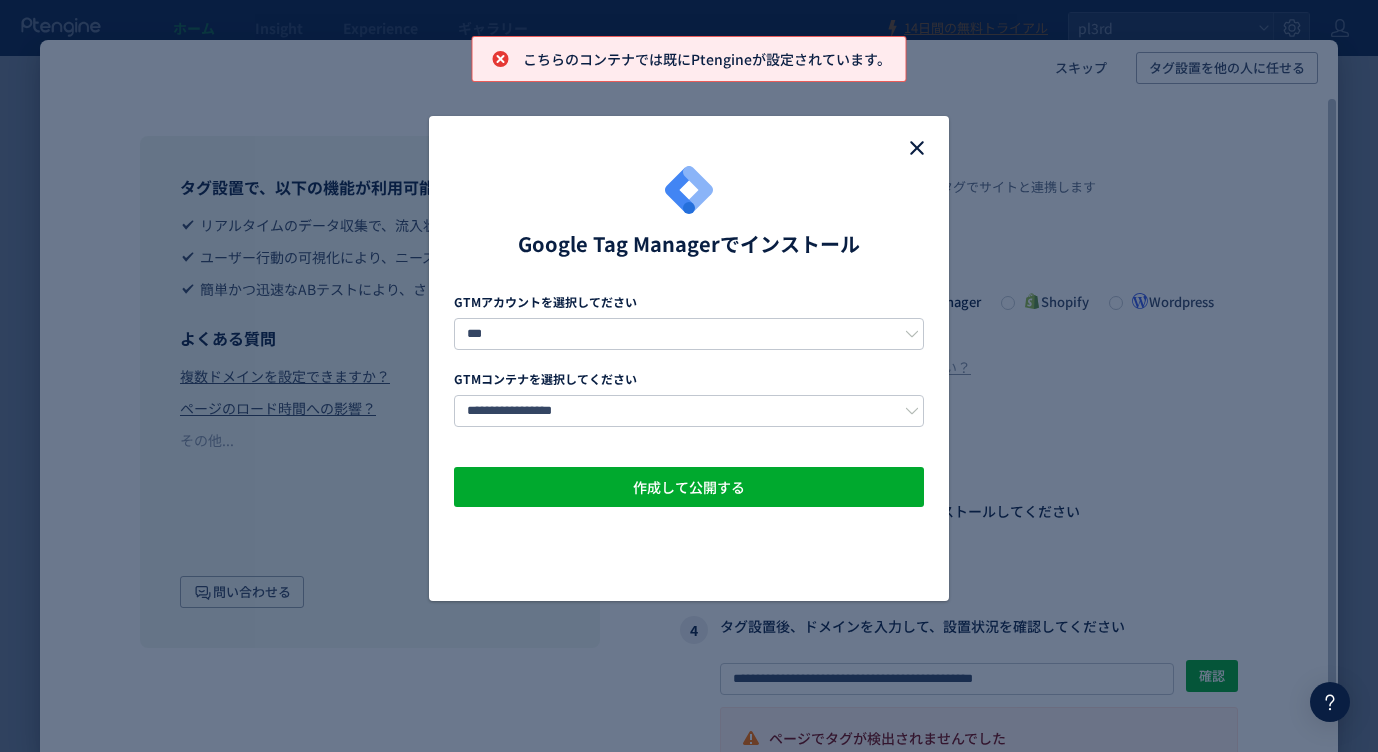 click 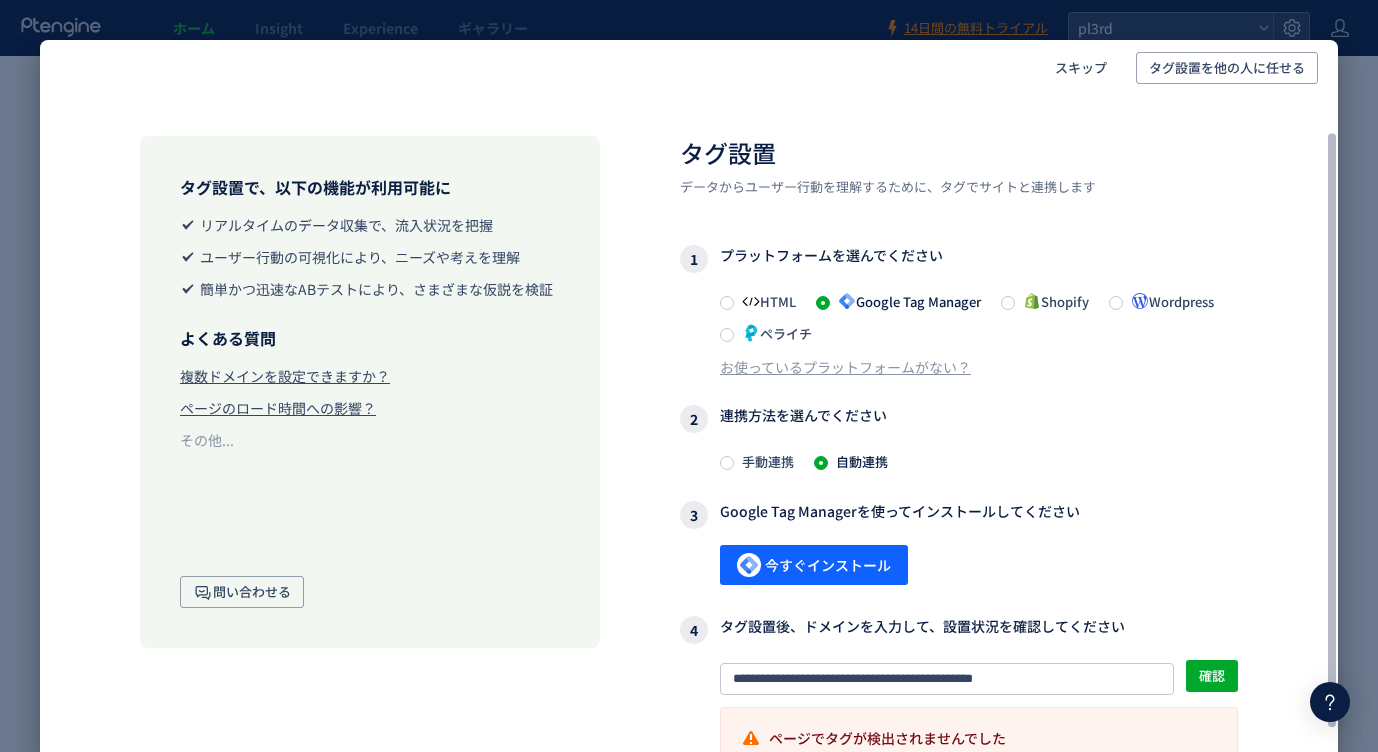 scroll, scrollTop: 94, scrollLeft: 0, axis: vertical 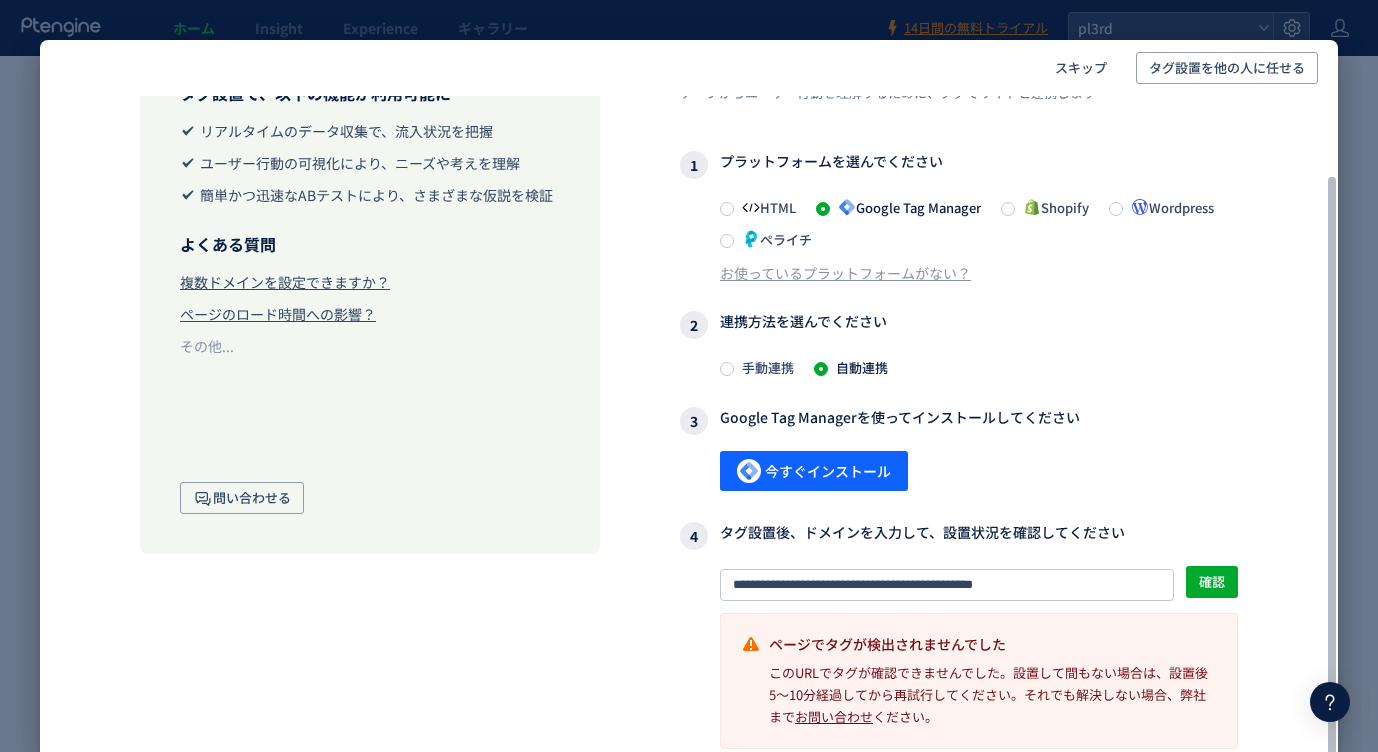 click on "**********" at bounding box center [959, 635] 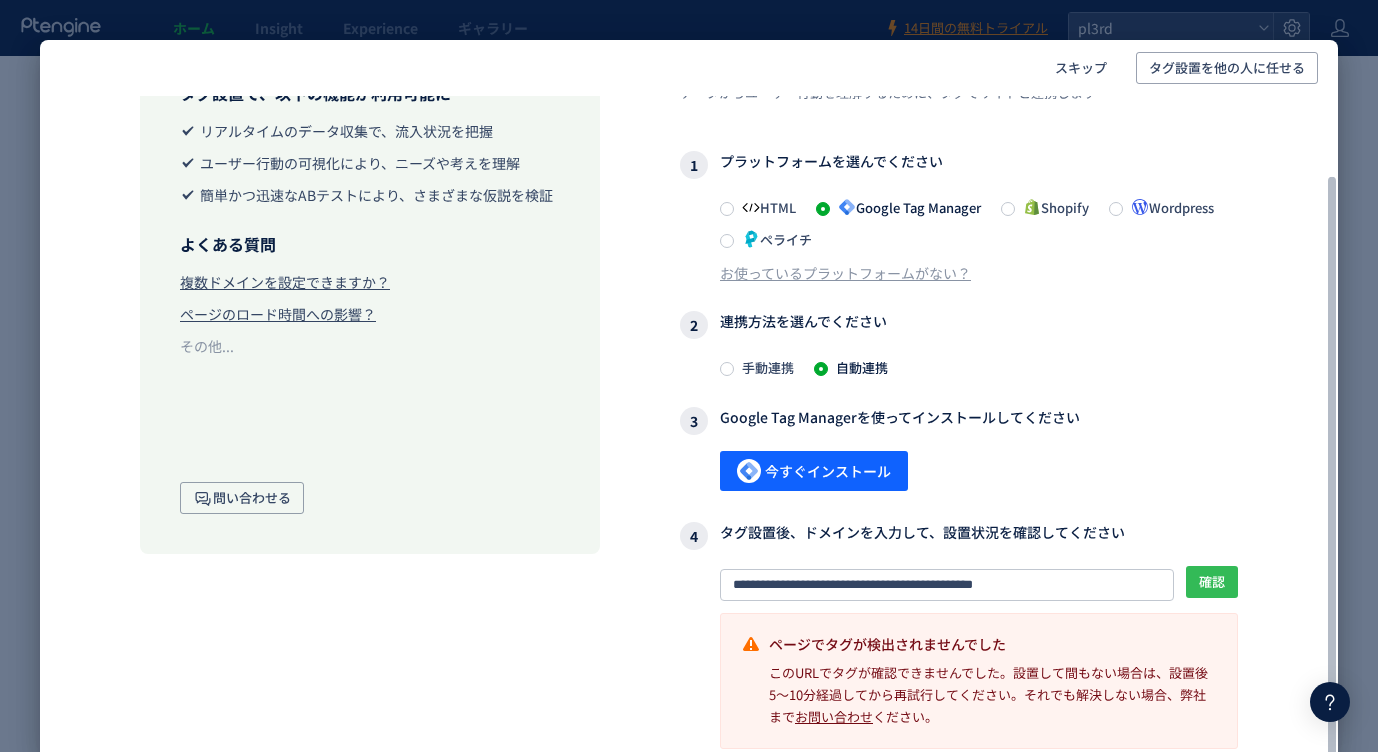click on "確認" at bounding box center [1212, 582] 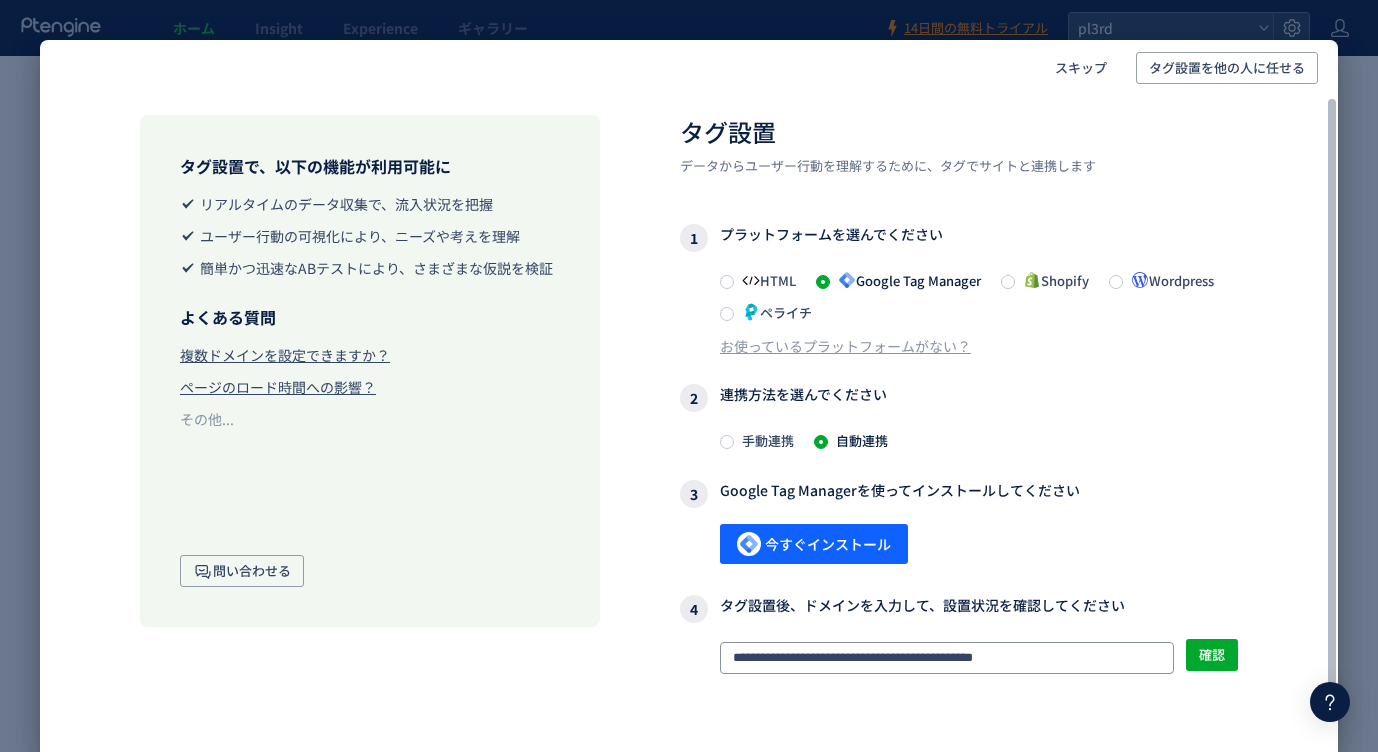 scroll, scrollTop: 0, scrollLeft: 0, axis: both 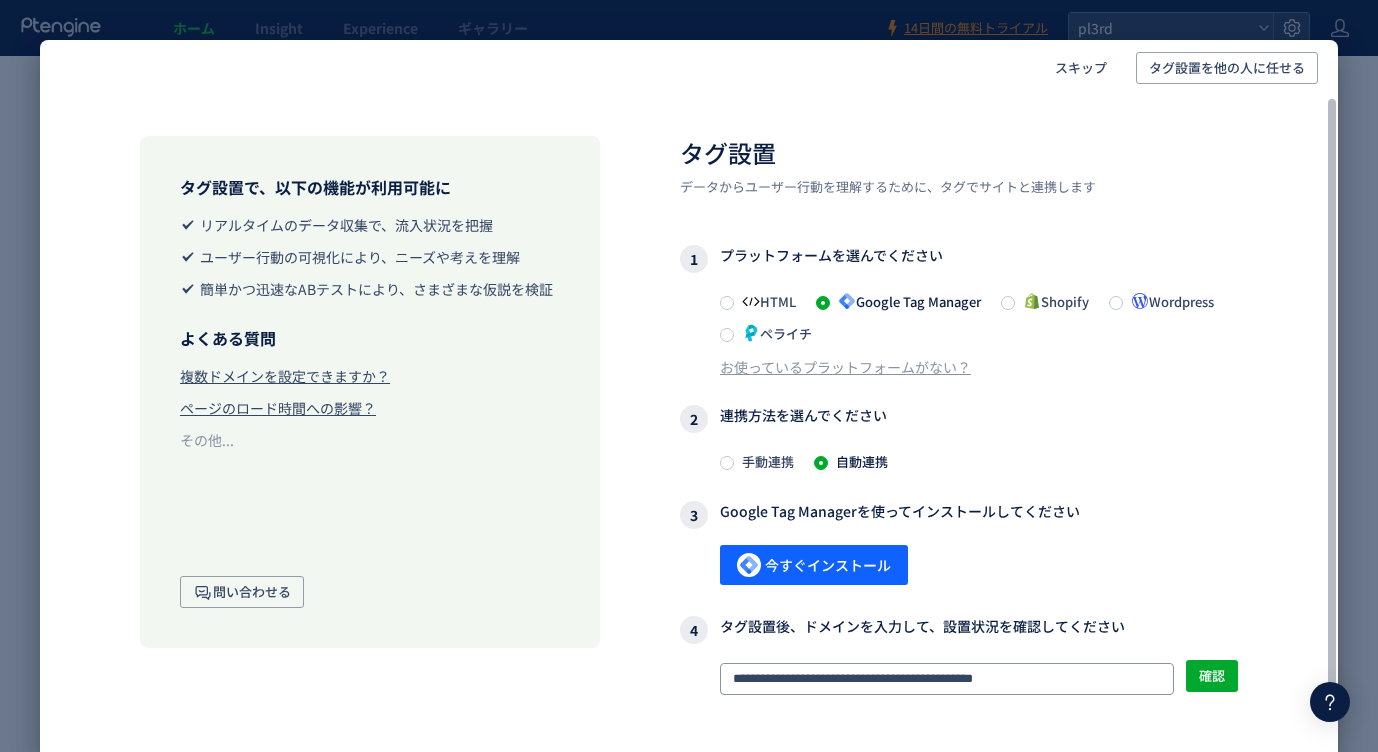 drag, startPoint x: 1060, startPoint y: 571, endPoint x: 987, endPoint y: 572, distance: 73.00685 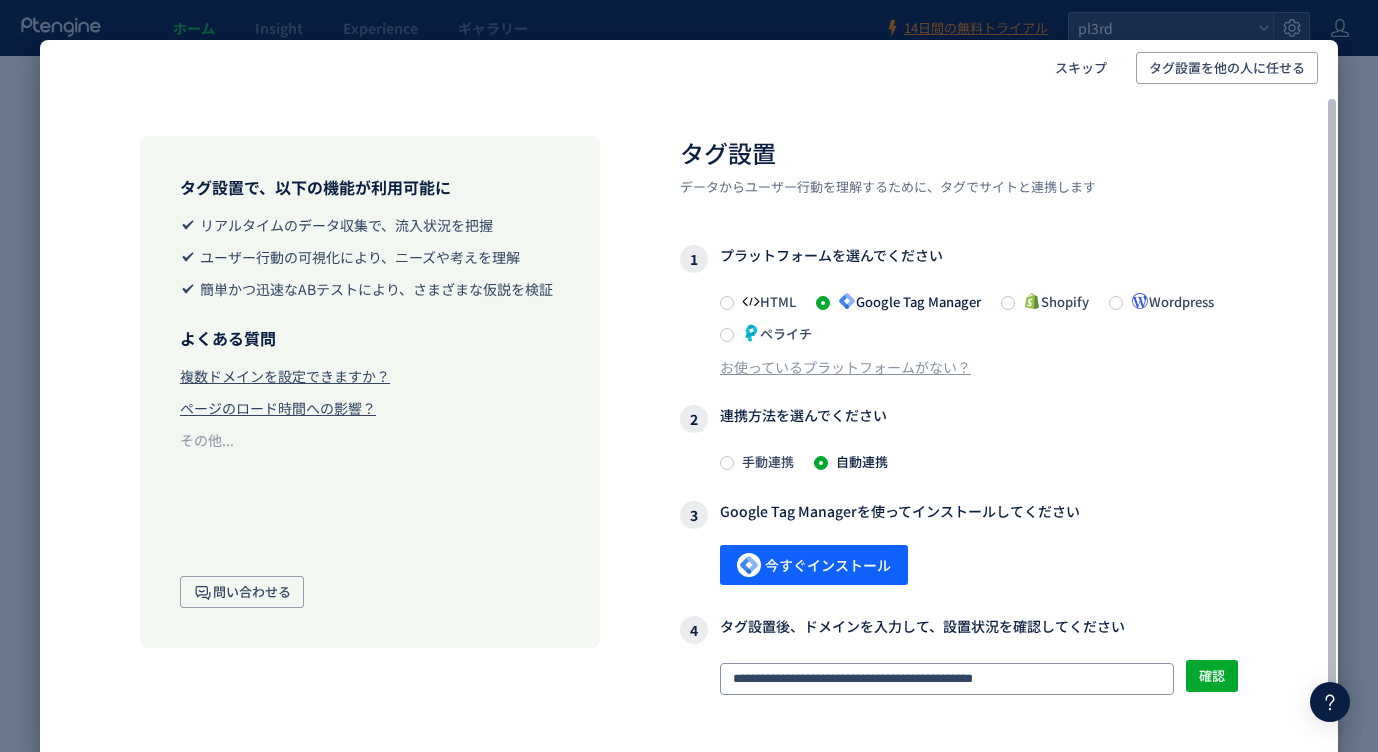 click on "**********" at bounding box center [959, 503] 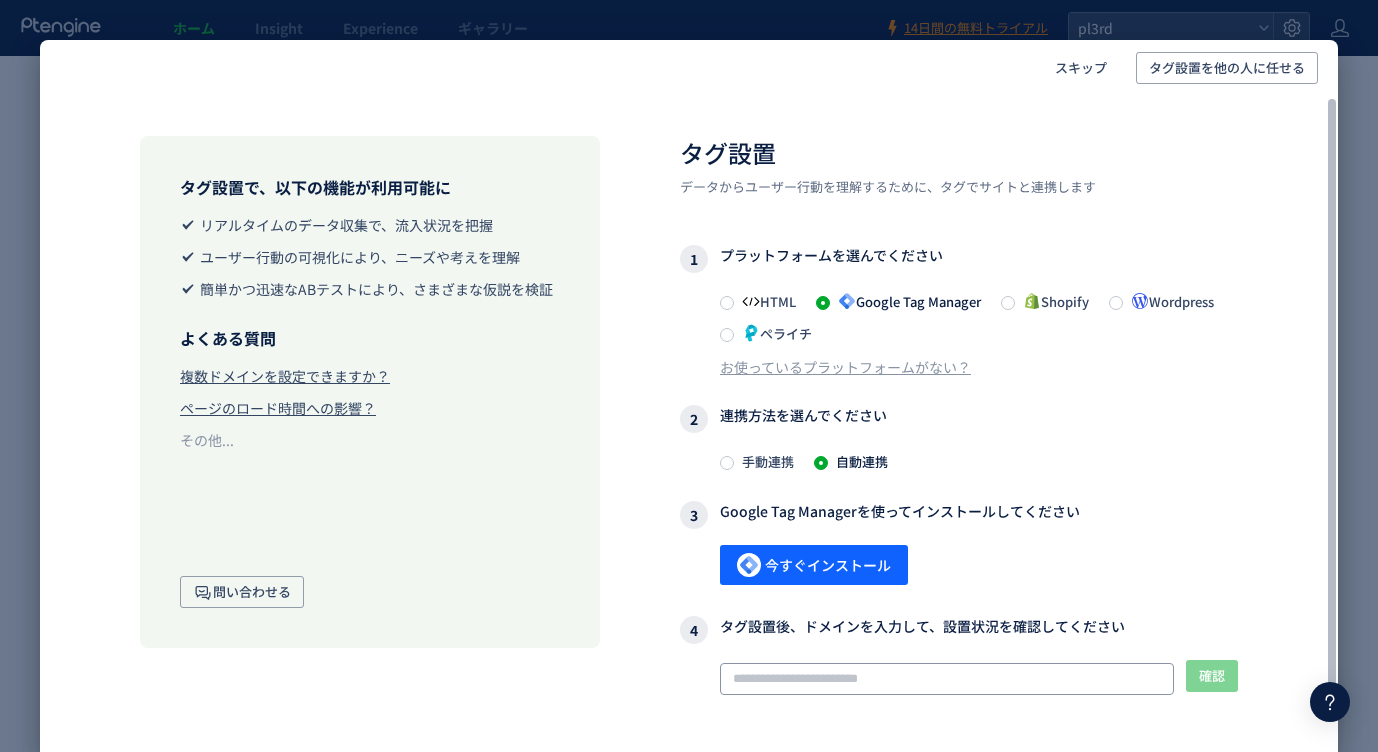 paste on "**********" 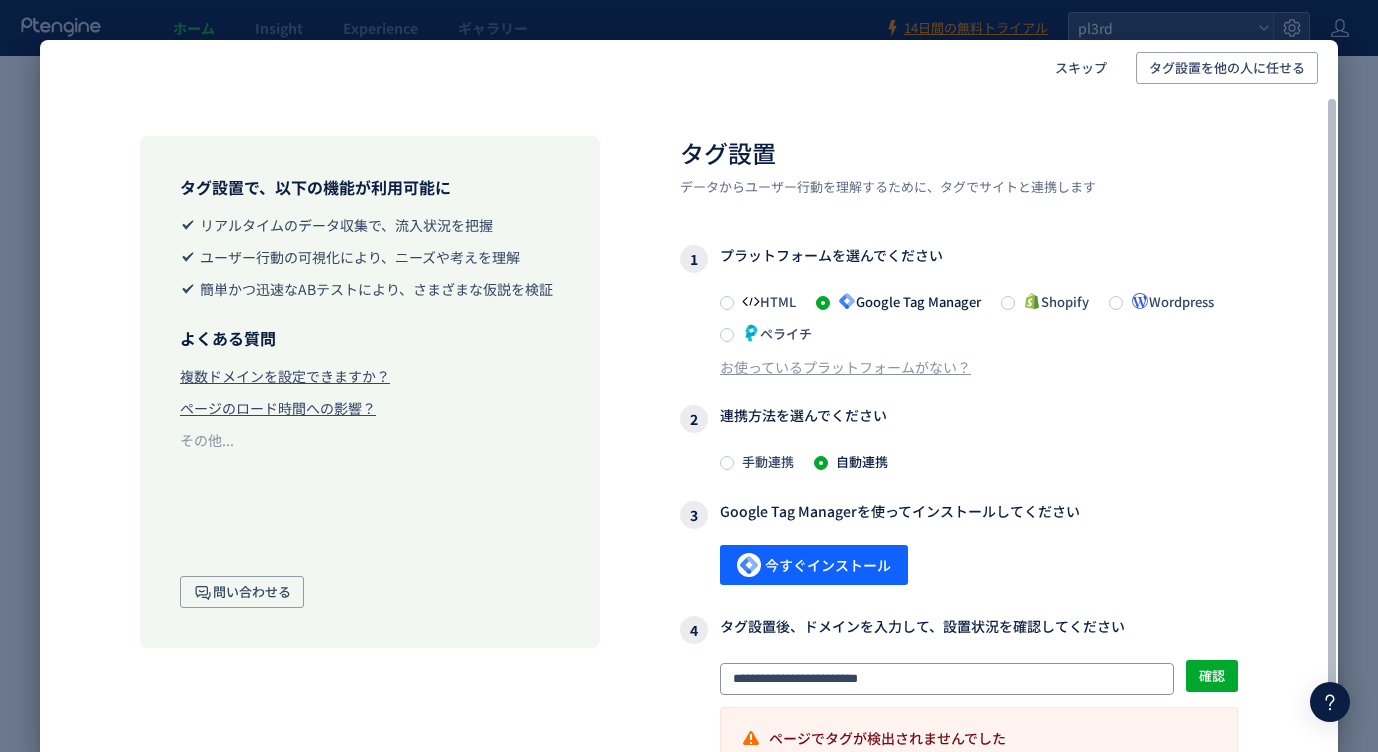 scroll, scrollTop: 94, scrollLeft: 0, axis: vertical 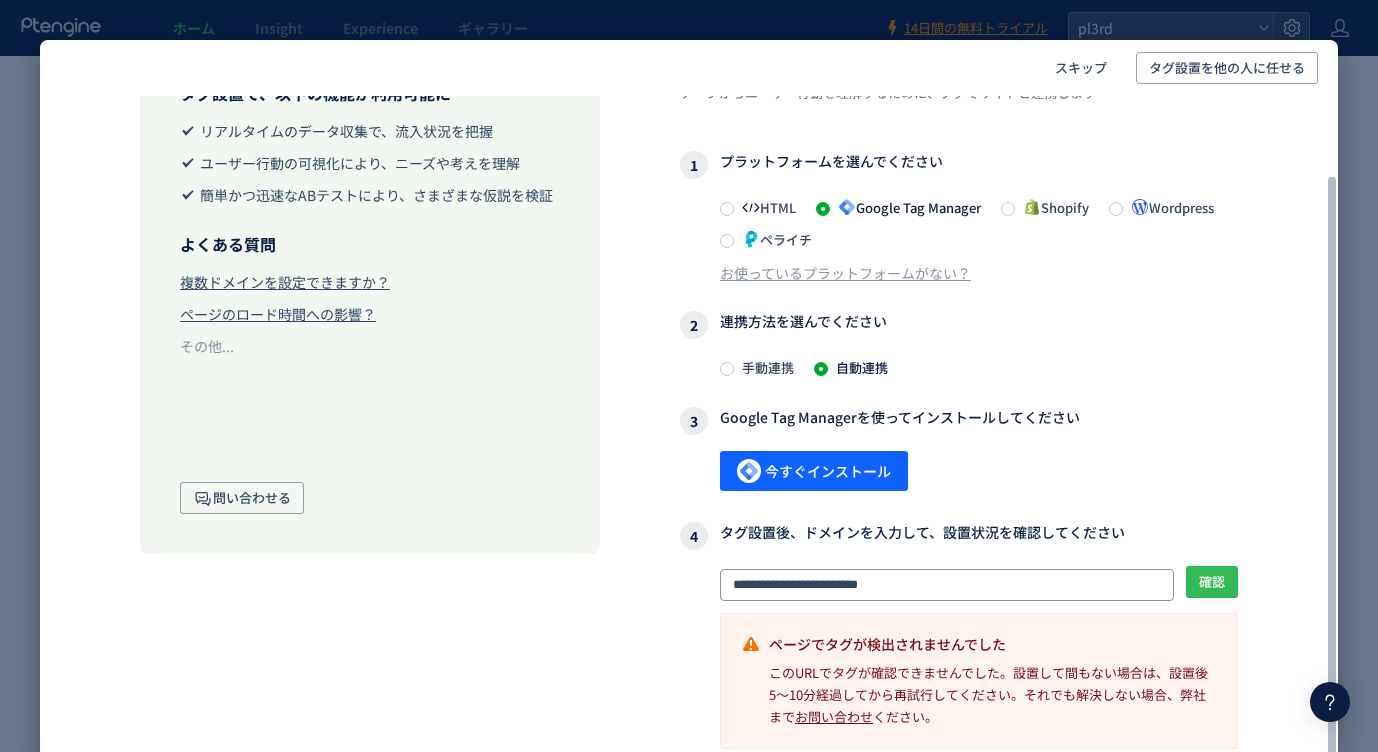 type on "**********" 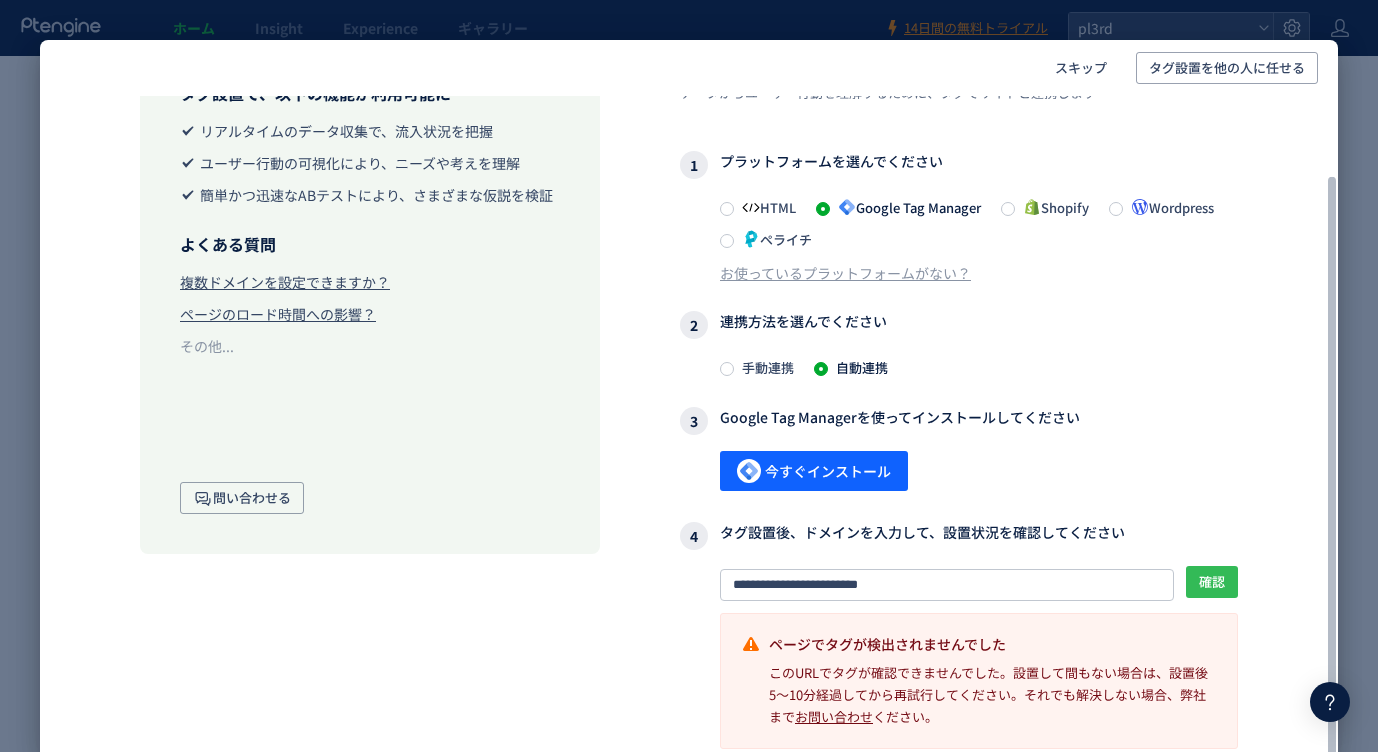 click on "確認" at bounding box center (1212, 582) 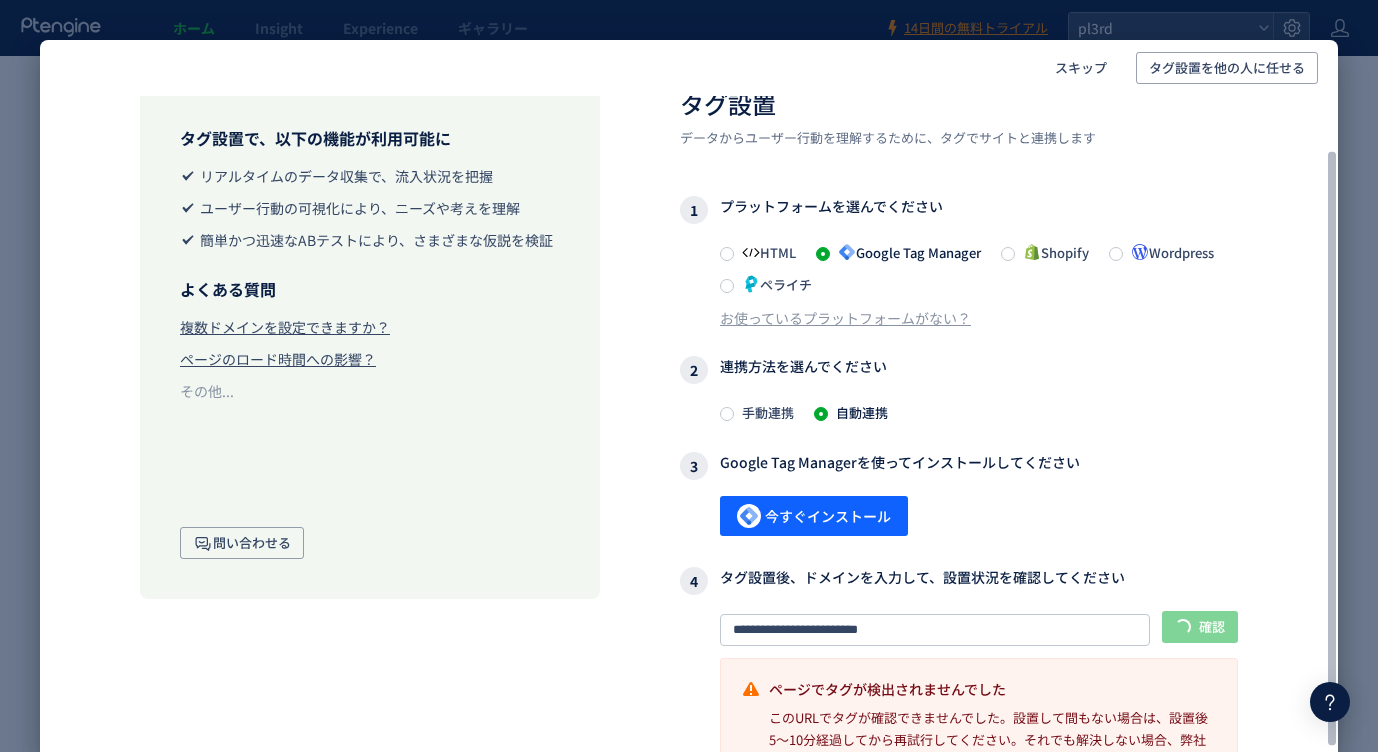 scroll, scrollTop: 94, scrollLeft: 0, axis: vertical 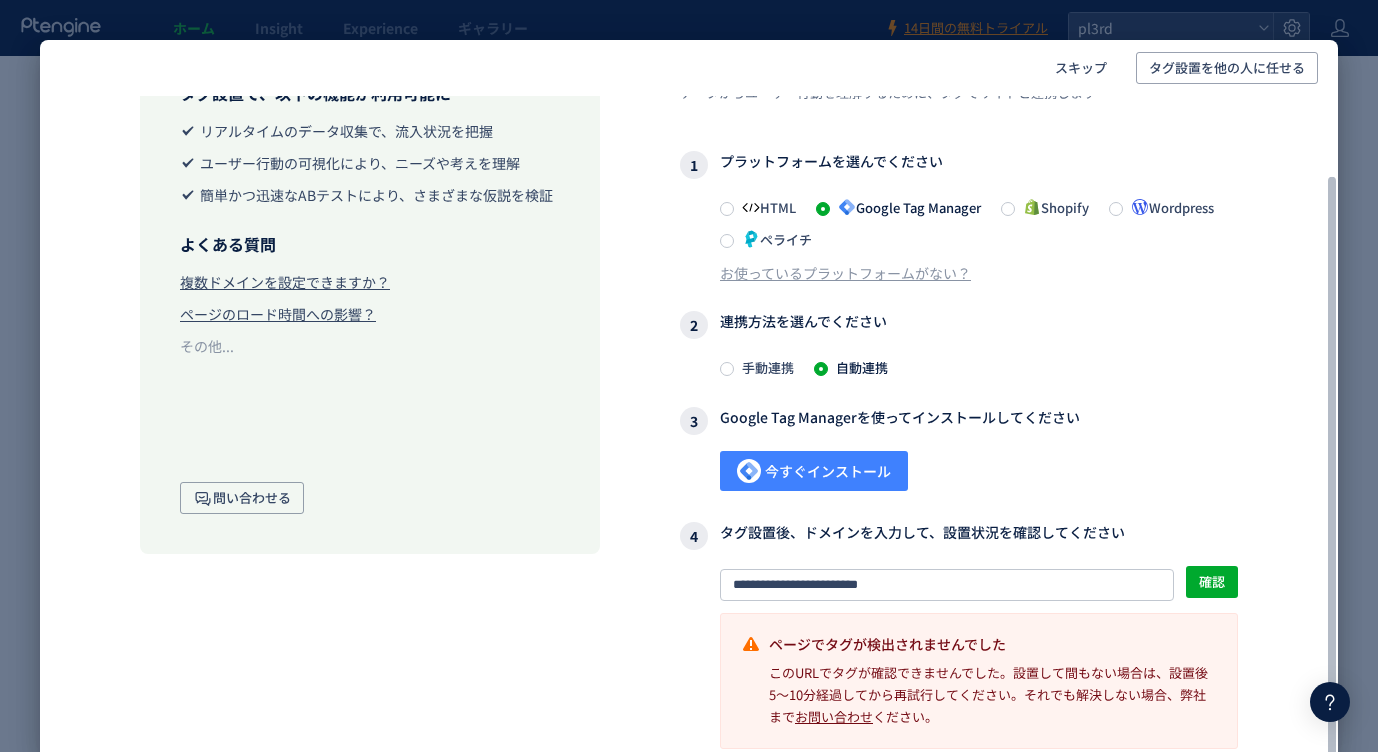 click on "今すぐインストール" at bounding box center (814, 471) 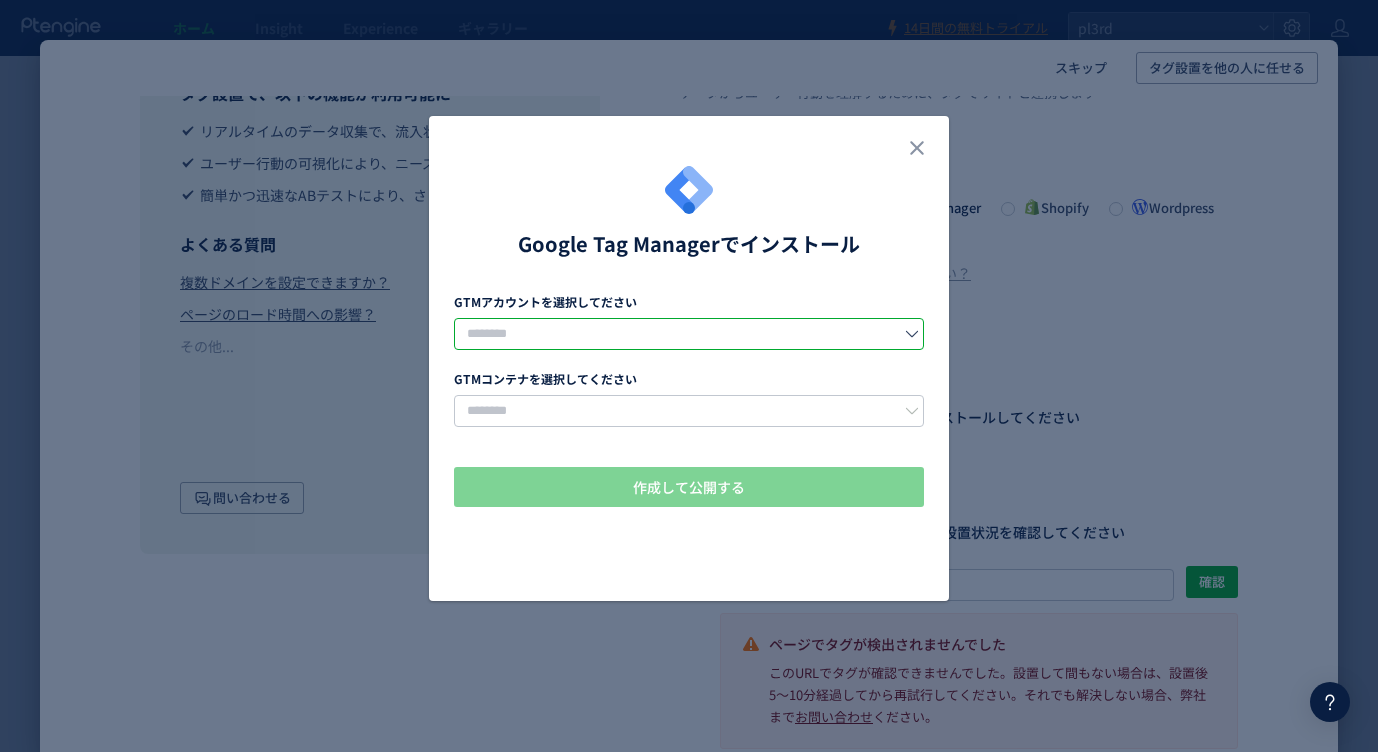 click 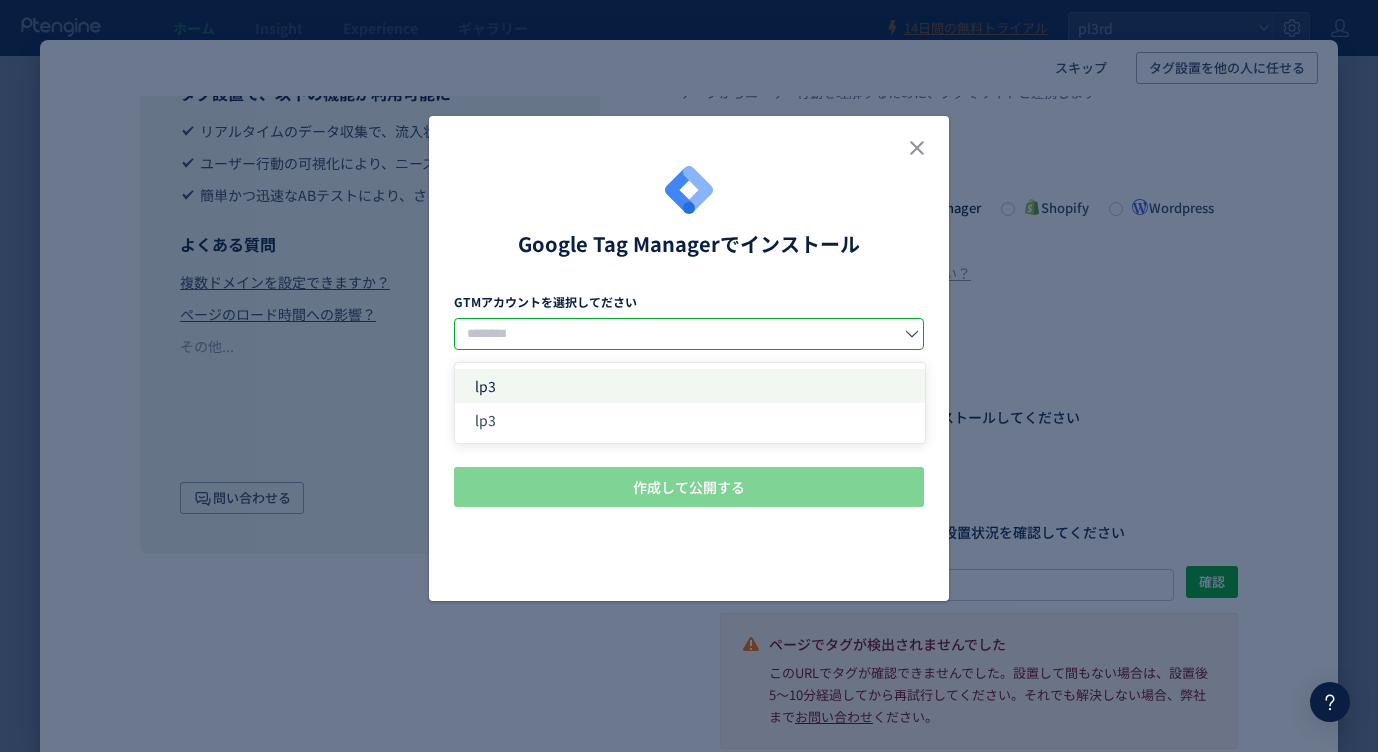 click on "lp3" 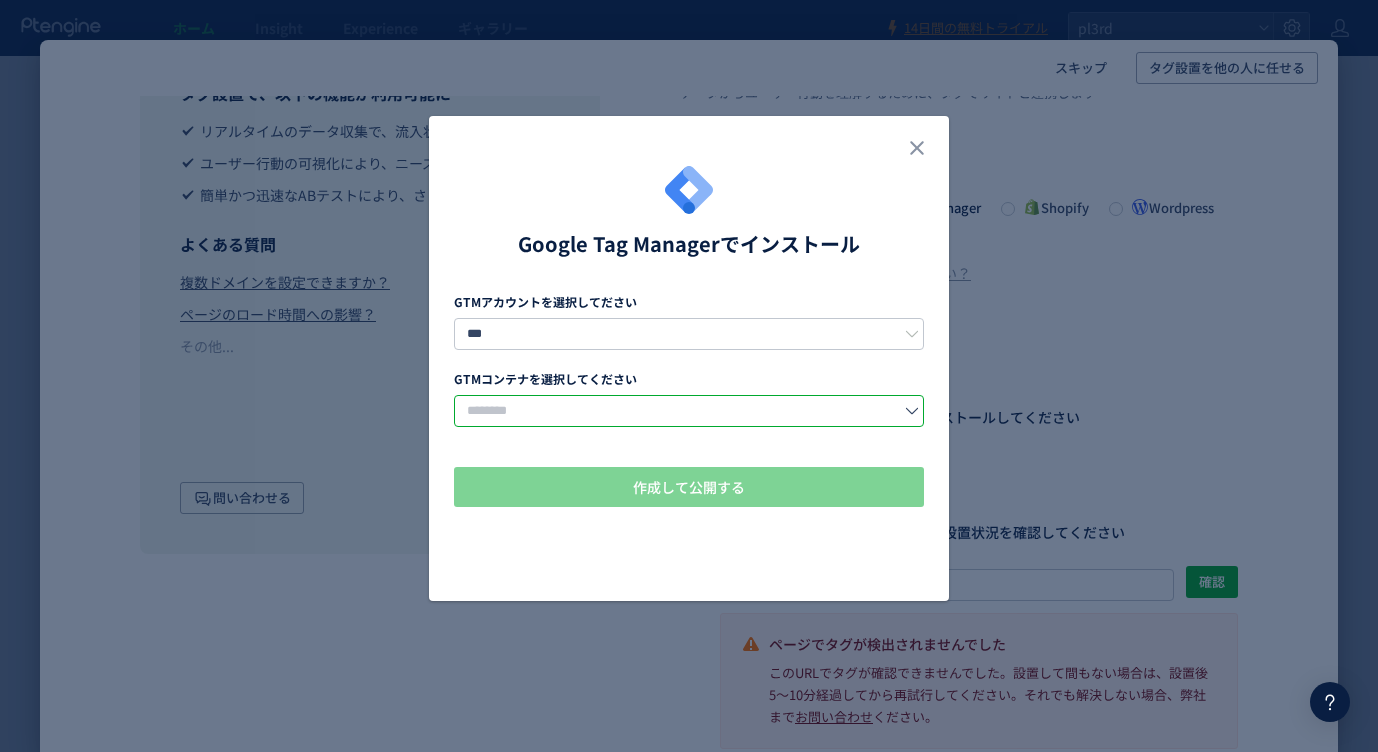 click 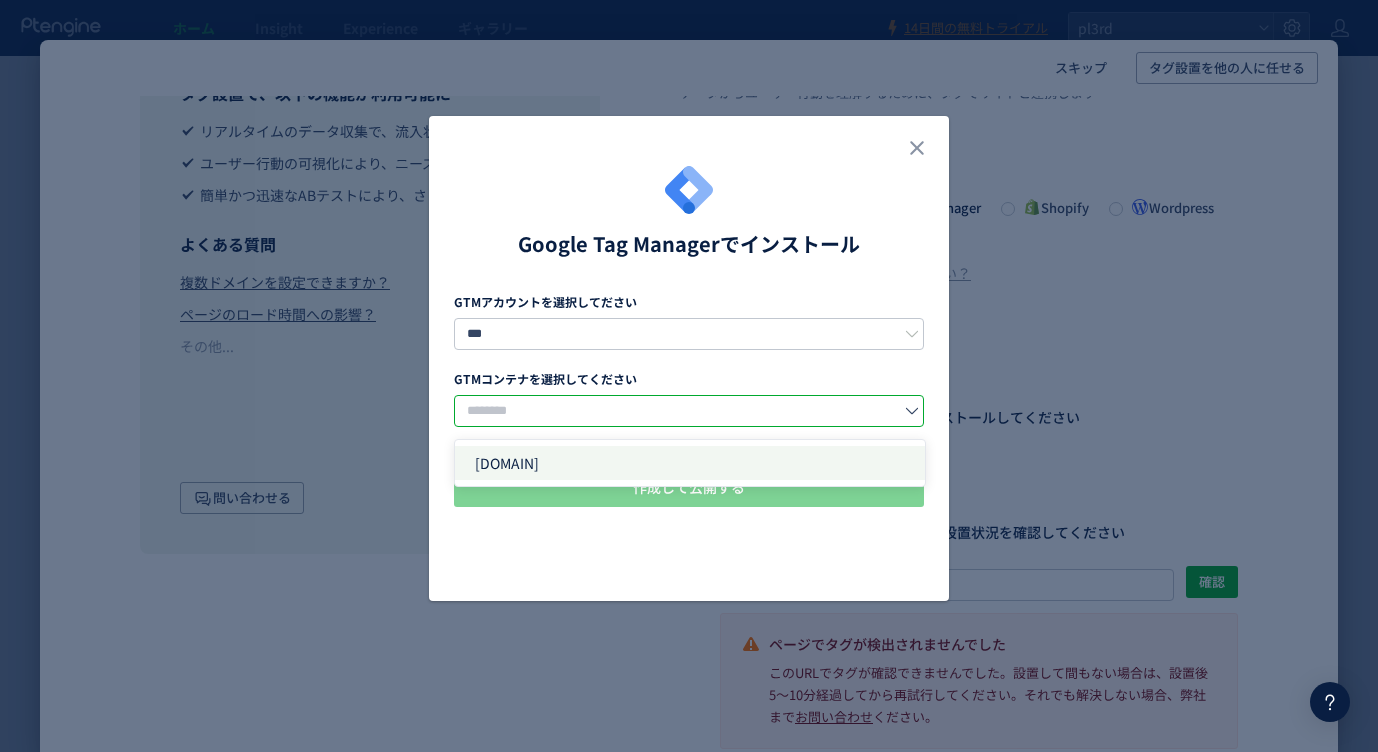 click on "[DOMAIN]" 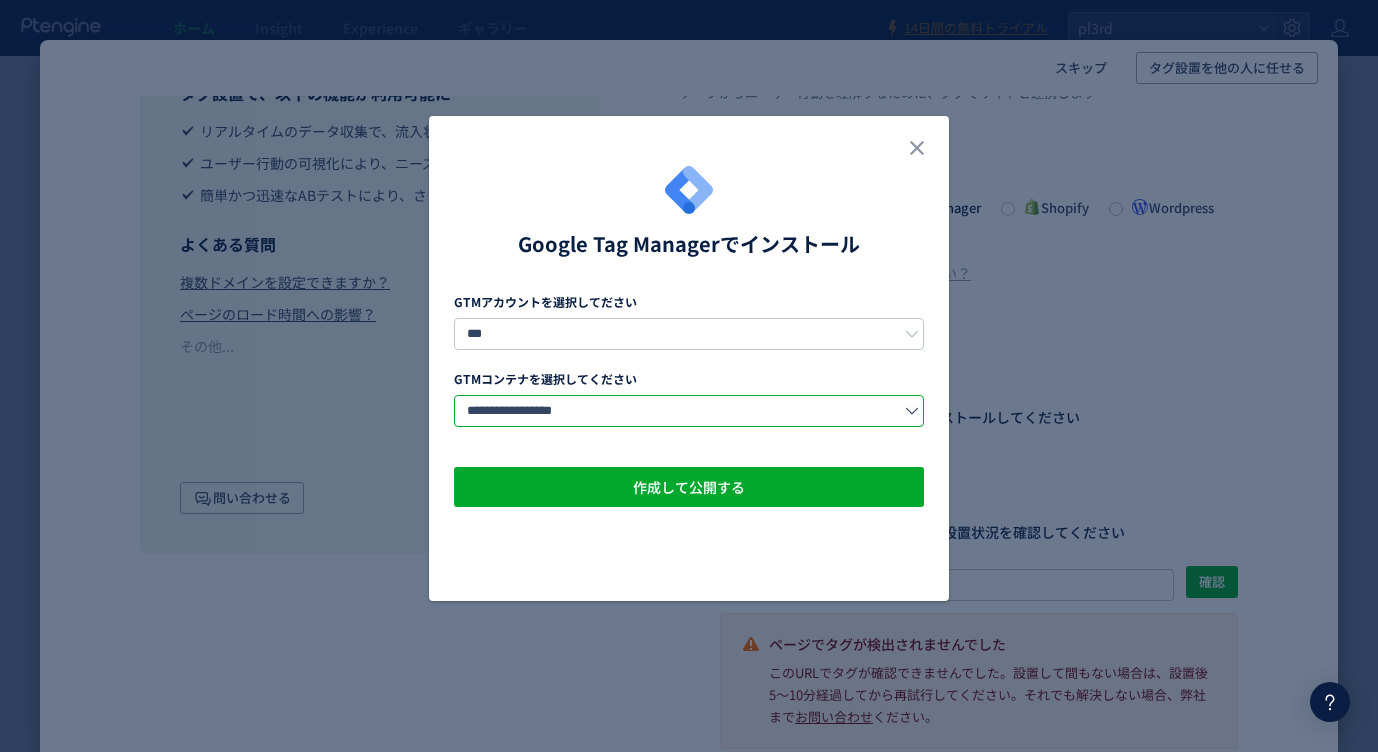 click on "**********" 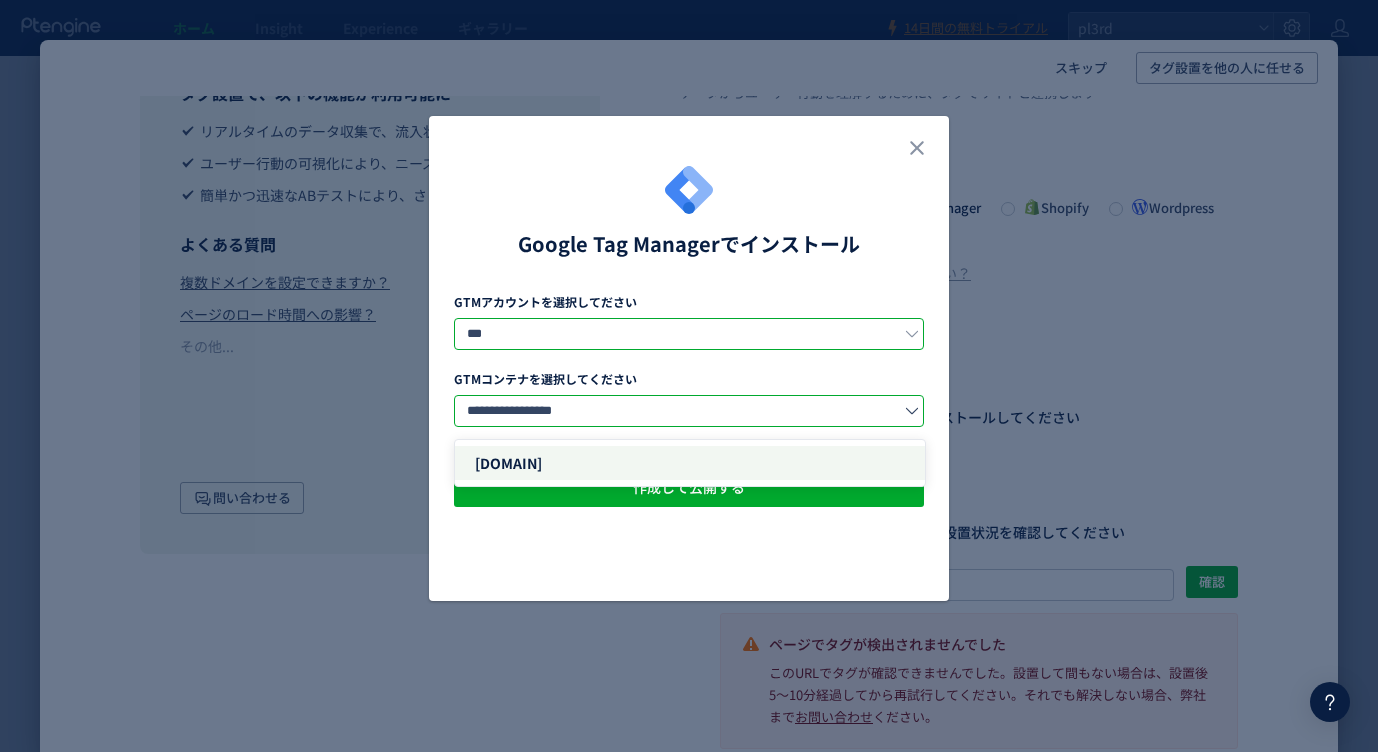 click on "***" 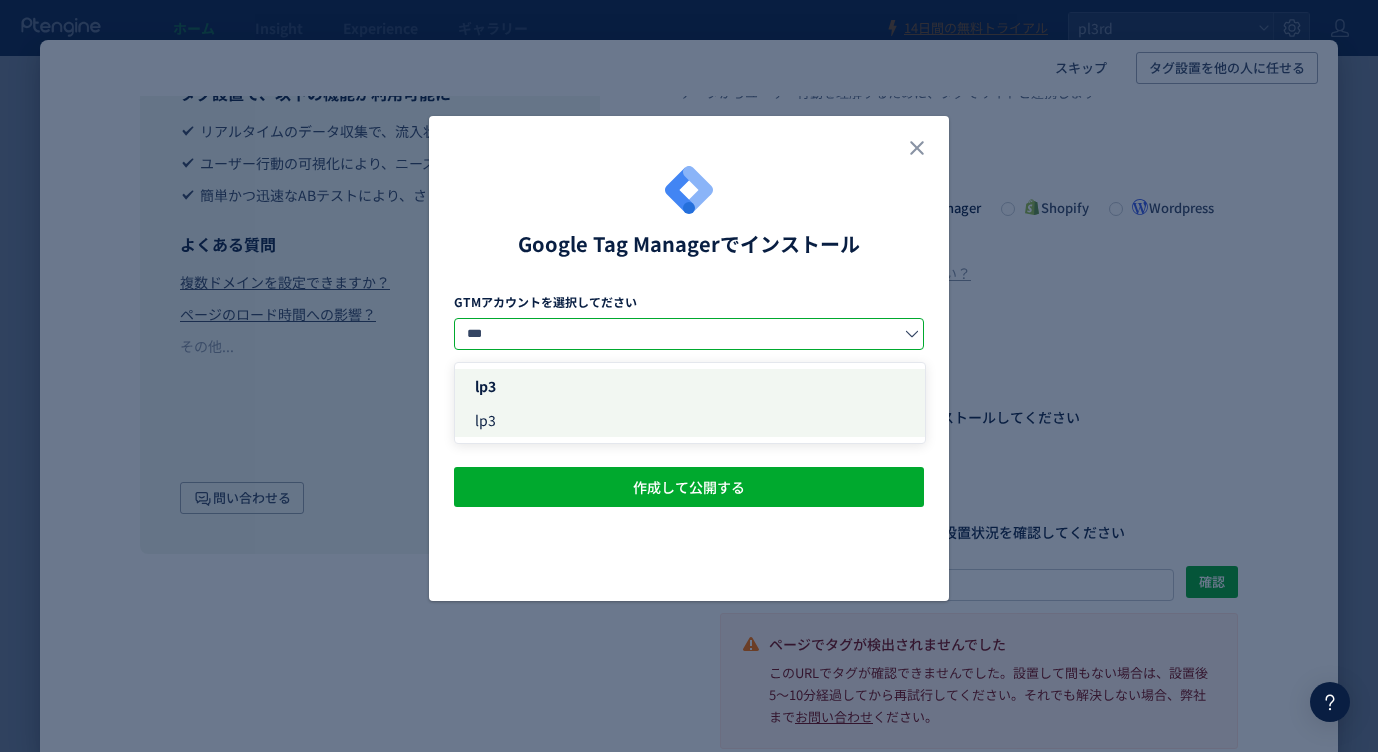 click on "lp3" 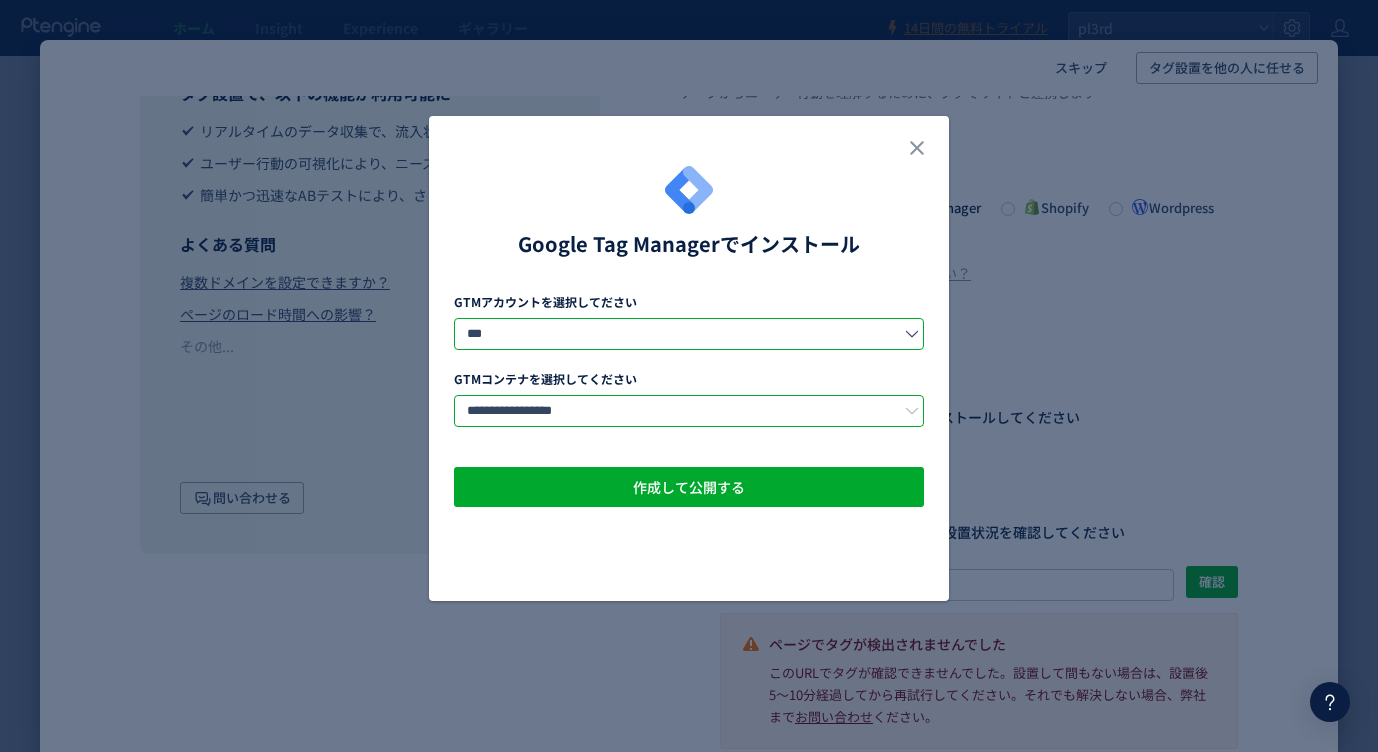click on "**********" 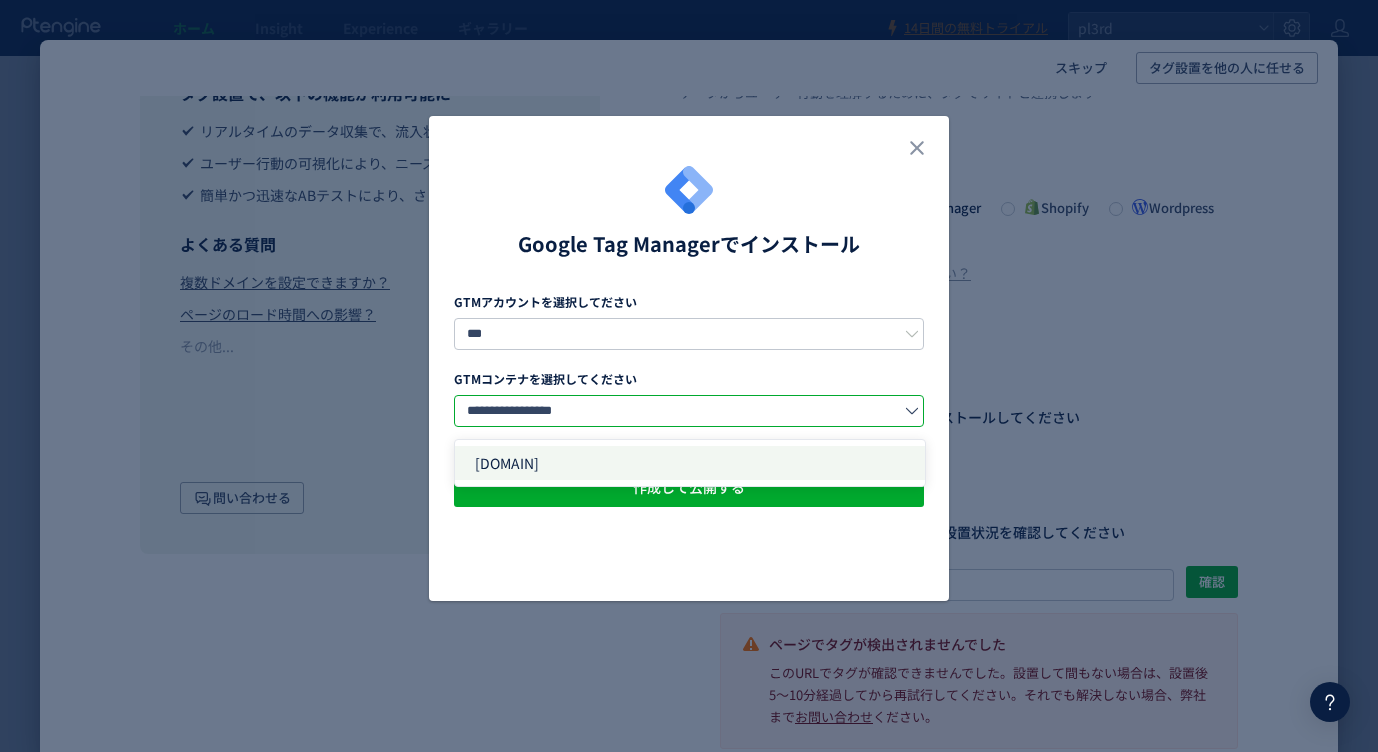 click on "[DOMAIN]" 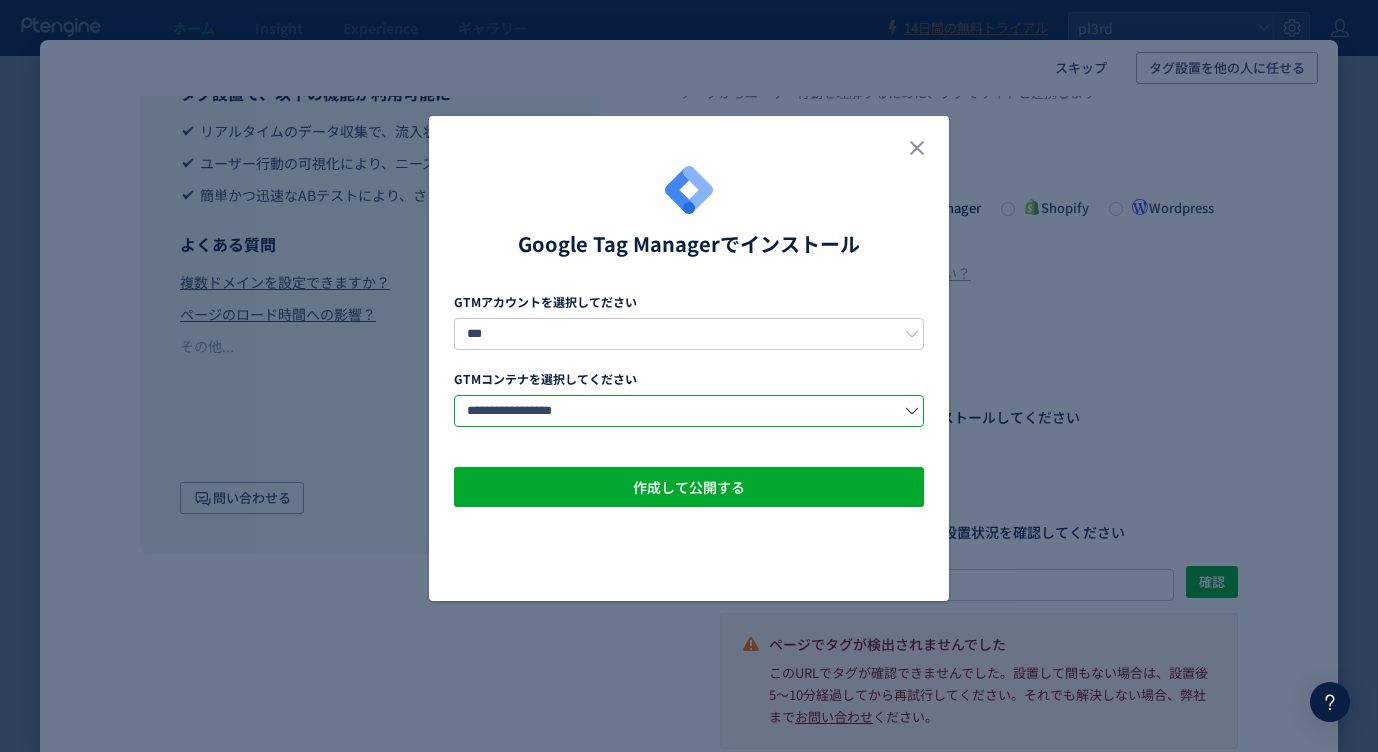 click on "**********" 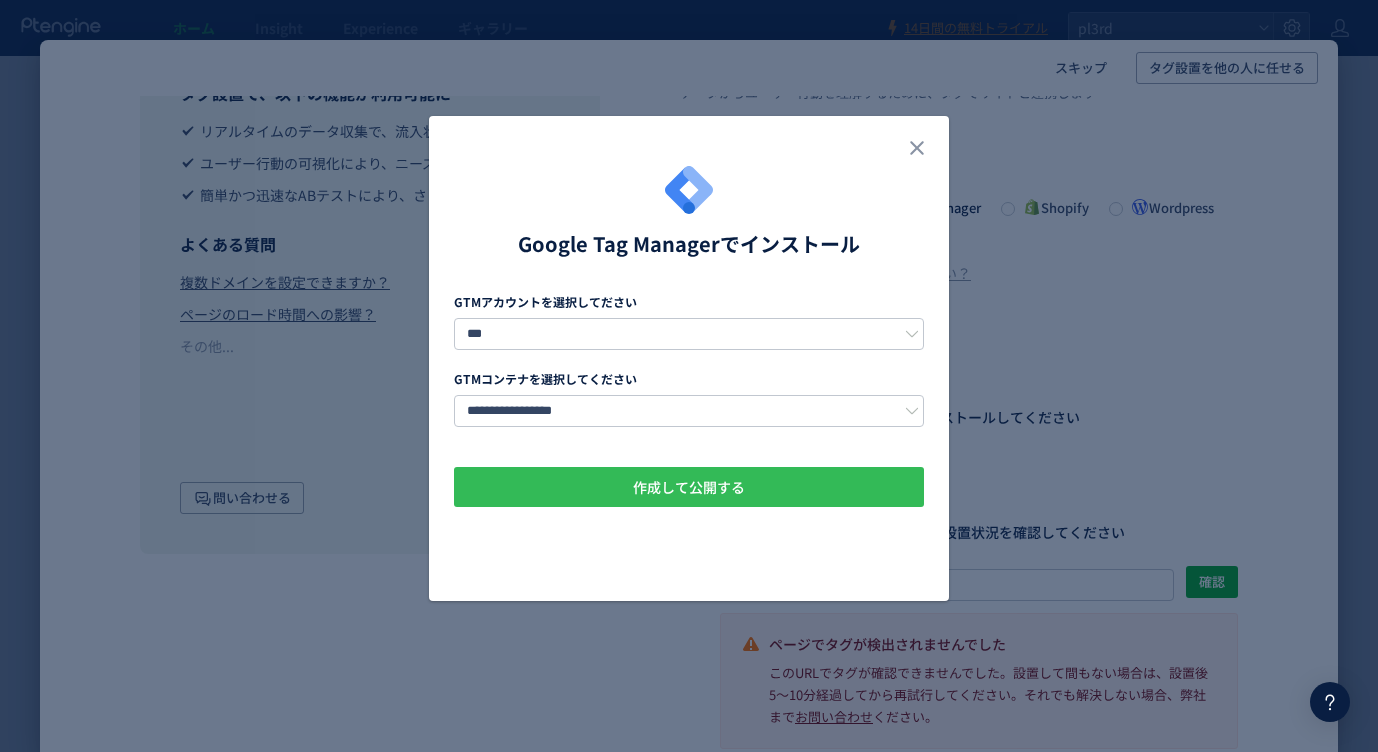 click on "作成して公開する" at bounding box center [689, 487] 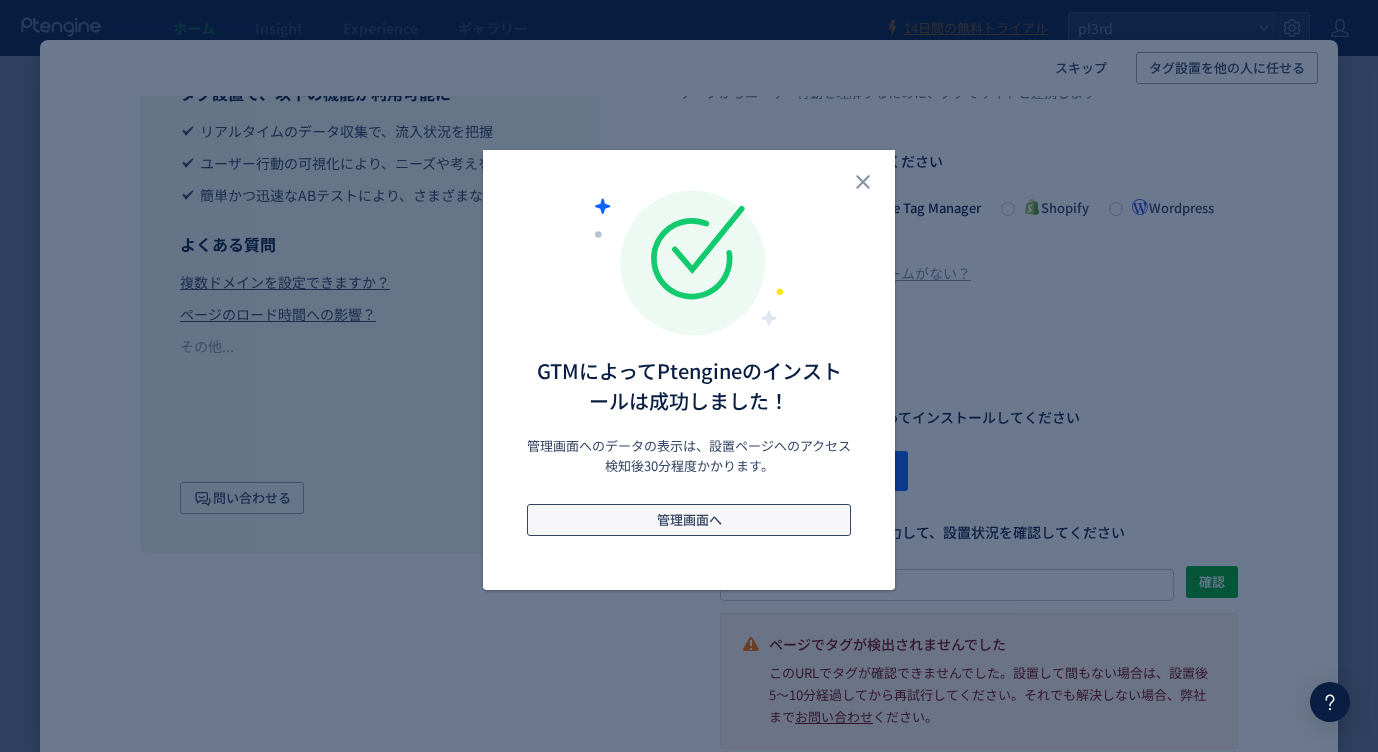 click on "管理画面へ" at bounding box center [689, 520] 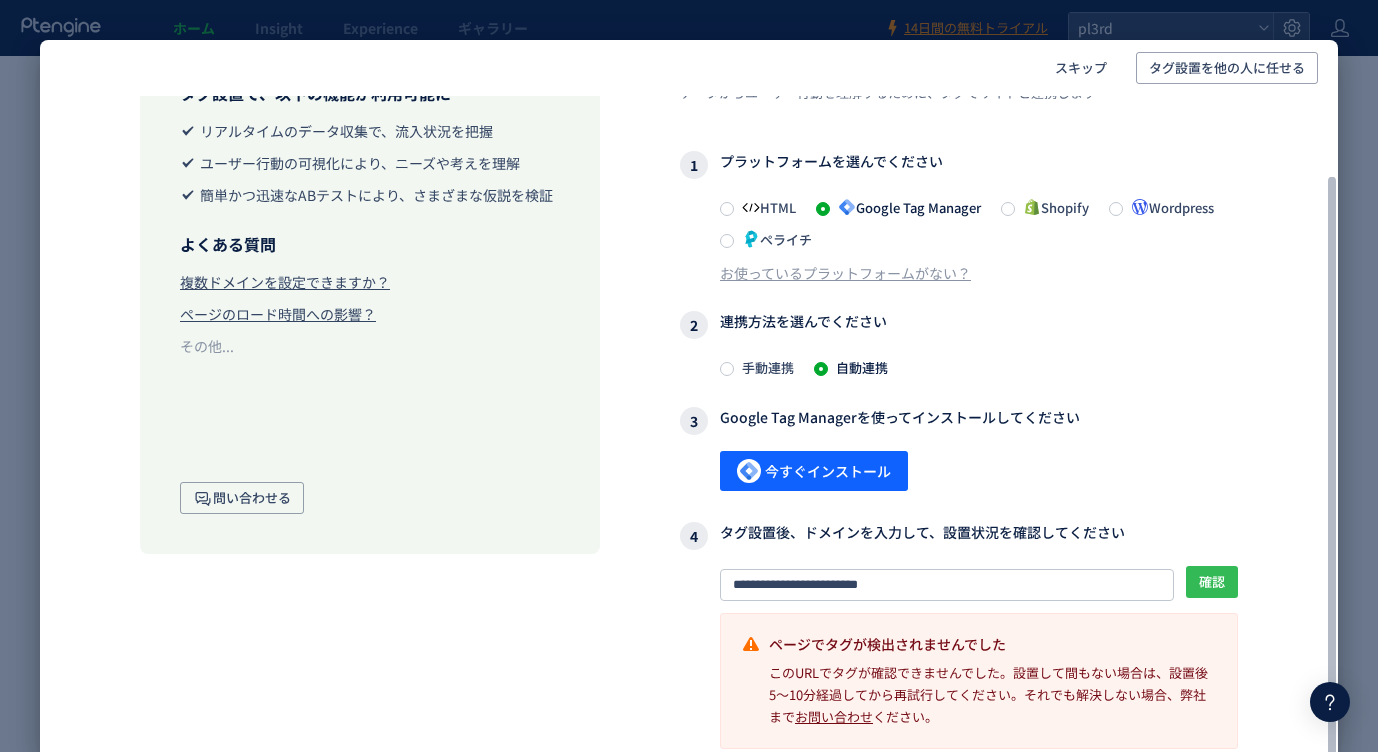click on "確認" at bounding box center [1212, 582] 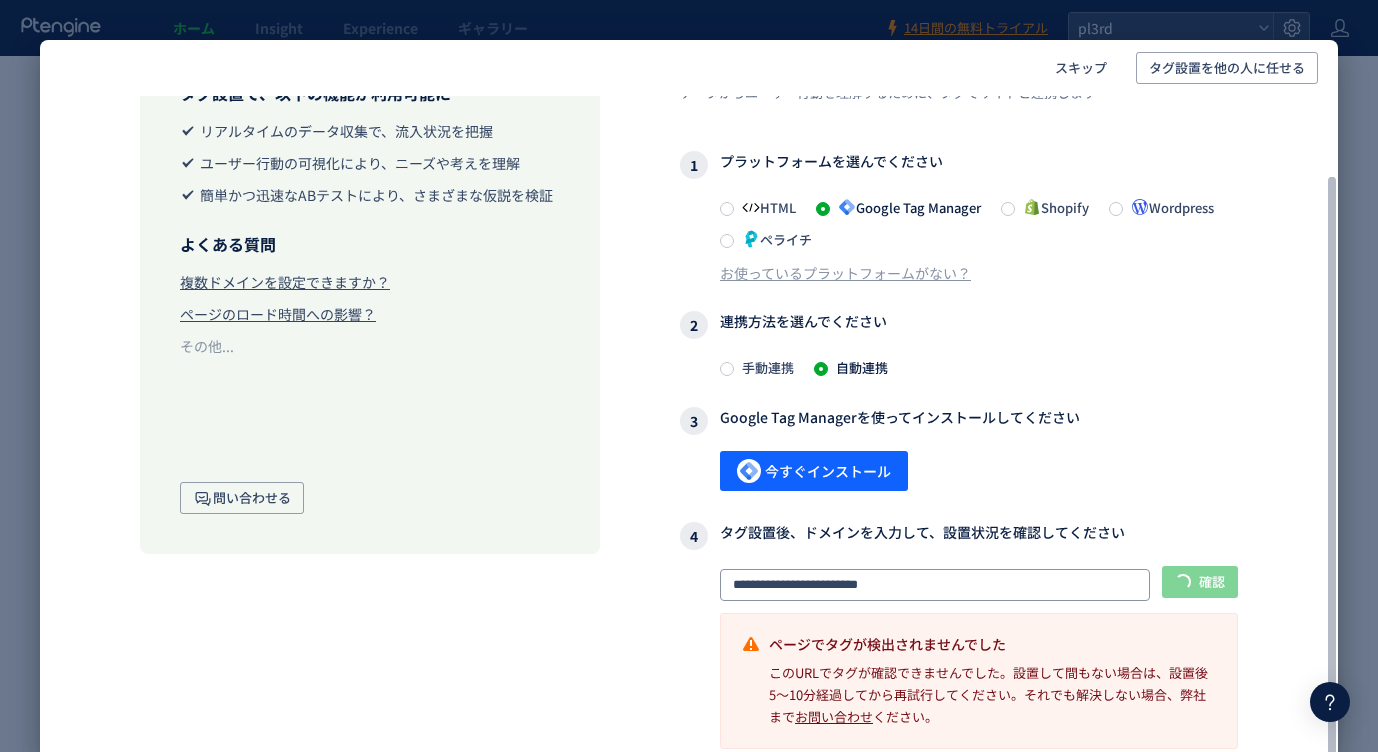 click on "**********" at bounding box center [959, 409] 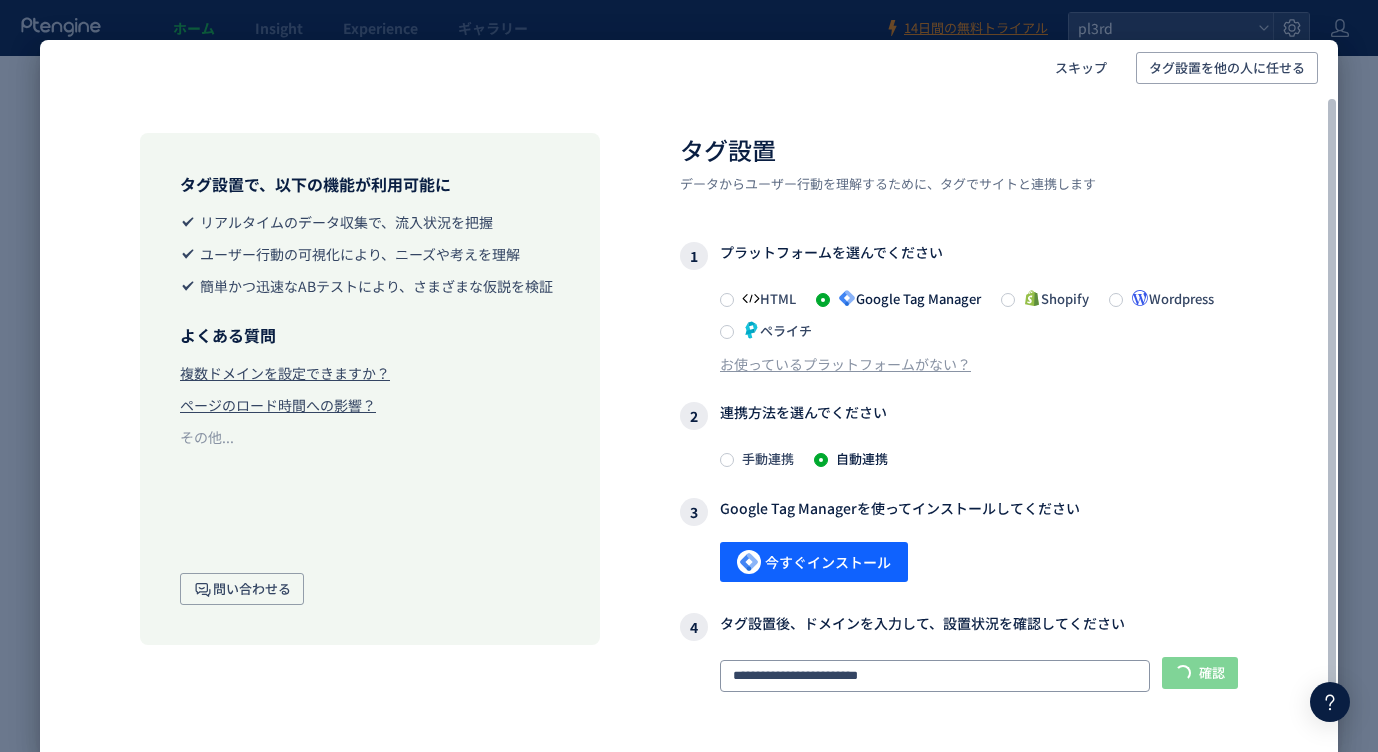 scroll, scrollTop: 0, scrollLeft: 0, axis: both 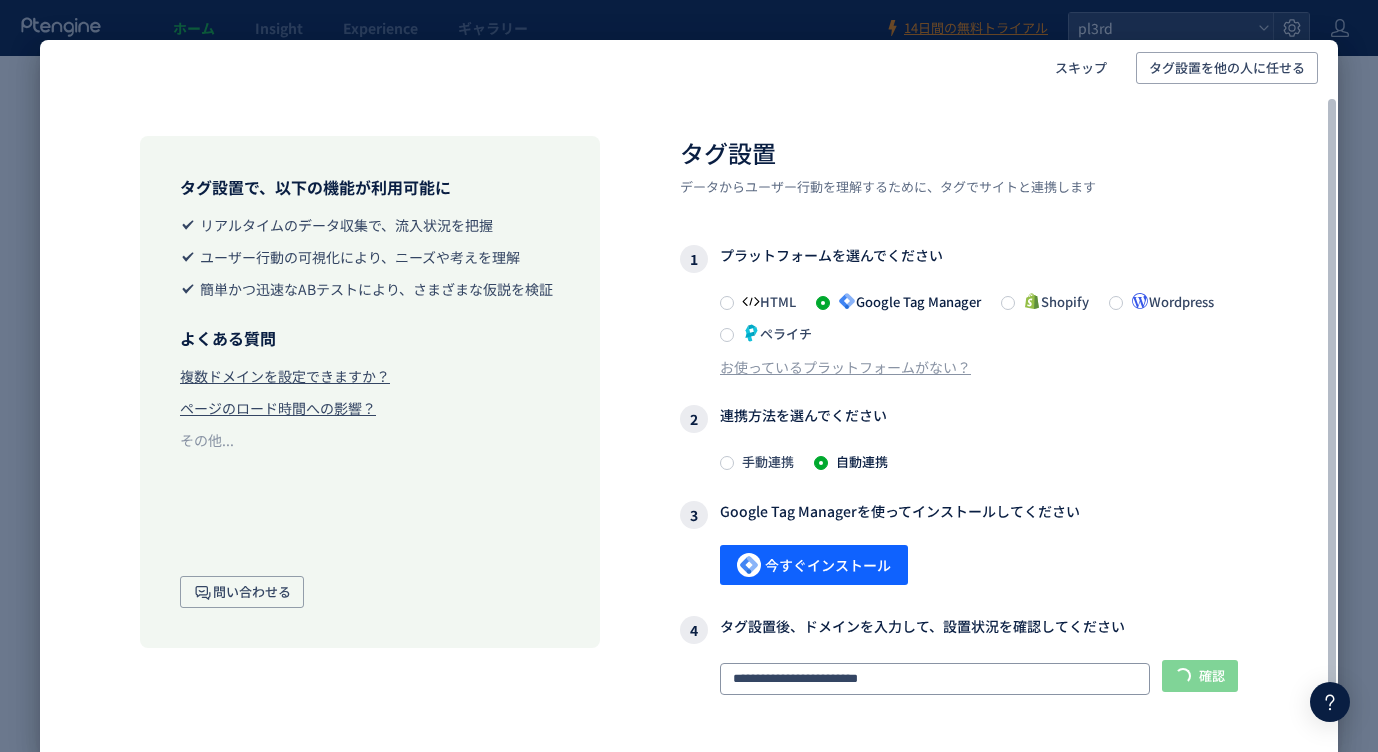 drag, startPoint x: 778, startPoint y: 684, endPoint x: 645, endPoint y: 669, distance: 133.84319 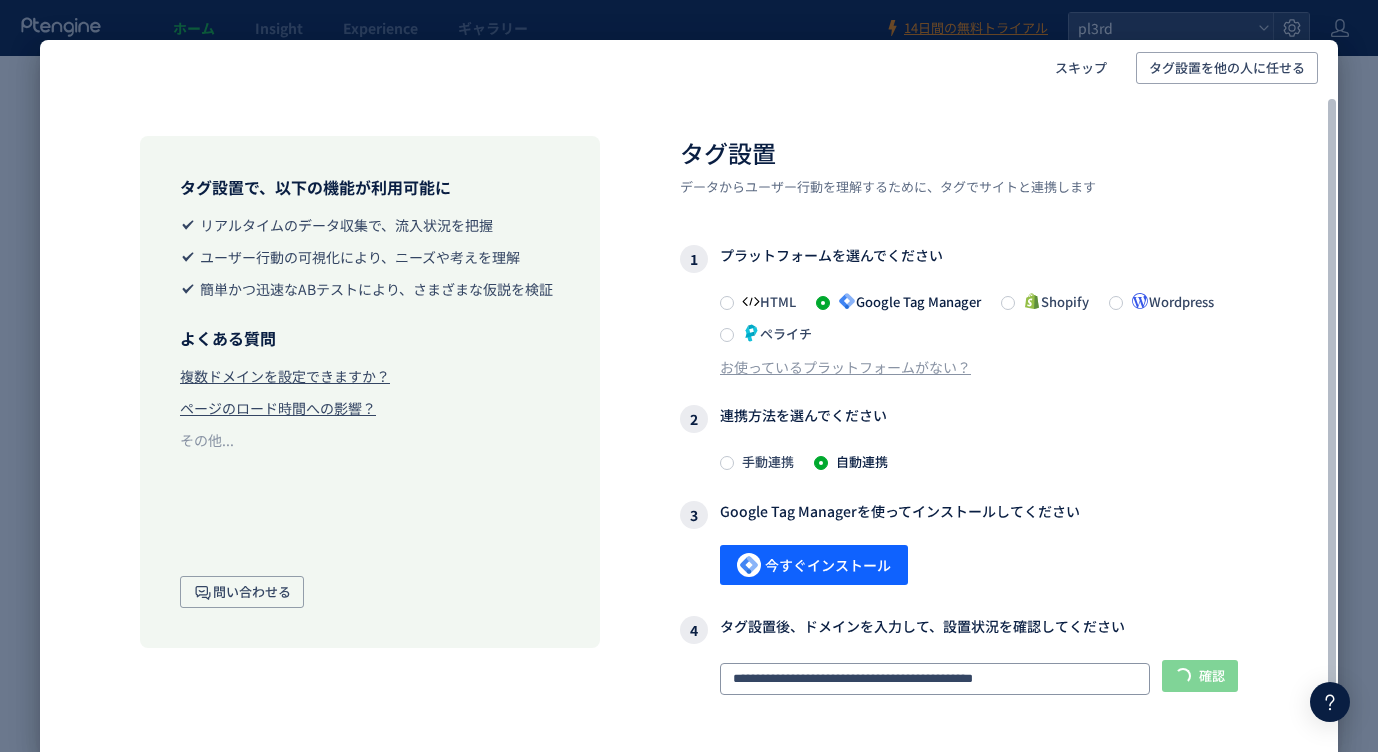 type on "**********" 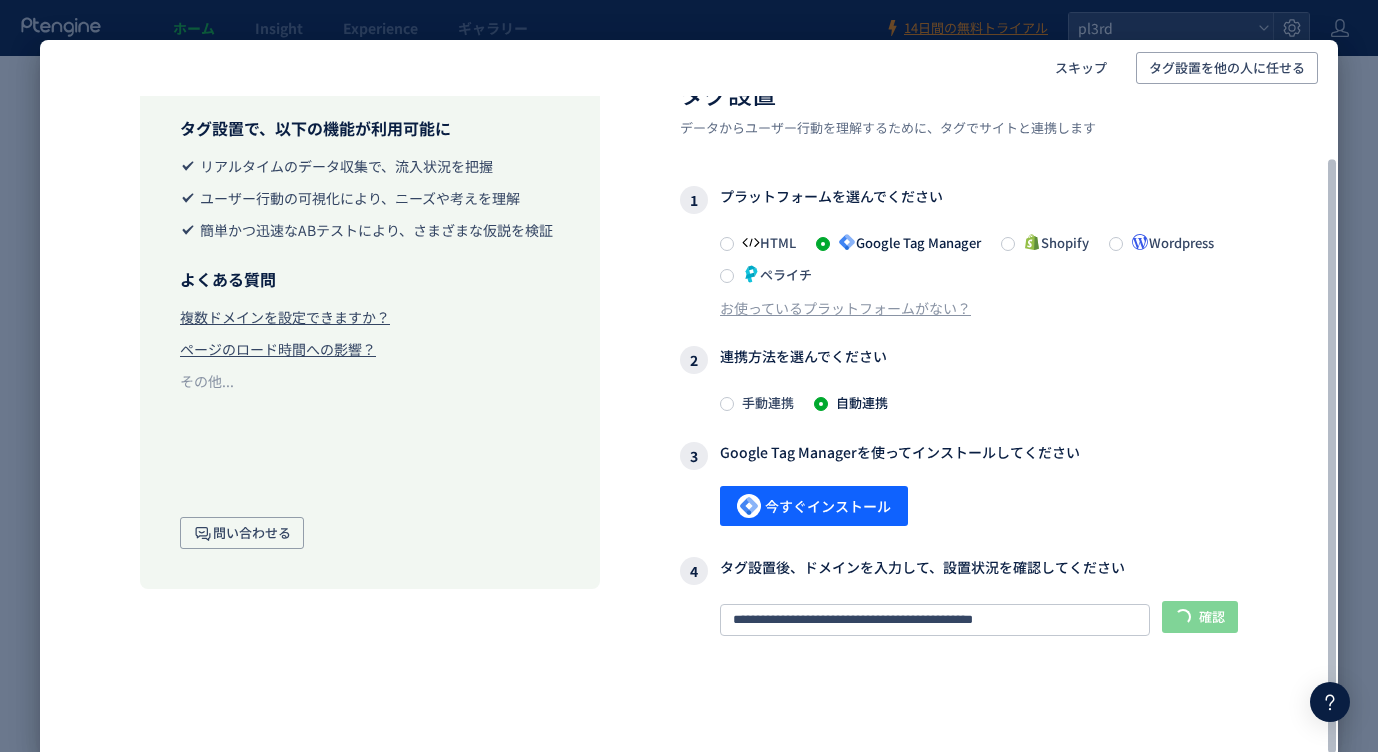 scroll, scrollTop: 94, scrollLeft: 0, axis: vertical 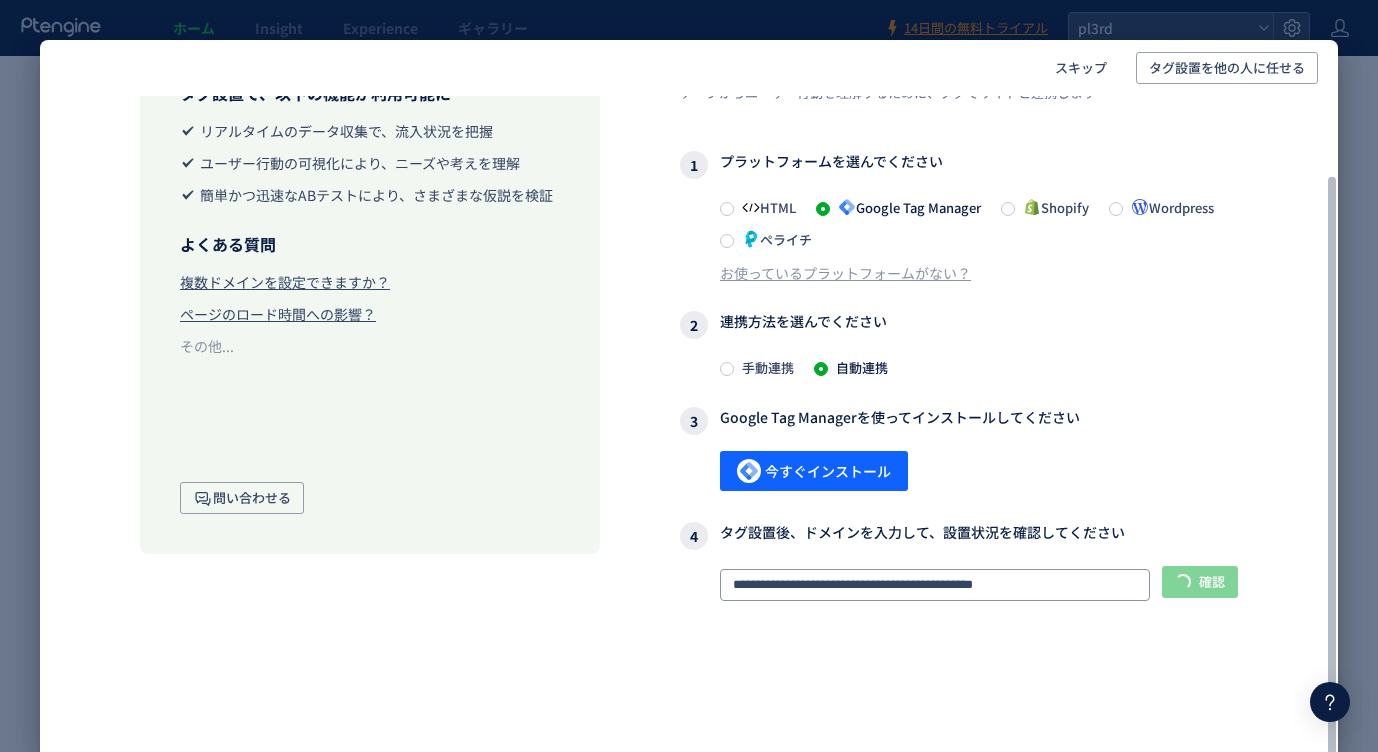 drag, startPoint x: 943, startPoint y: 580, endPoint x: 1068, endPoint y: 583, distance: 125.035995 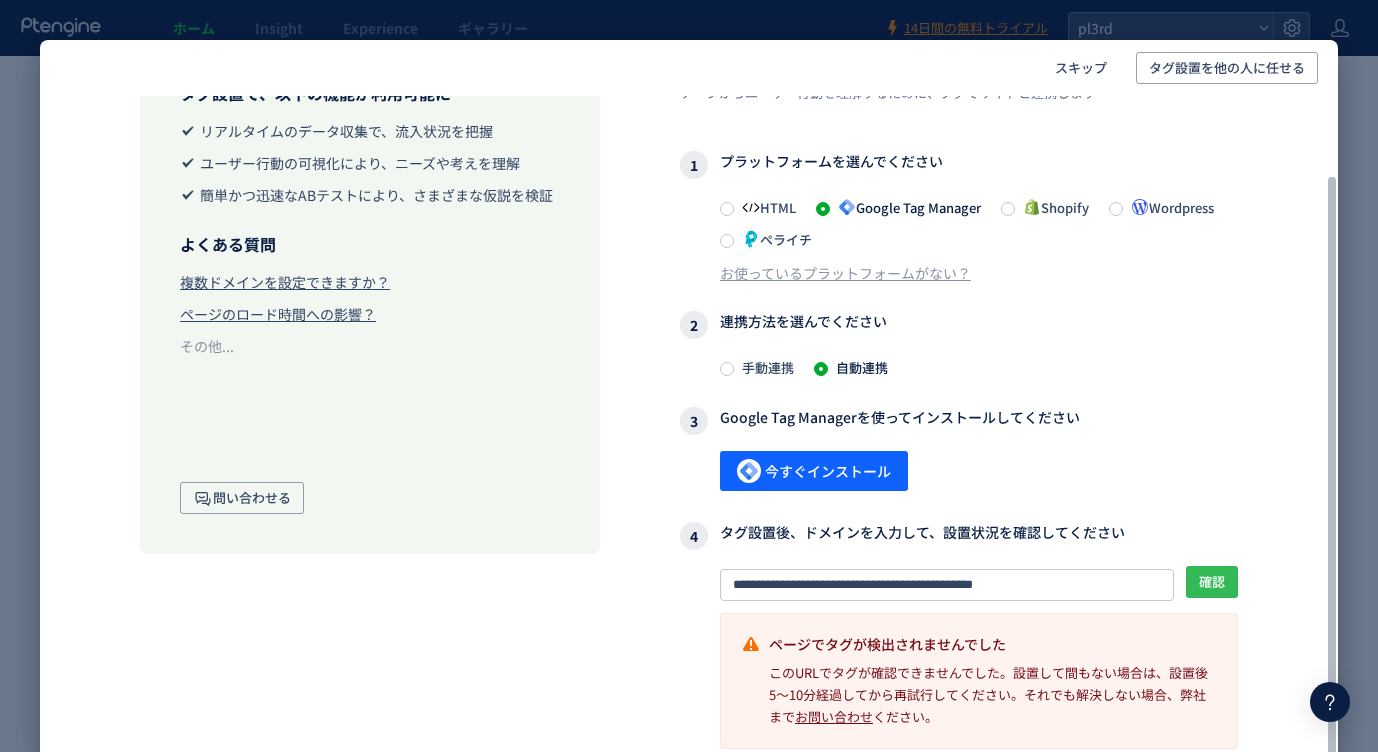 click on "確認" at bounding box center (1212, 582) 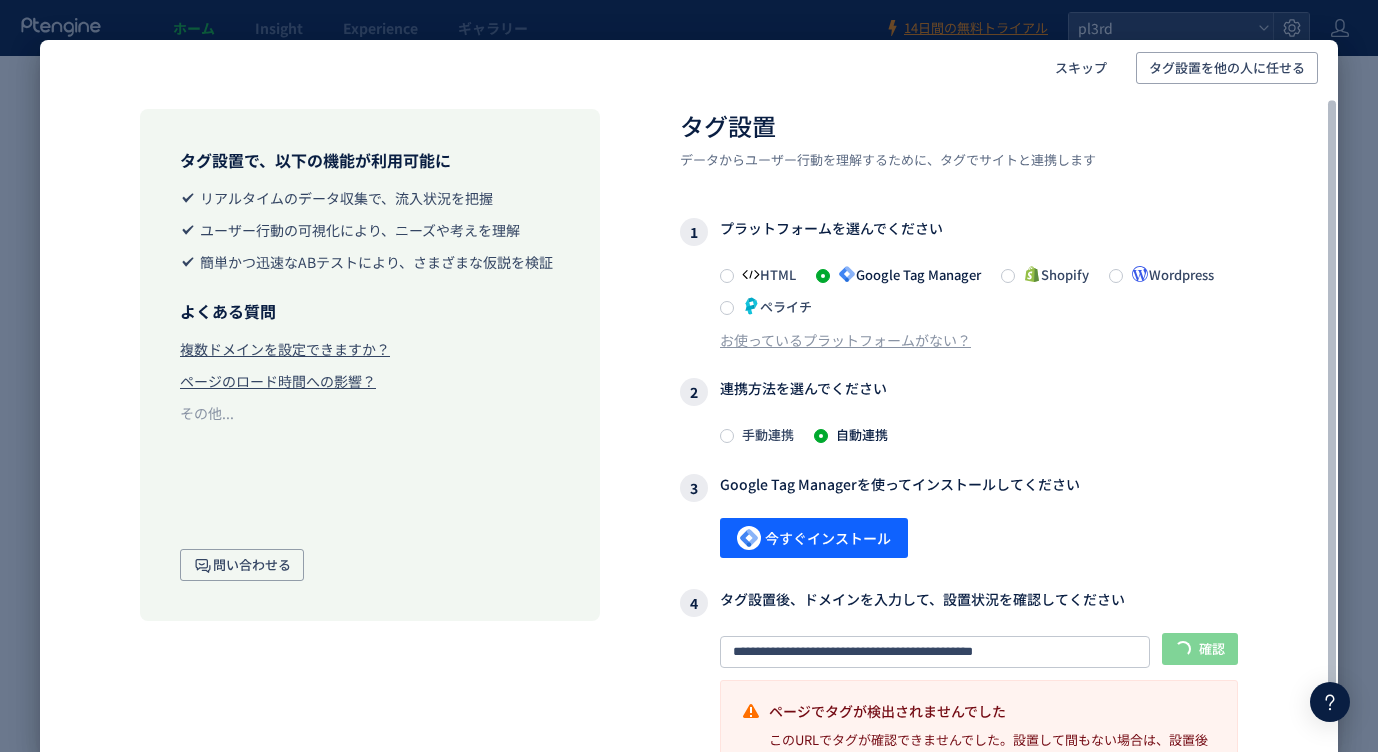 scroll, scrollTop: 94, scrollLeft: 0, axis: vertical 